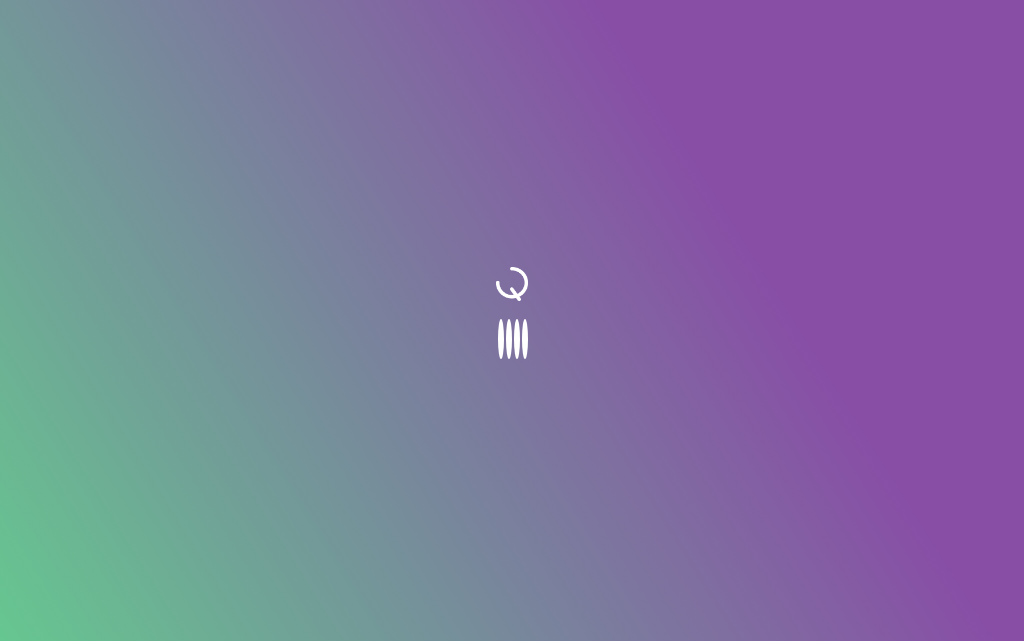 scroll, scrollTop: 0, scrollLeft: 0, axis: both 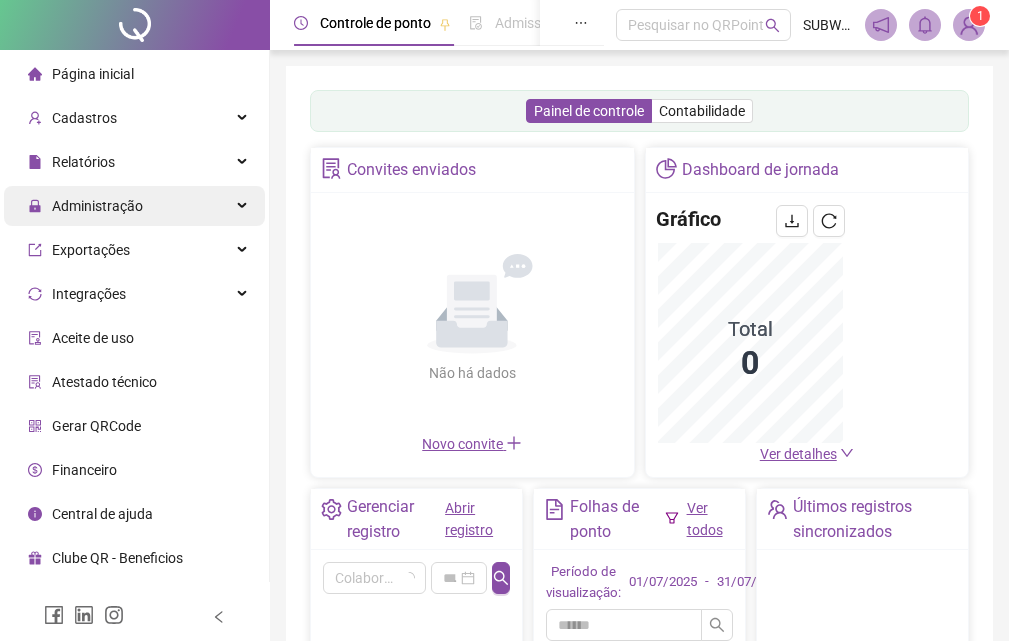 click on "Administração" at bounding box center [134, 206] 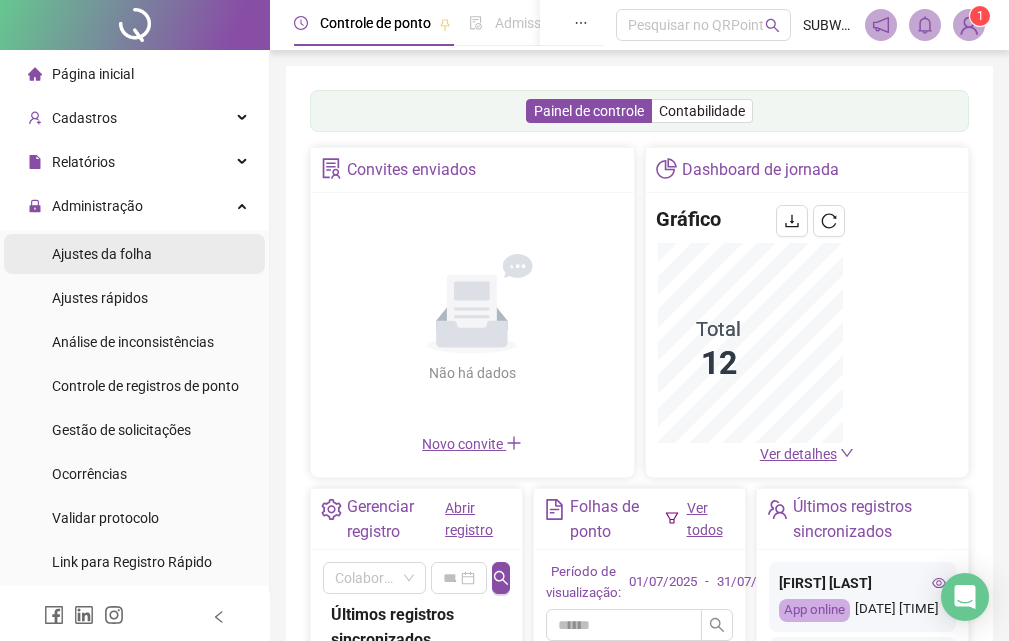 click on "Ajustes da folha" at bounding box center (102, 254) 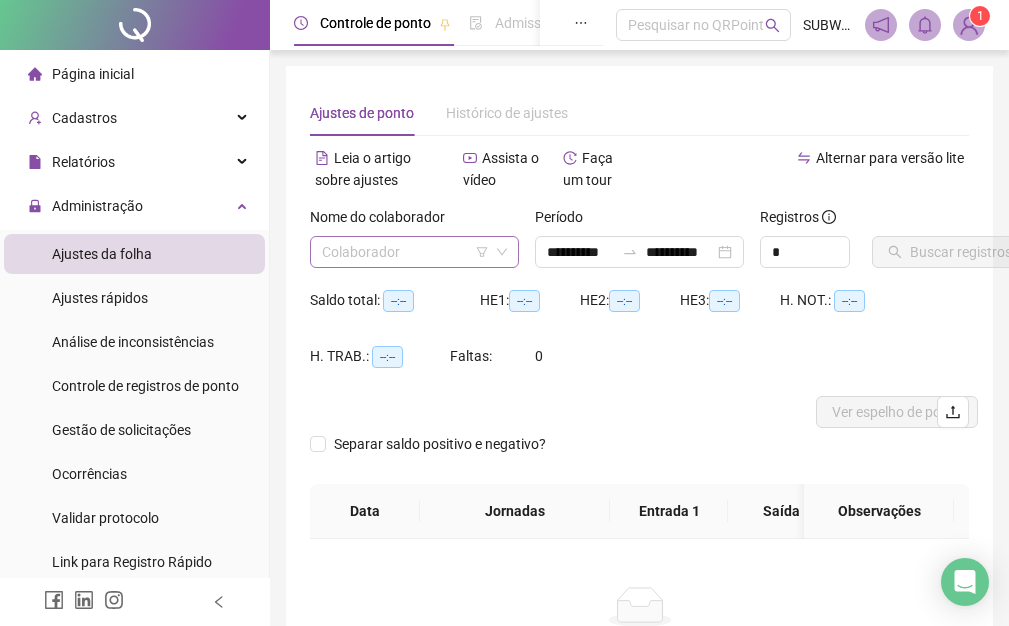 click at bounding box center (405, 252) 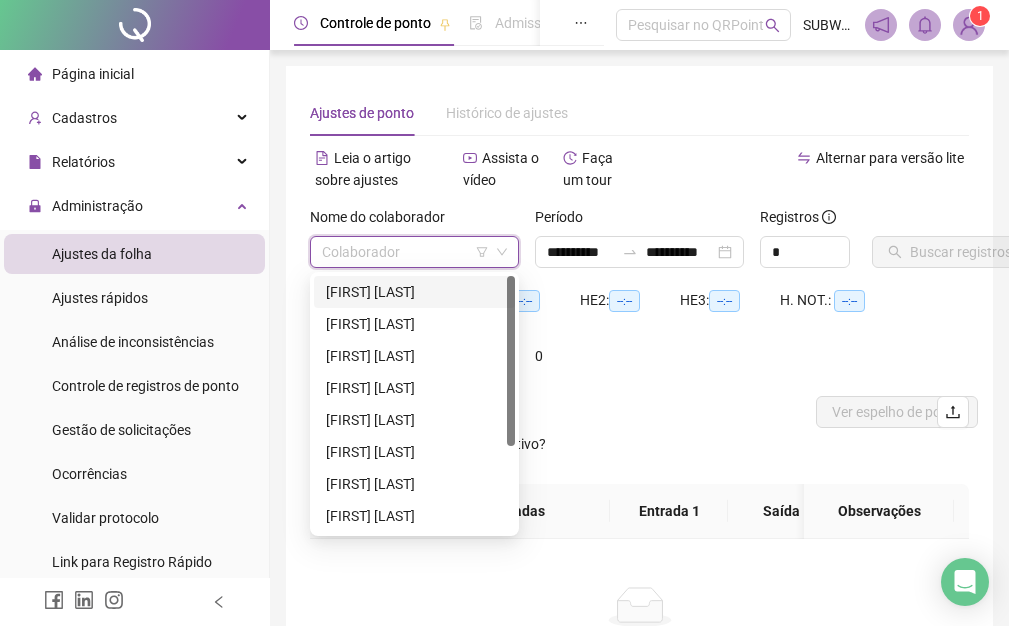 click on "[FIRST] [LAST]" at bounding box center (414, 292) 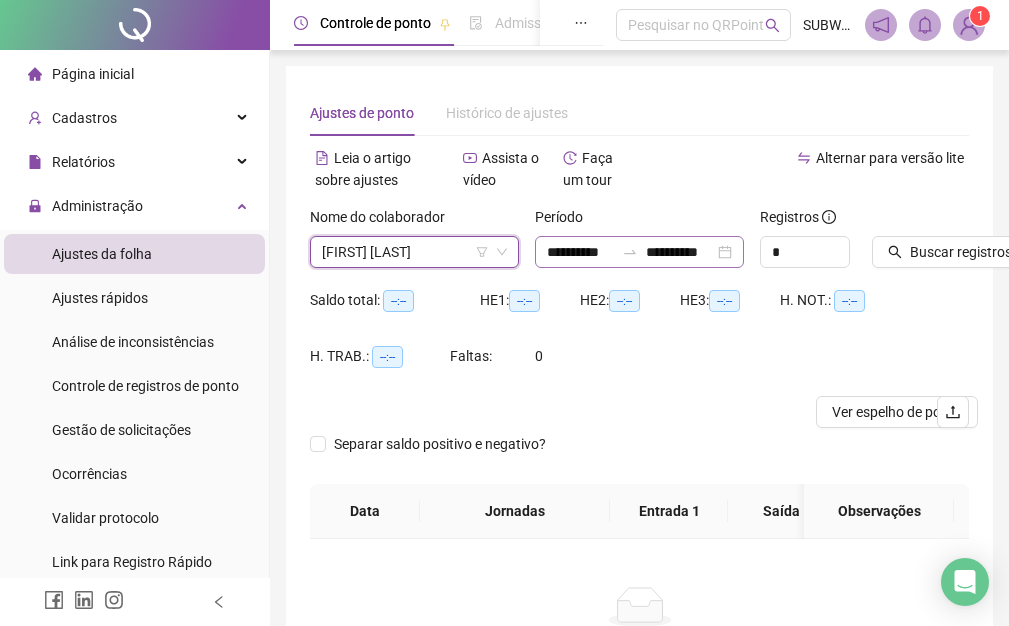 click 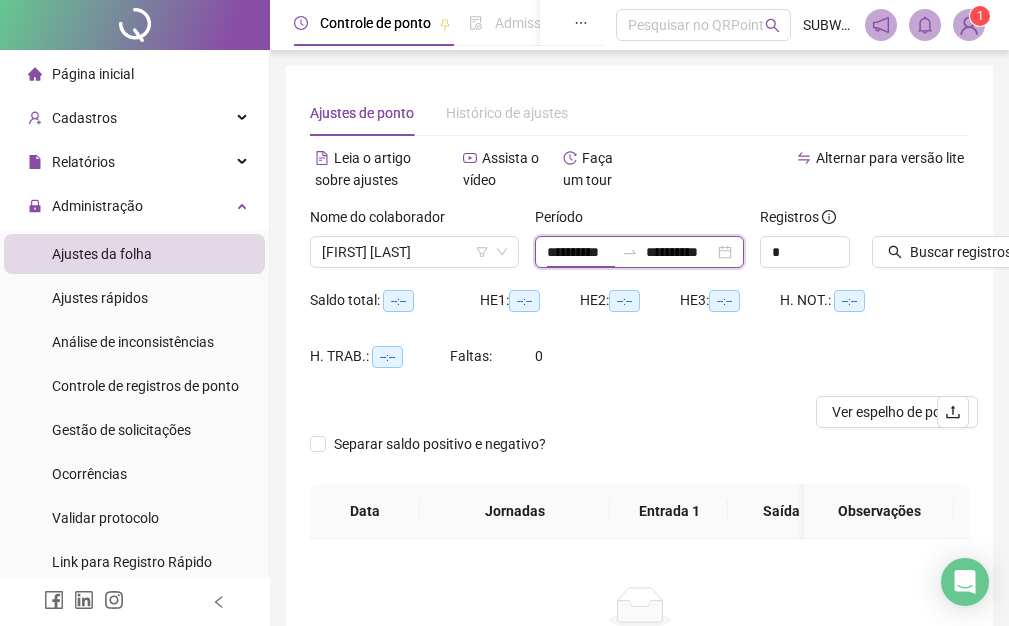 scroll, scrollTop: 0, scrollLeft: 3, axis: horizontal 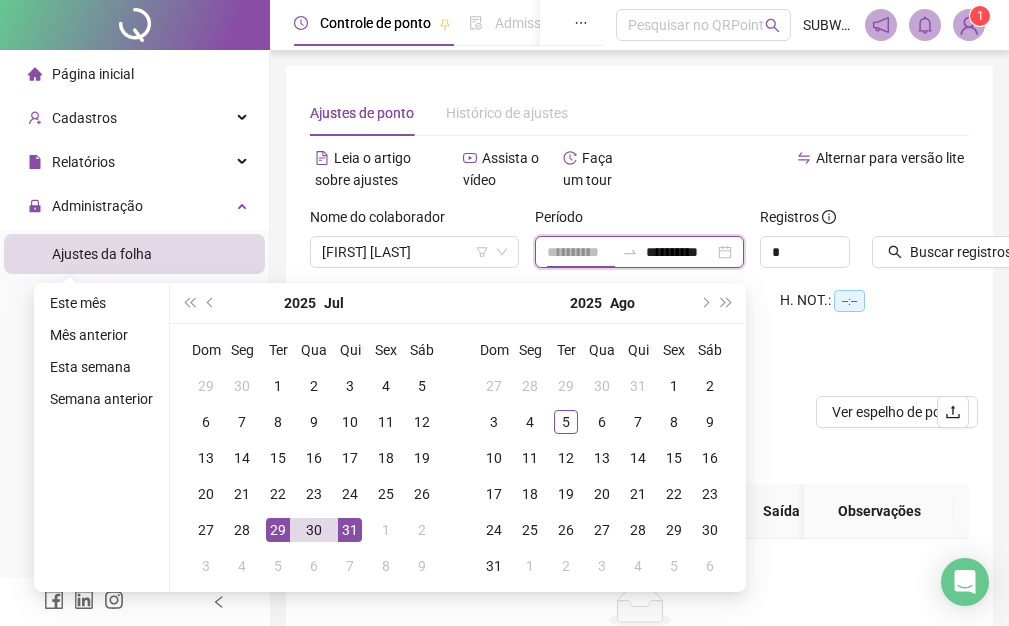 type on "**********" 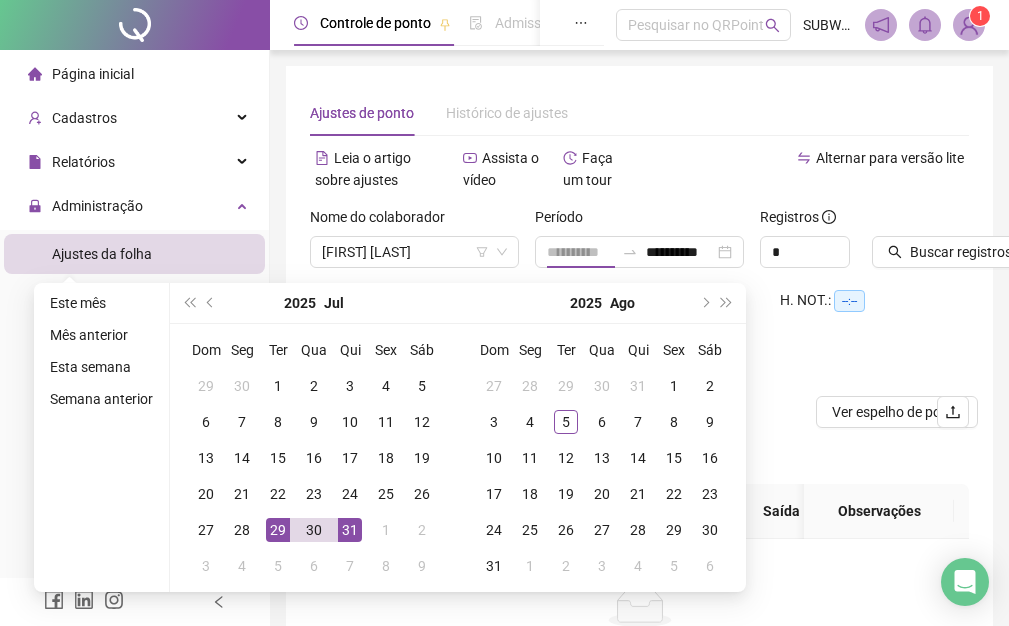 click on "29" at bounding box center (278, 530) 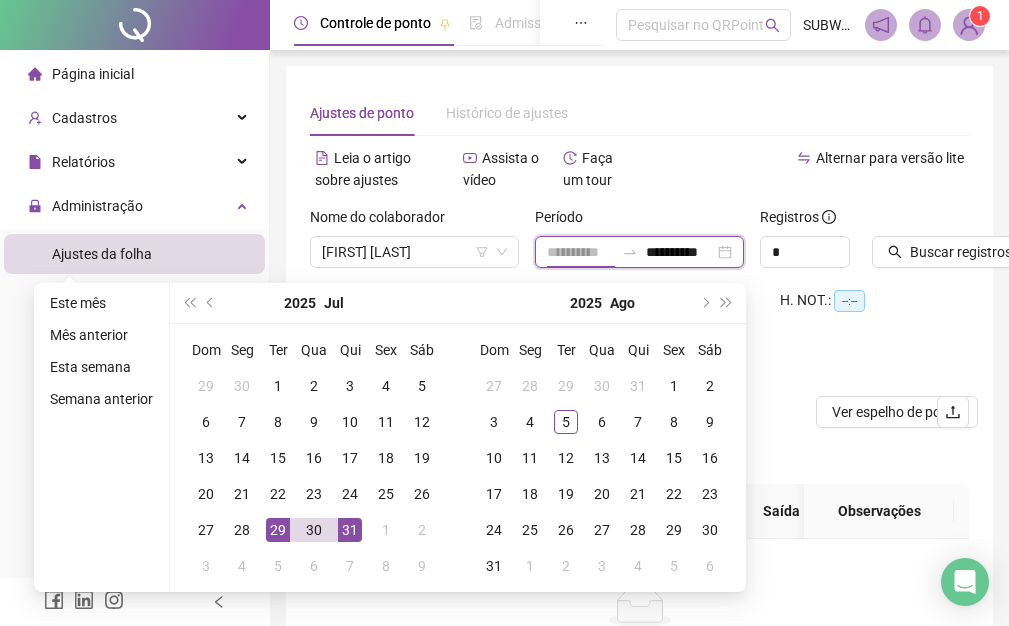 scroll, scrollTop: 0, scrollLeft: 0, axis: both 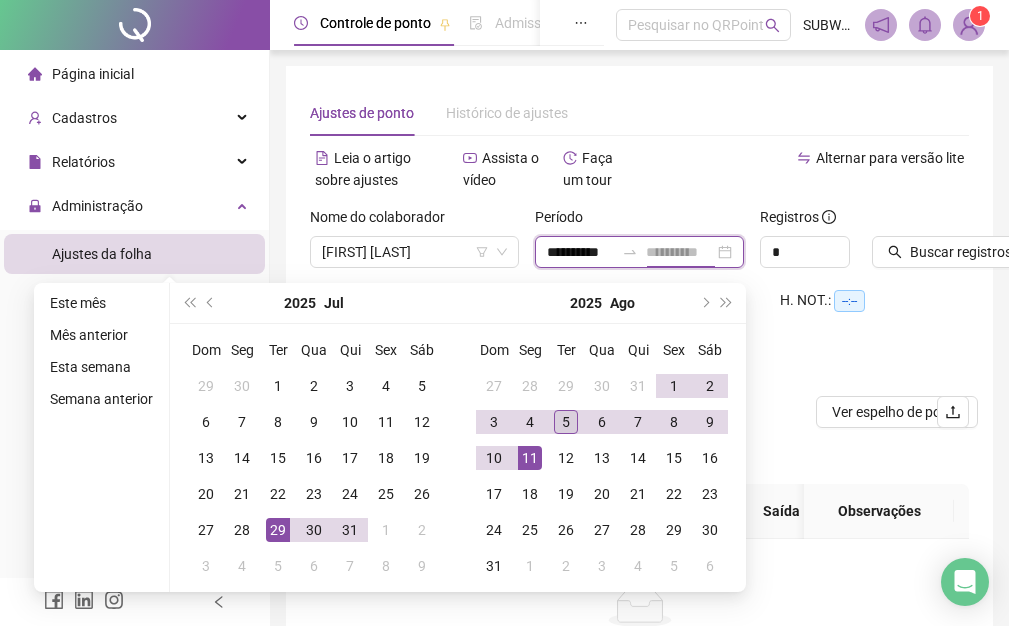 type on "**********" 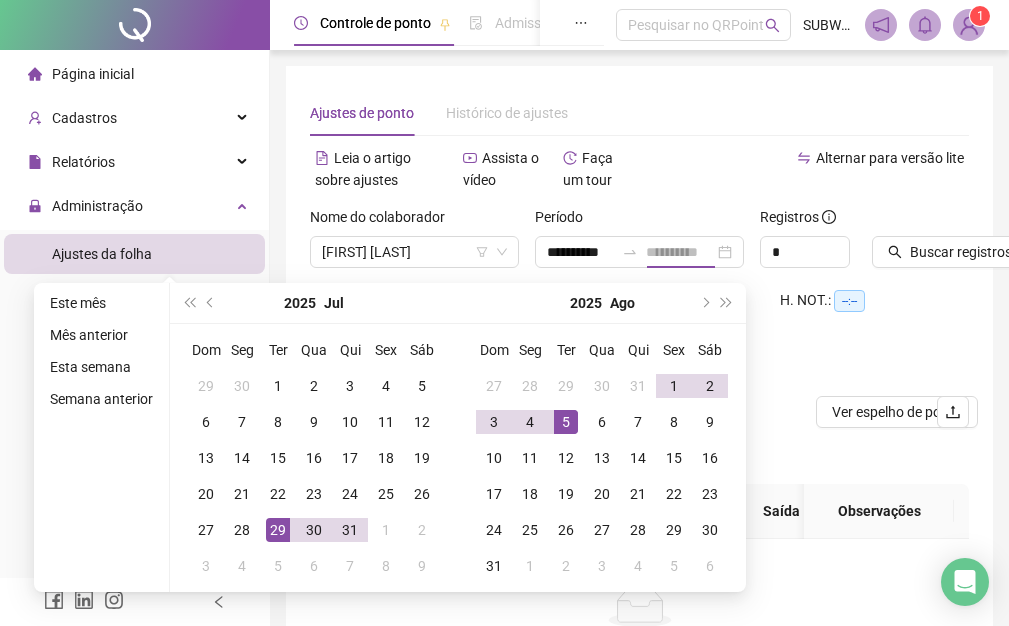 click on "5" at bounding box center [566, 422] 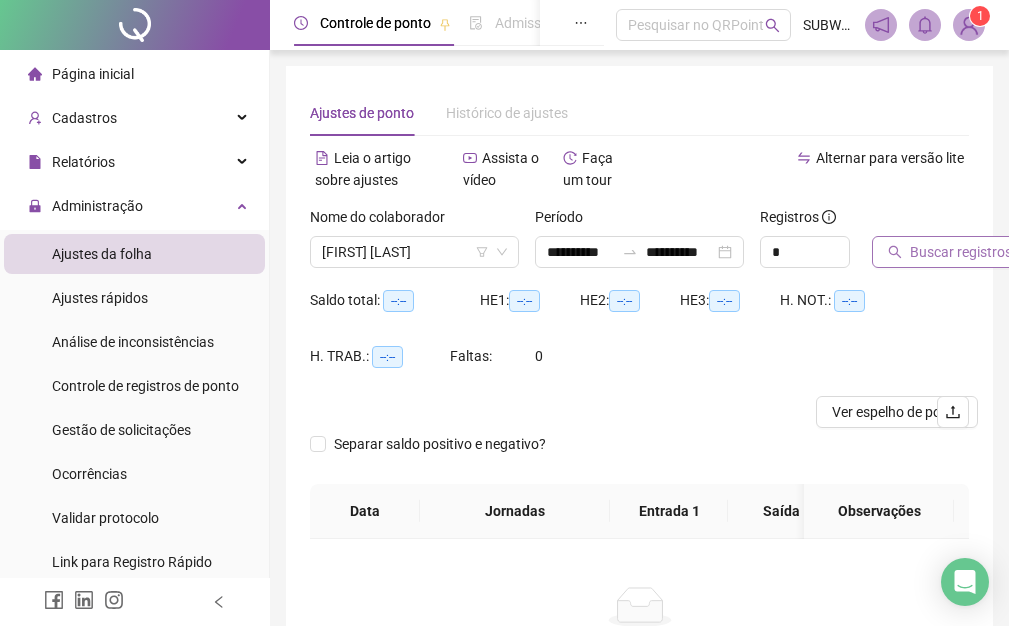 click on "Buscar registros" at bounding box center [961, 252] 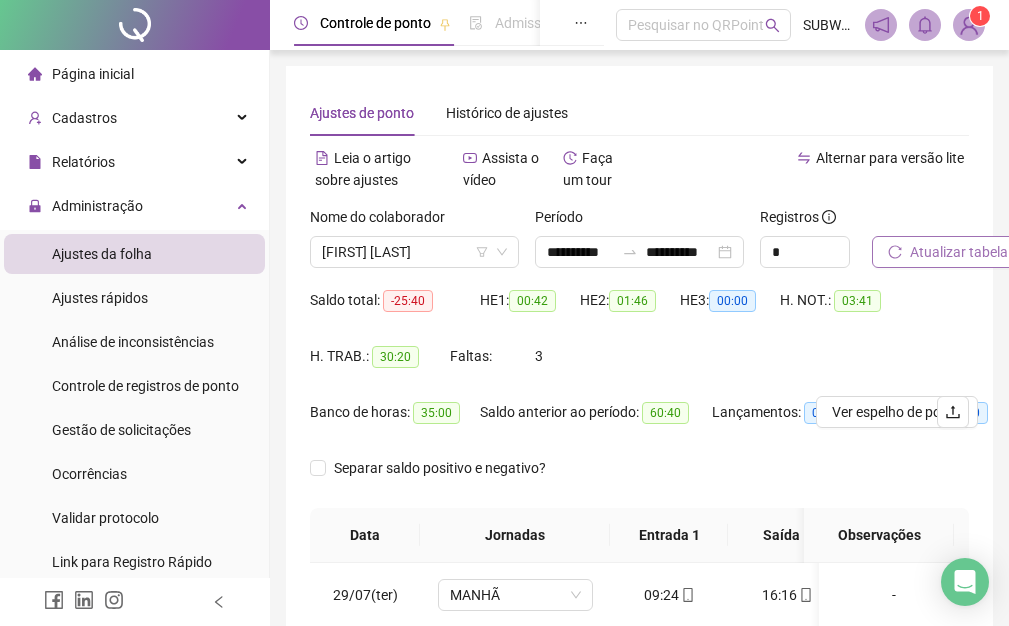click on "Atualizar tabela" at bounding box center [959, 252] 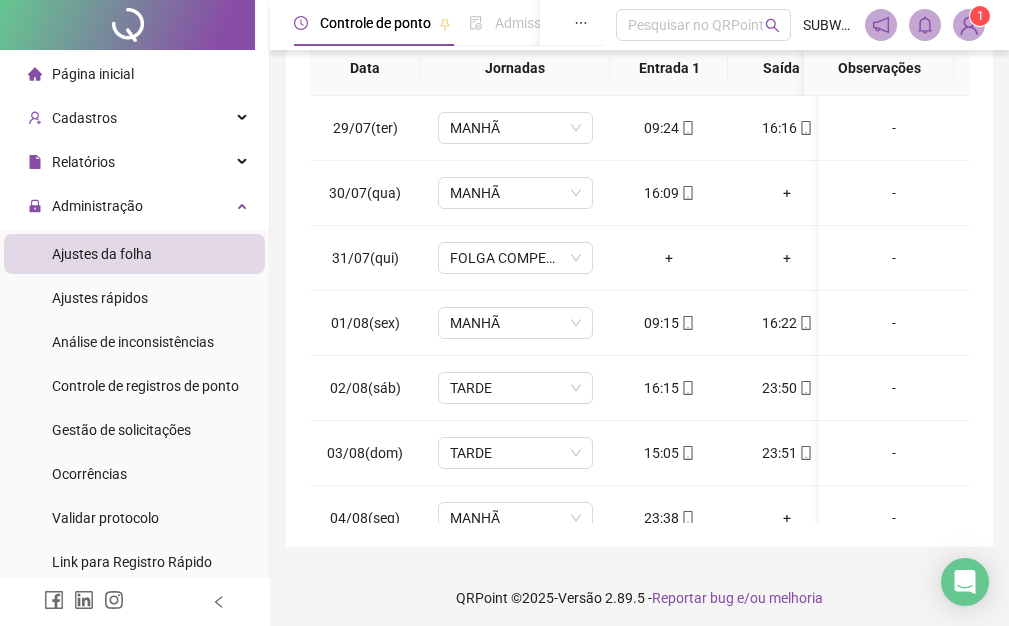 scroll, scrollTop: 474, scrollLeft: 0, axis: vertical 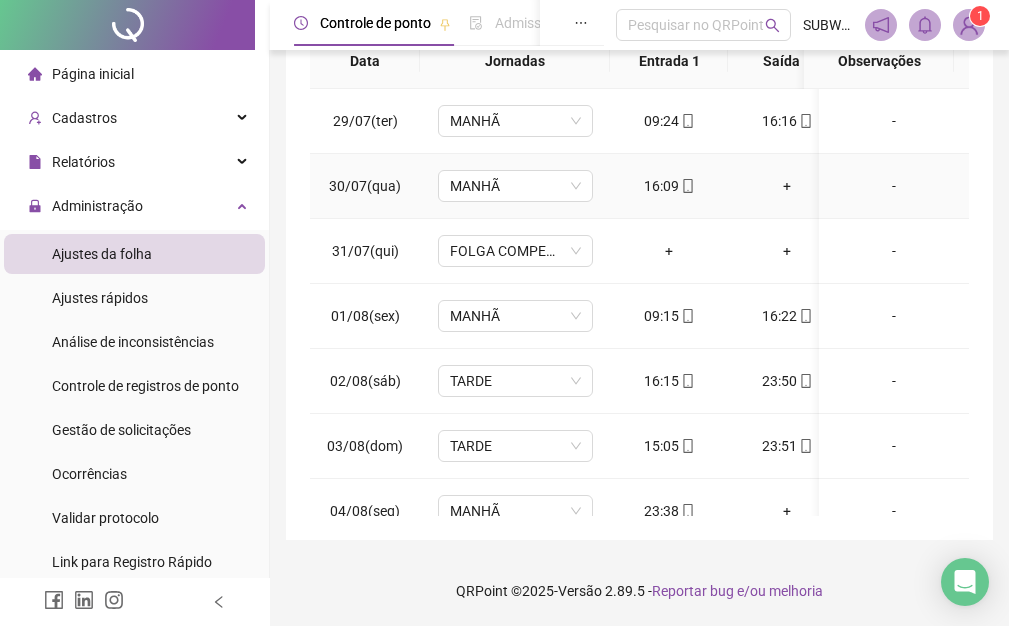 click on "+" at bounding box center (787, 186) 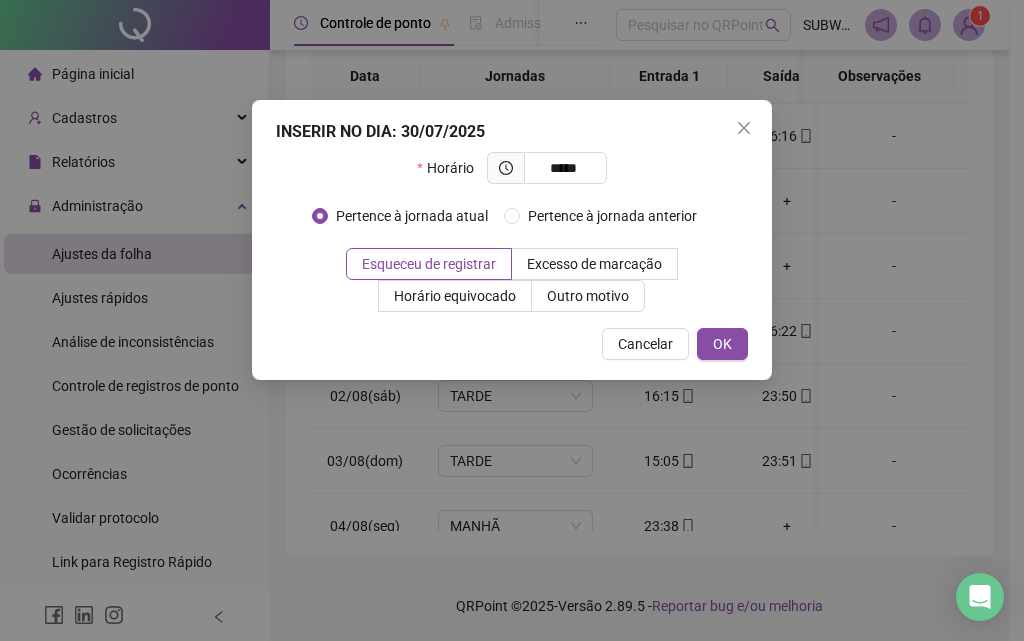 type on "*****" 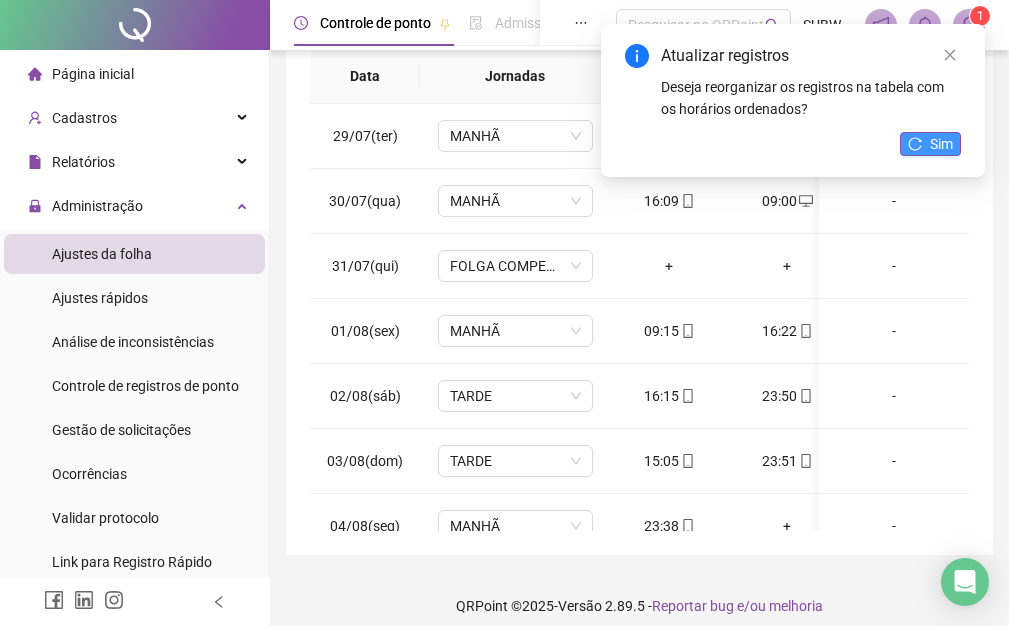 click on "Sim" at bounding box center (941, 144) 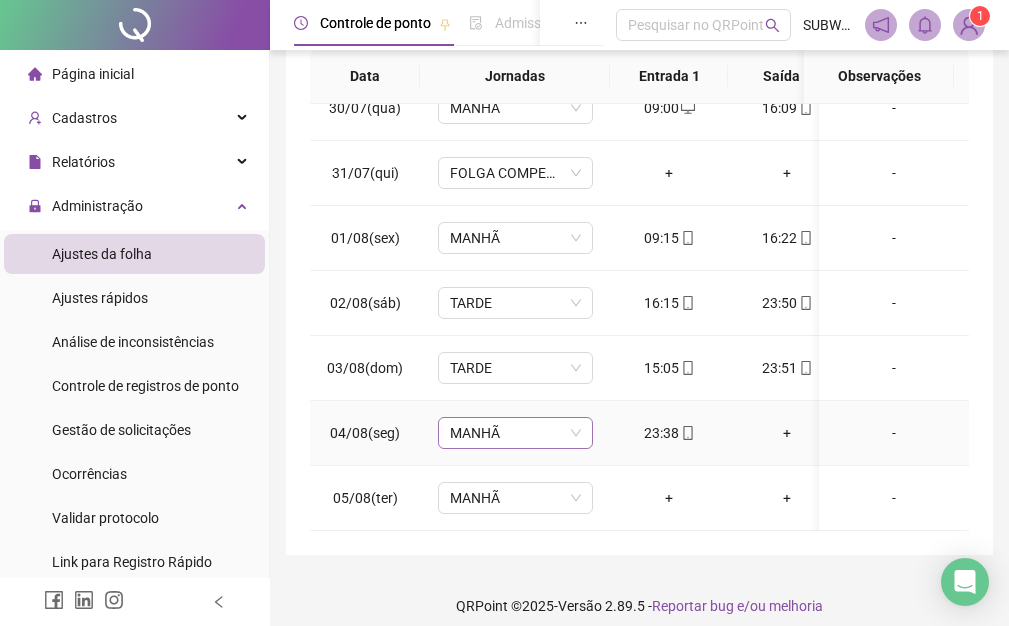 click on "MANHÃ" at bounding box center (515, 433) 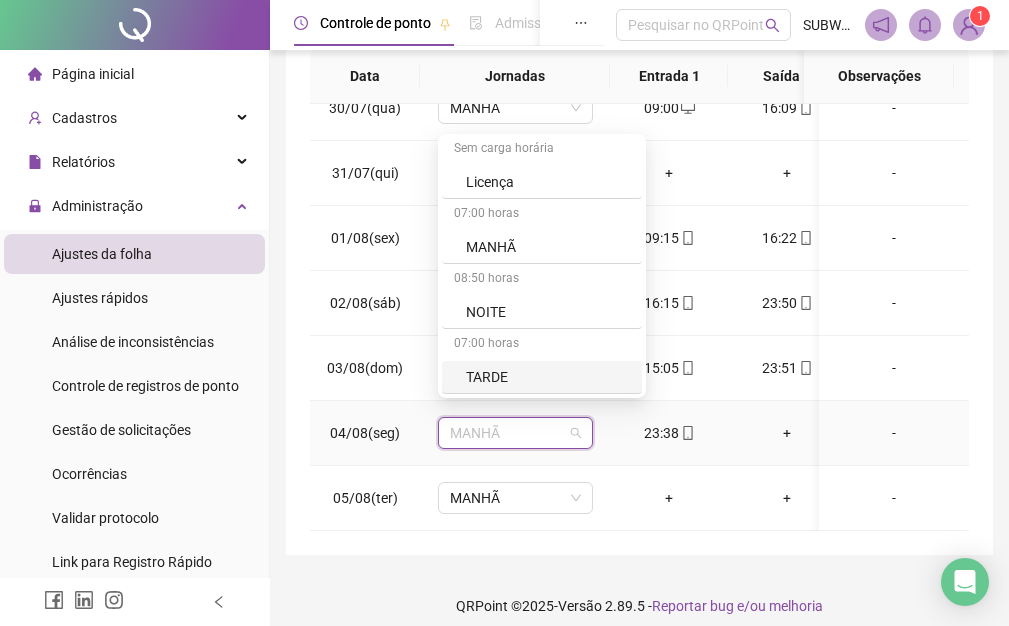 click on "TARDE" at bounding box center [548, 377] 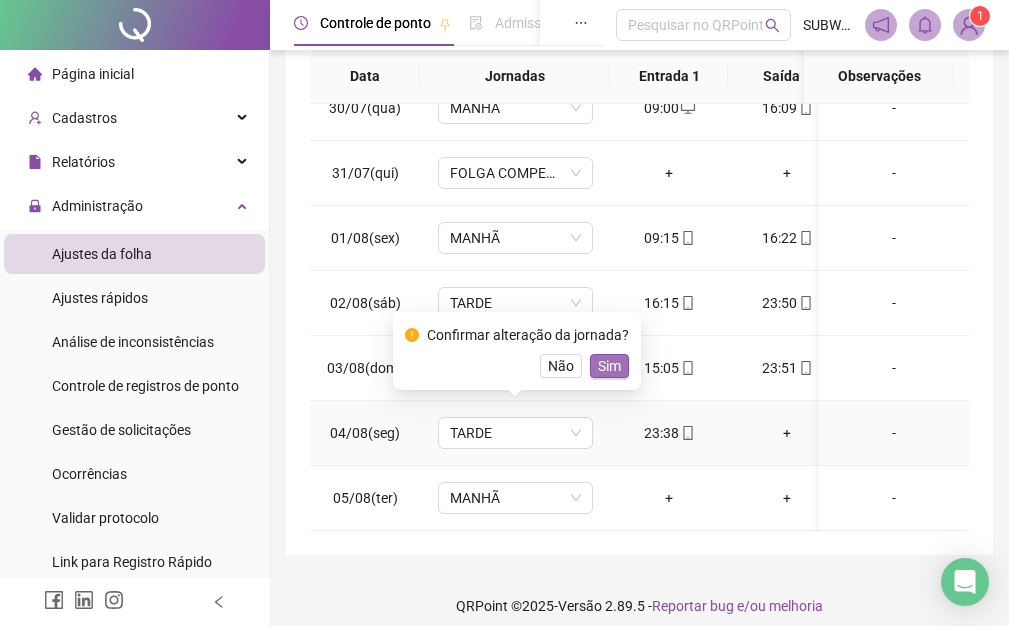 click on "Sim" at bounding box center (609, 366) 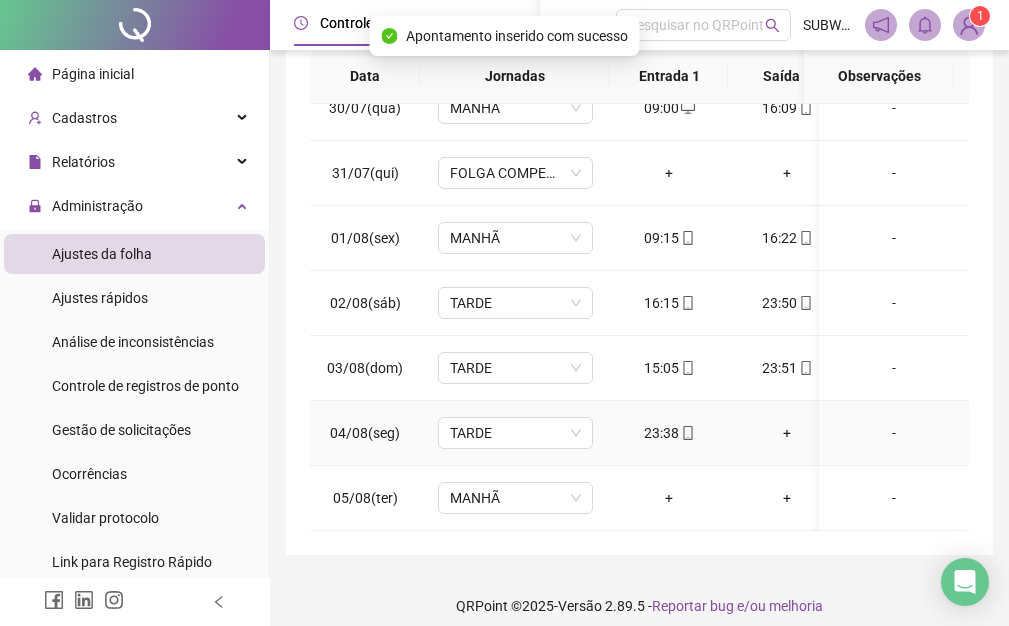 click on "+" at bounding box center (787, 433) 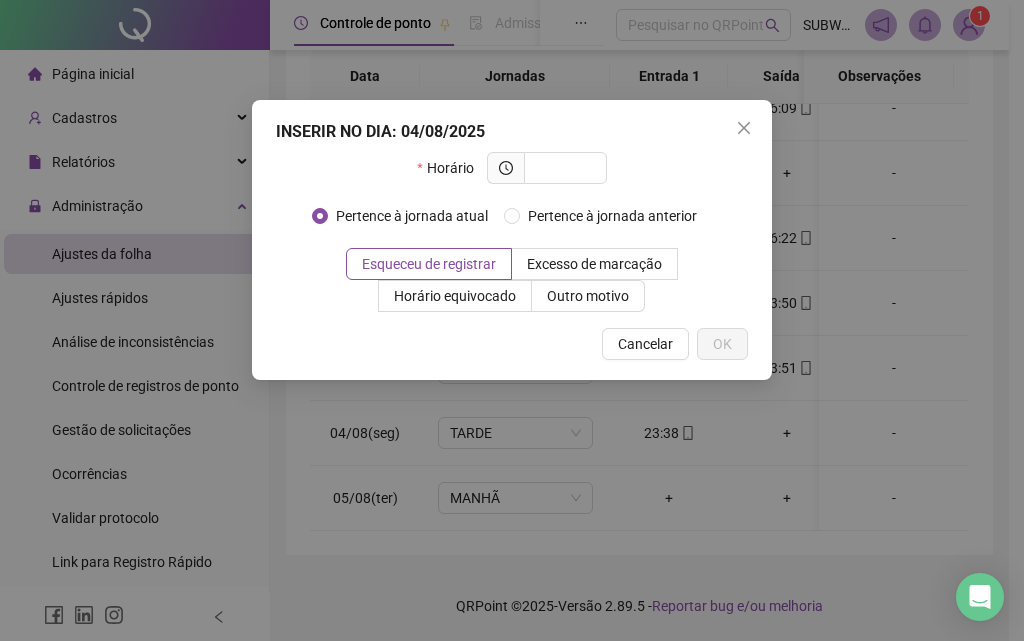 type on "*" 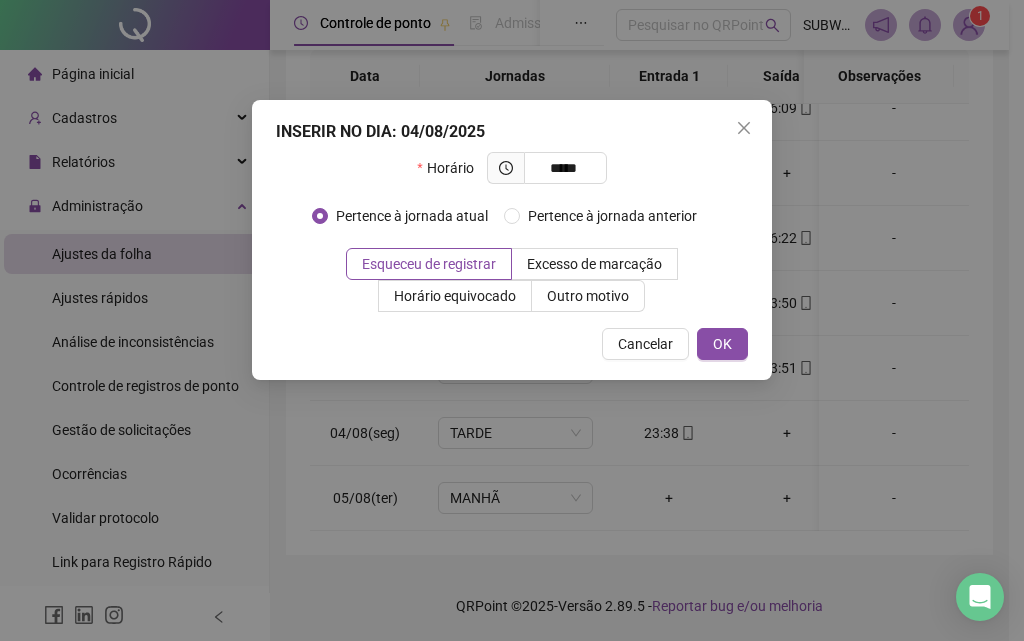 type on "*****" 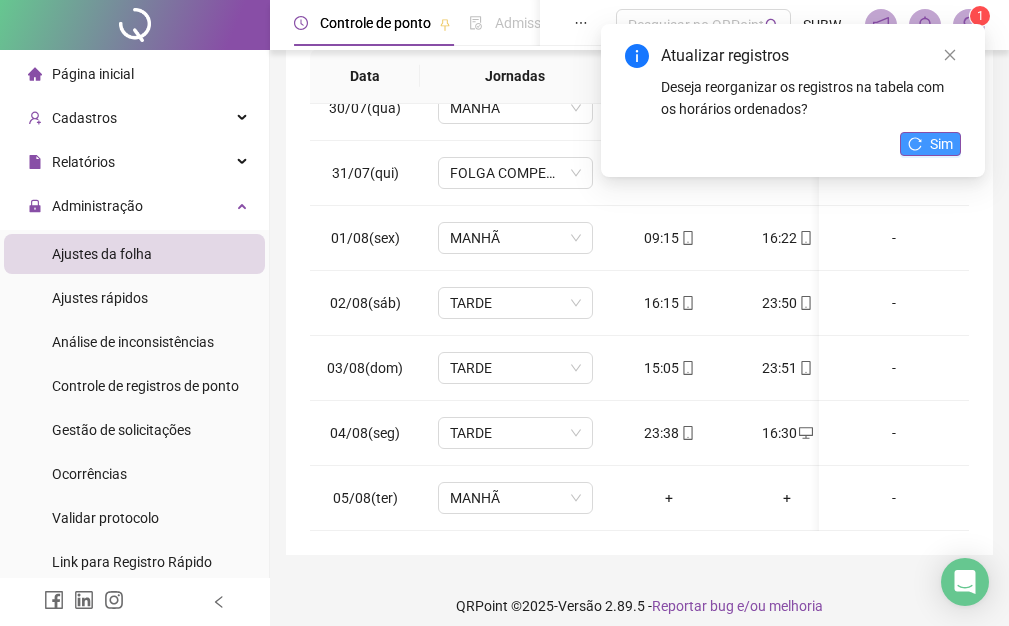 click 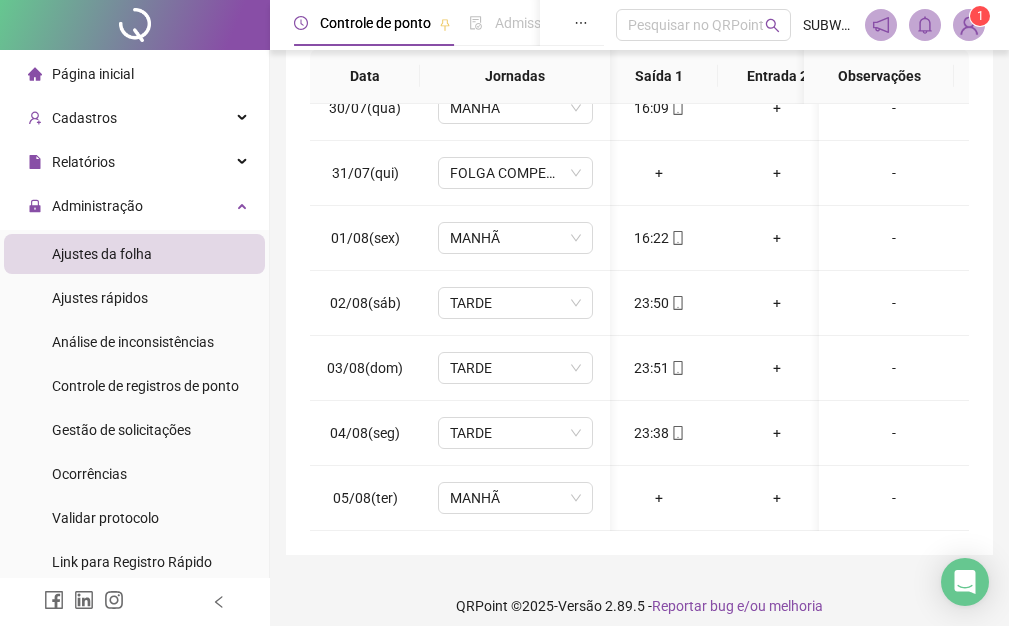scroll, scrollTop: 108, scrollLeft: 231, axis: both 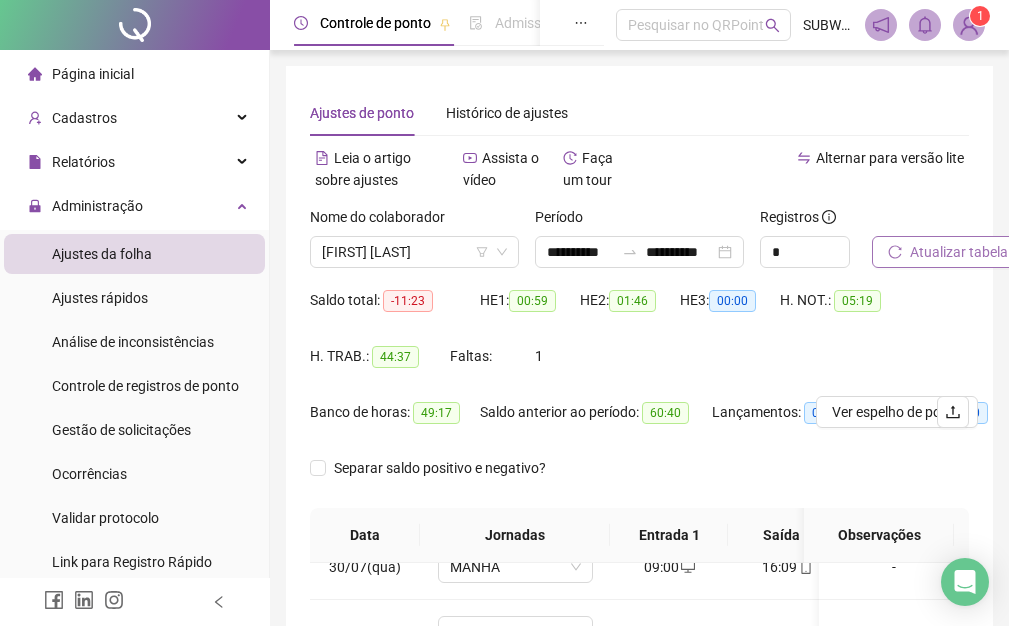 click on "Atualizar tabela" at bounding box center (959, 252) 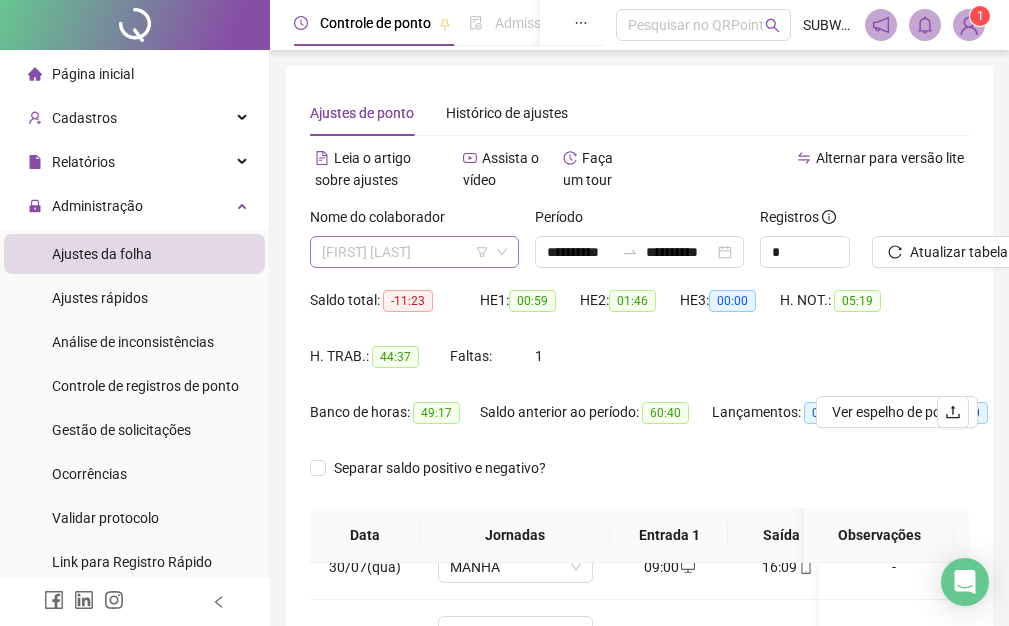 click on "[FIRST] [LAST]" at bounding box center (414, 252) 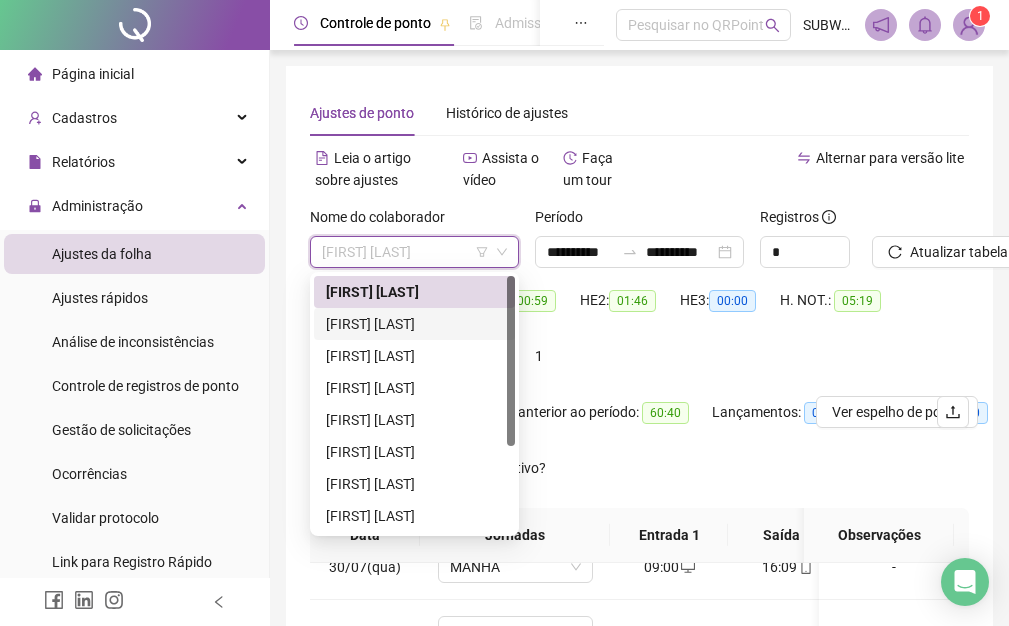 click on "[FIRST] [LAST]" at bounding box center [414, 324] 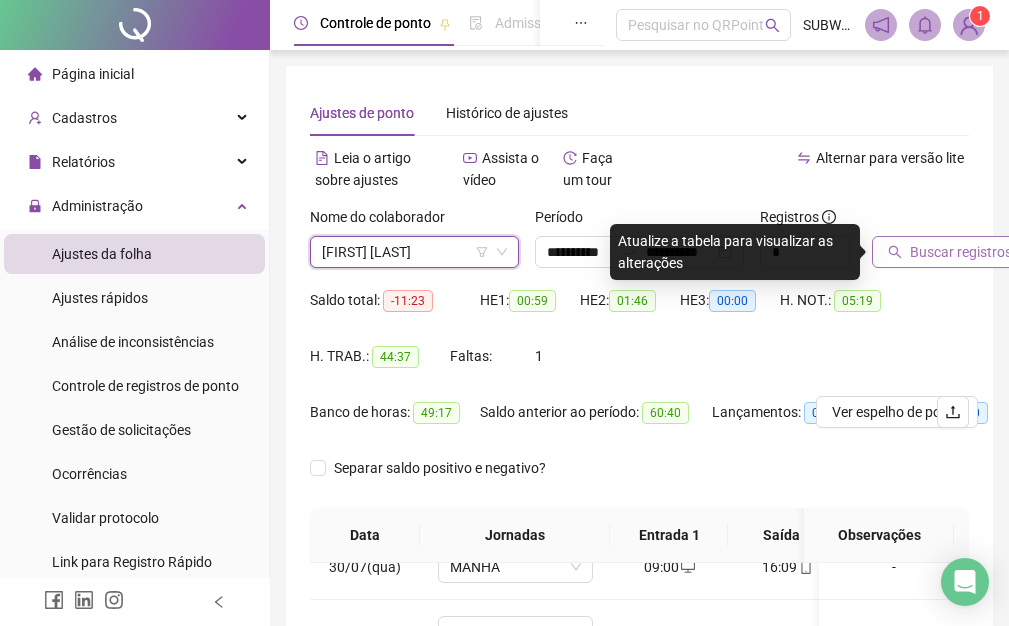 click on "Buscar registros" at bounding box center [961, 252] 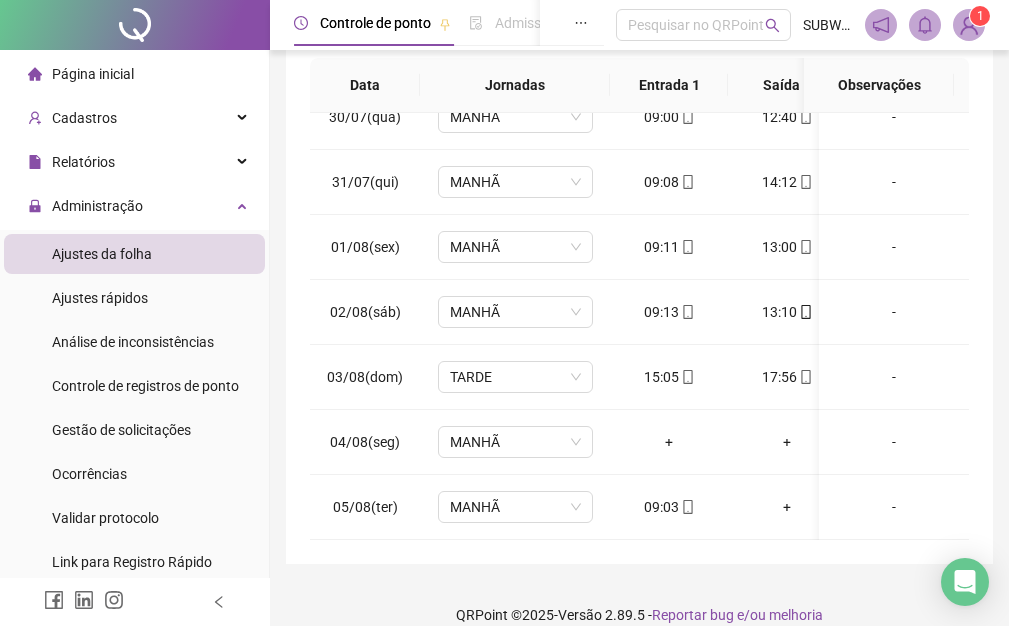 scroll, scrollTop: 474, scrollLeft: 0, axis: vertical 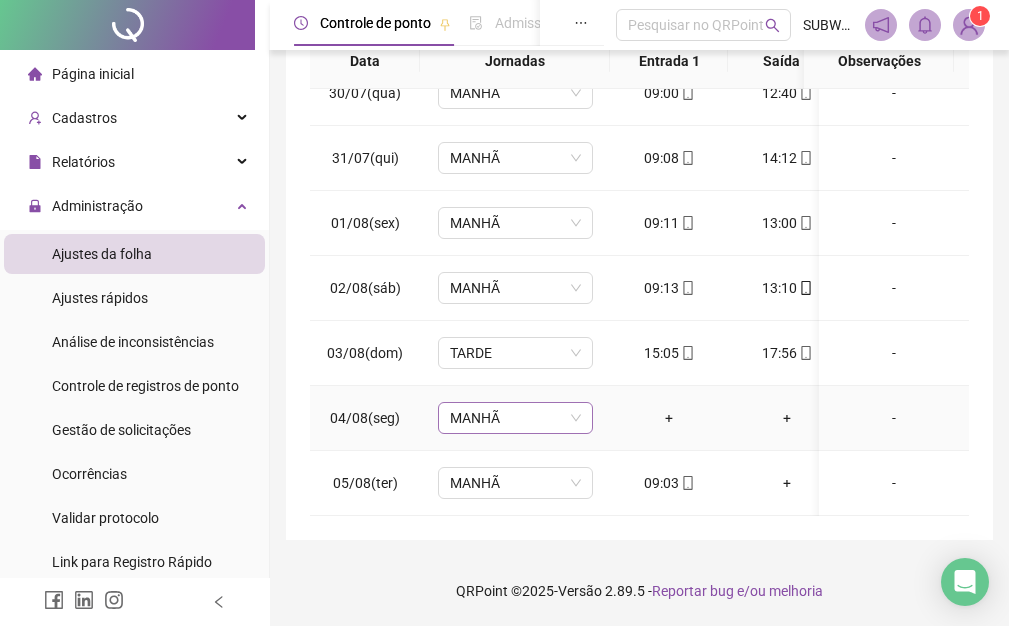 click on "MANHÃ" at bounding box center [515, 418] 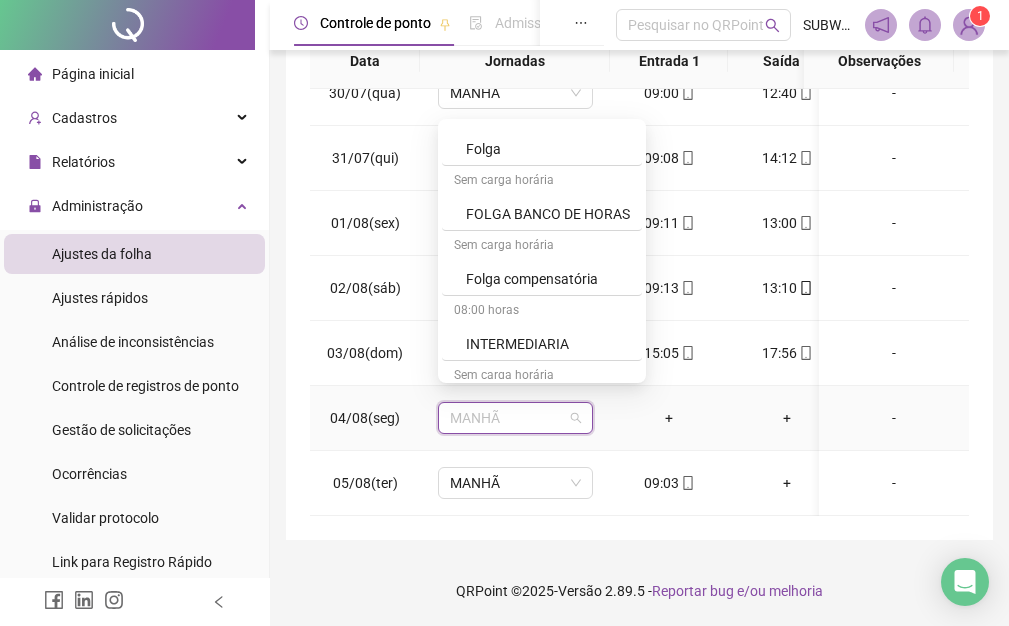 scroll, scrollTop: 743, scrollLeft: 0, axis: vertical 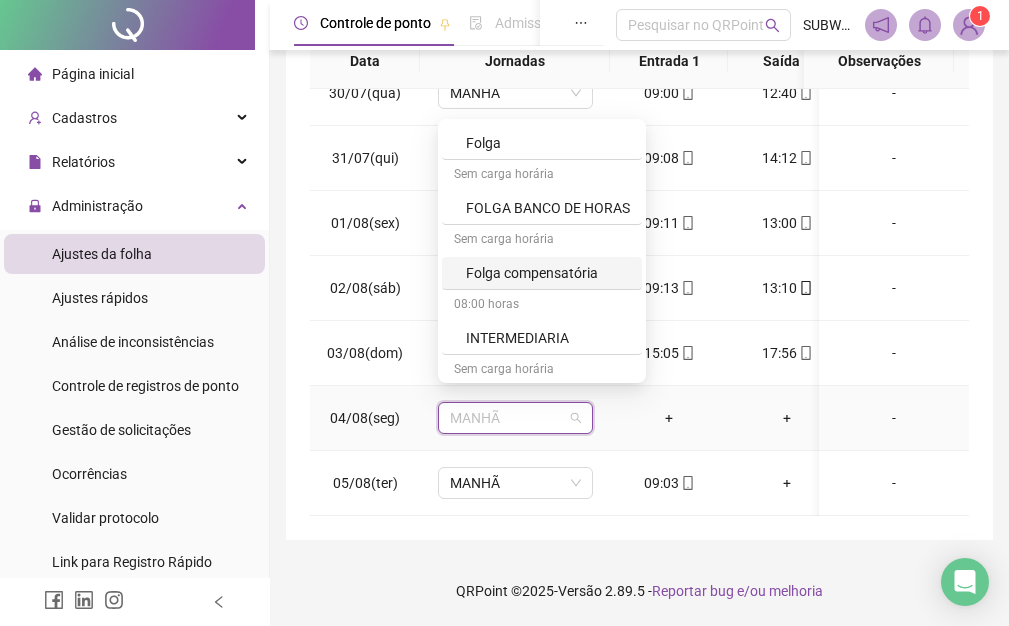 click on "Folga compensatória" at bounding box center (548, 273) 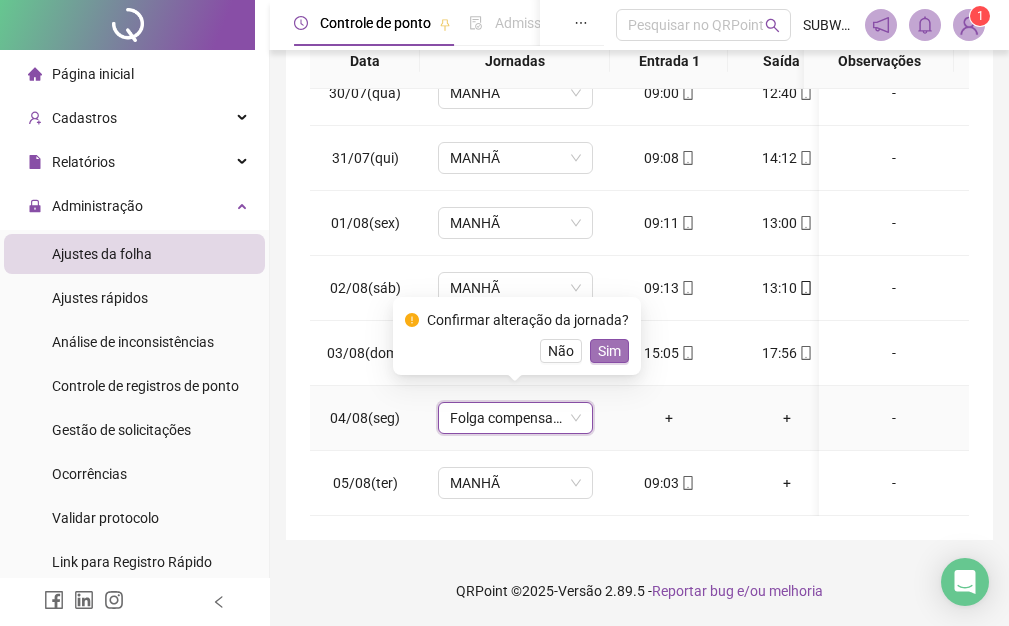 click on "Sim" at bounding box center (609, 351) 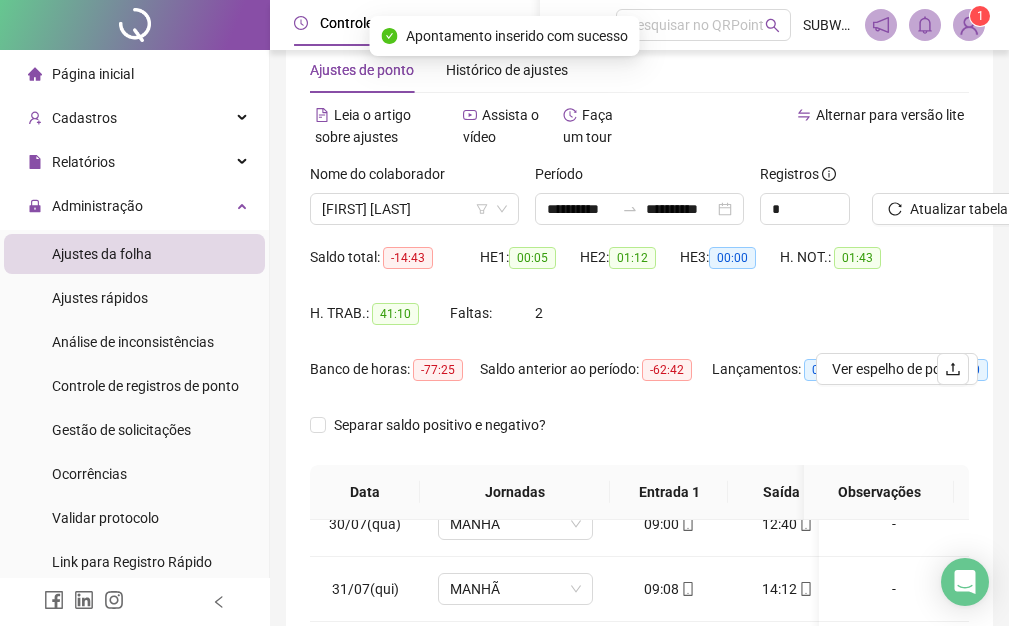scroll, scrollTop: 0, scrollLeft: 0, axis: both 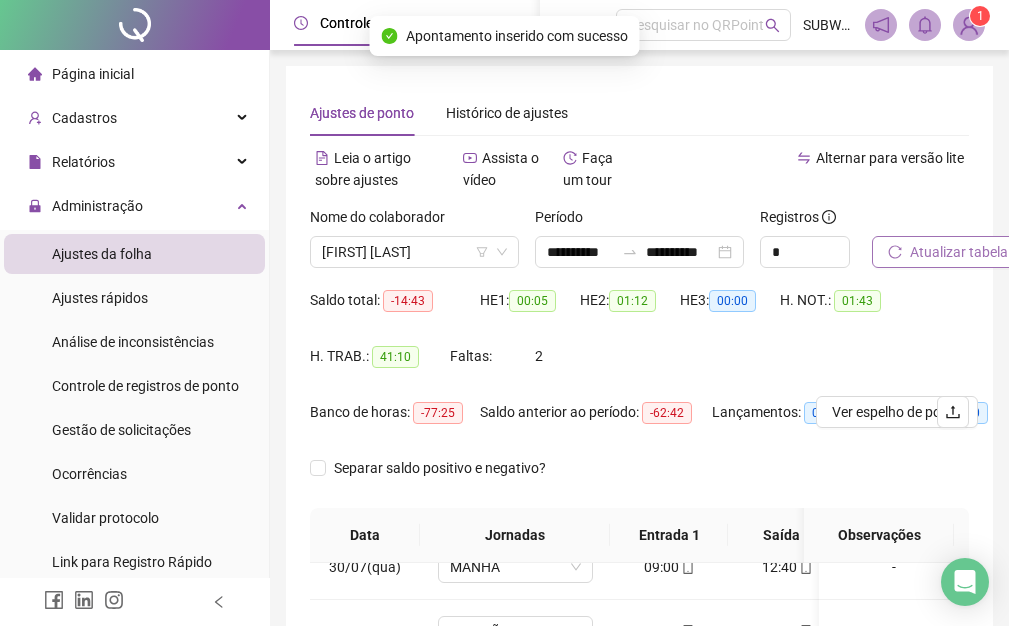 click on "Atualizar tabela" at bounding box center [959, 252] 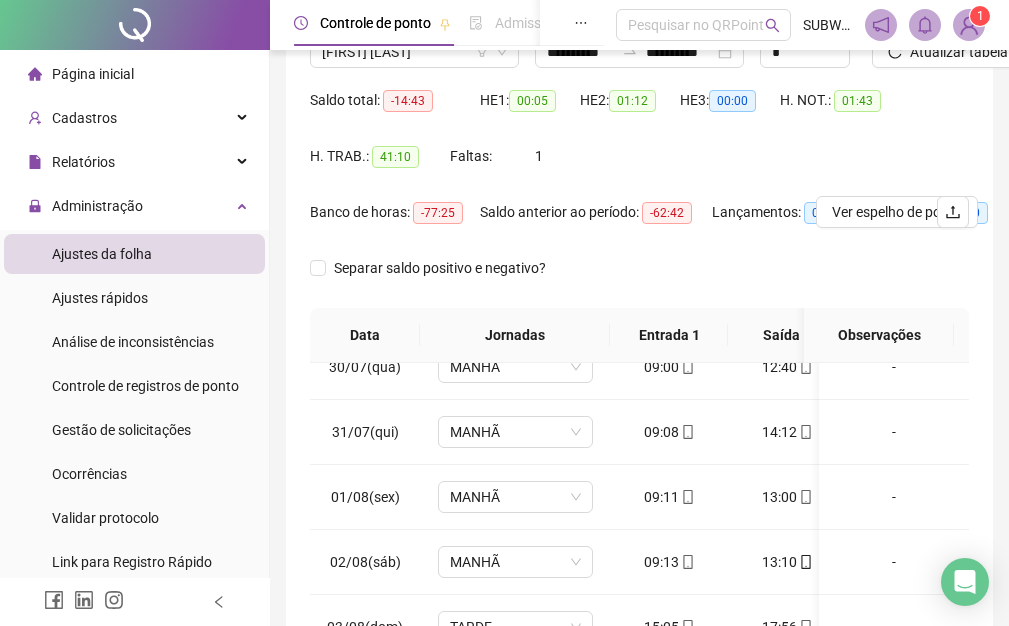 scroll, scrollTop: 0, scrollLeft: 0, axis: both 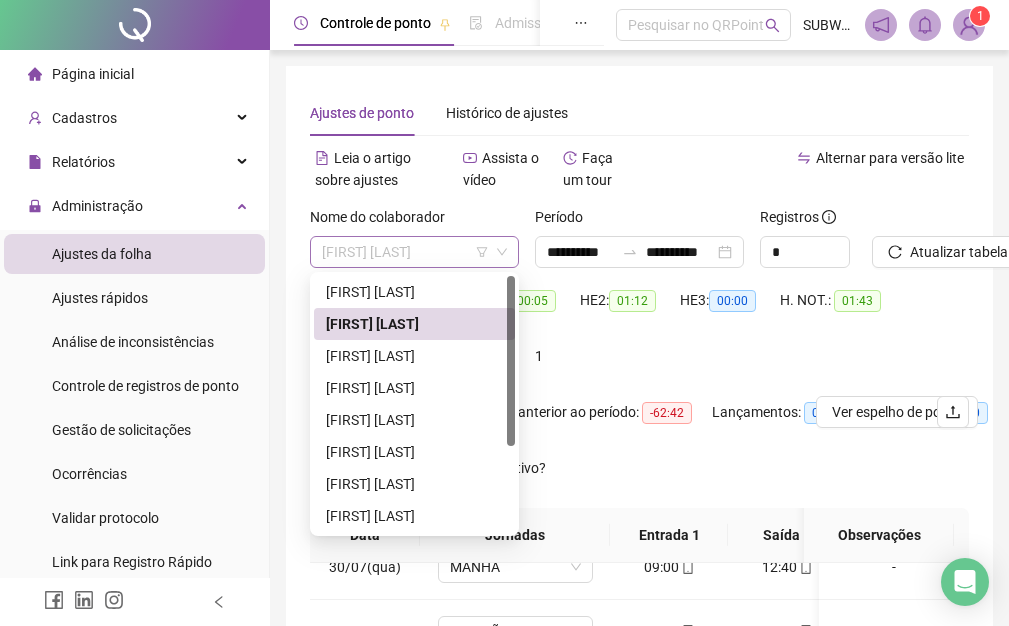 click on "[FIRST] [LAST]" at bounding box center [414, 252] 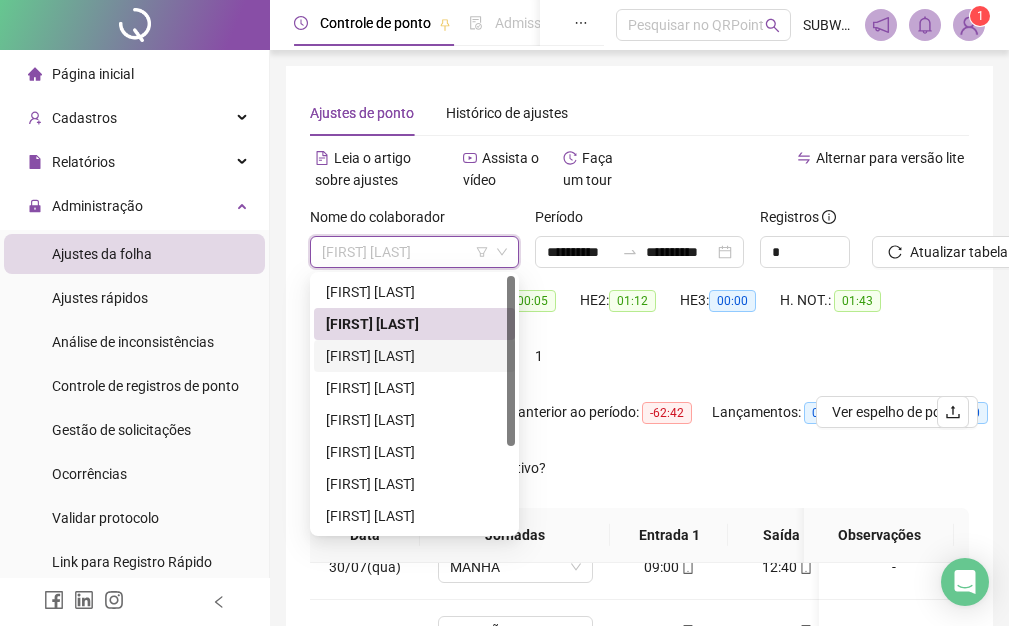 click on "[FIRST] [LAST]" at bounding box center [414, 356] 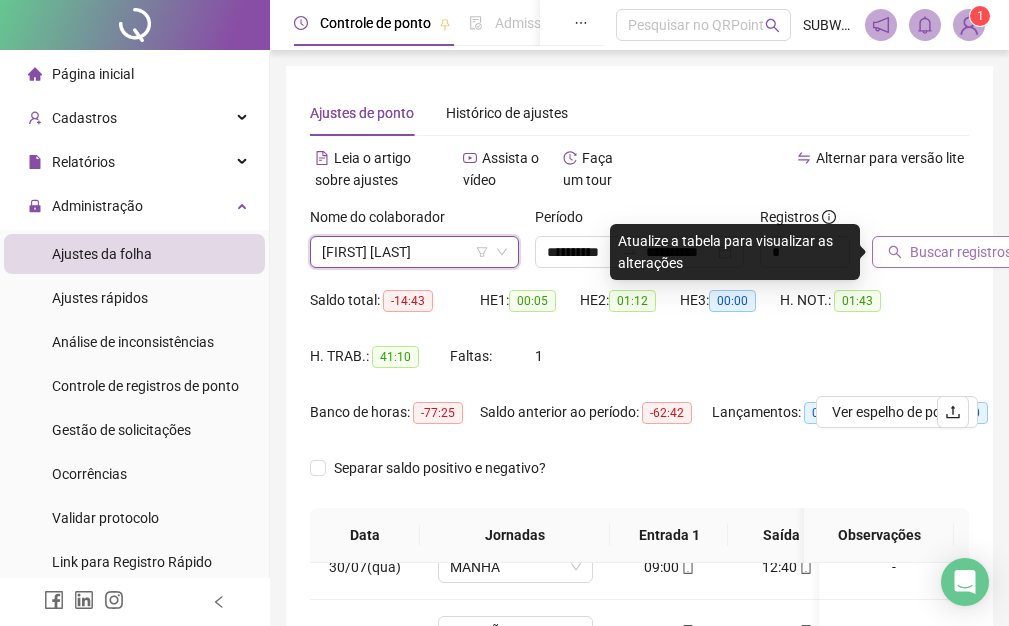 click on "Buscar registros" at bounding box center [961, 252] 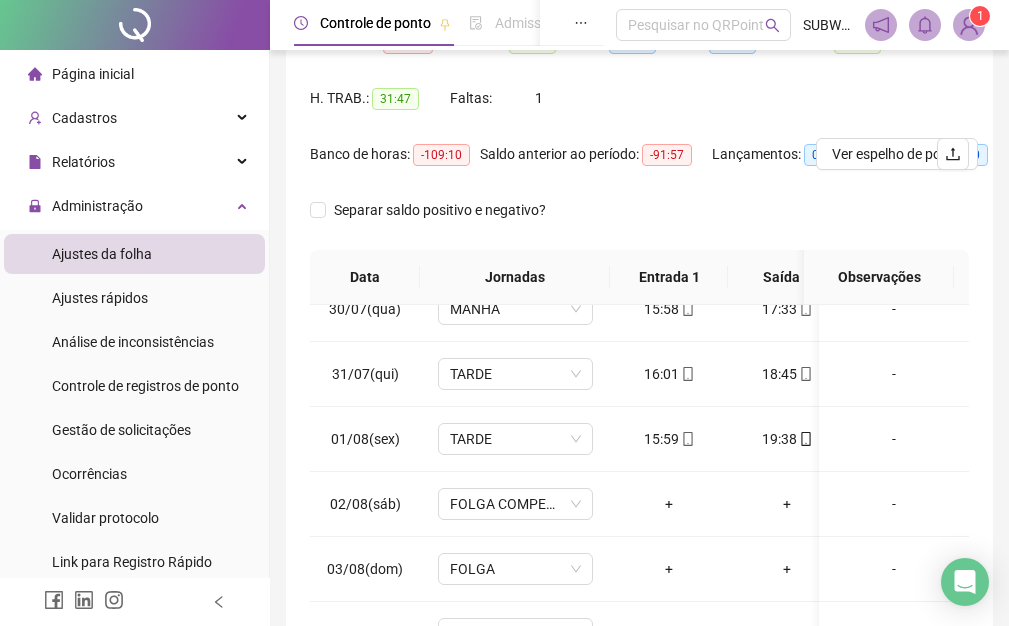 scroll, scrollTop: 474, scrollLeft: 0, axis: vertical 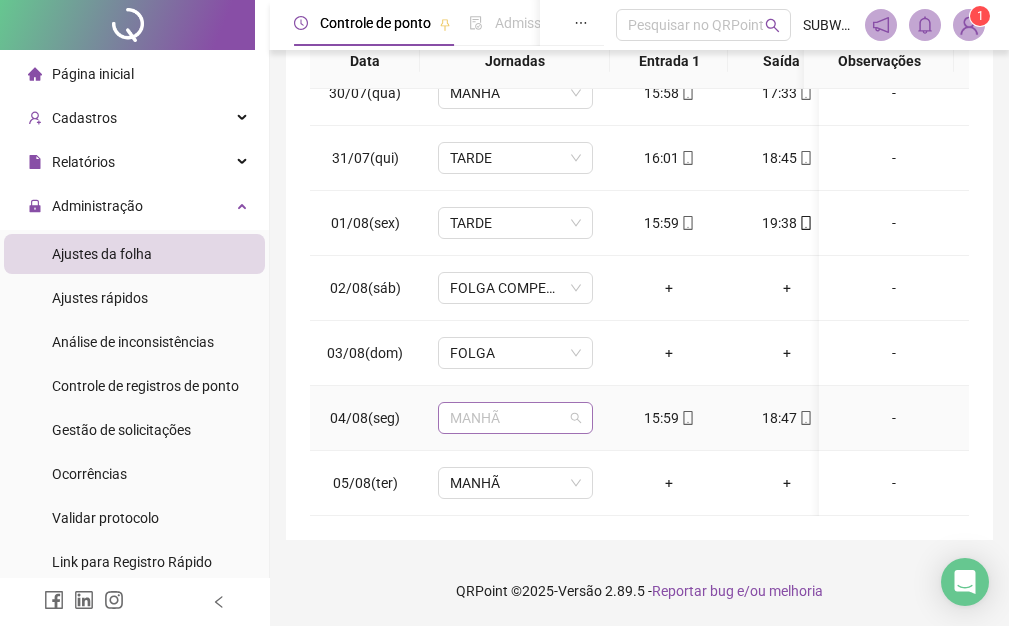 click on "MANHÃ" at bounding box center [515, 418] 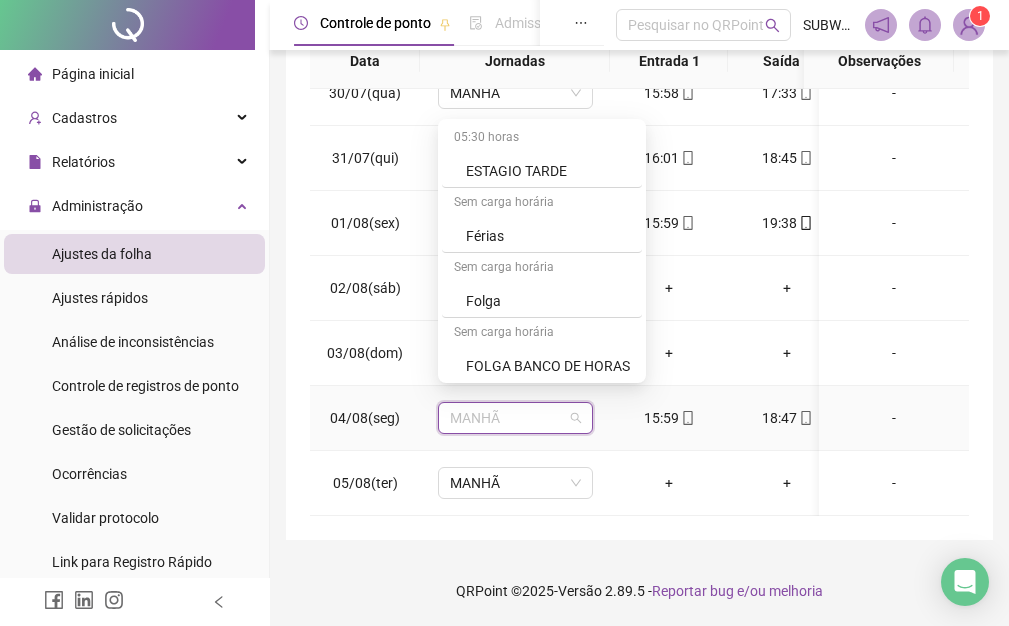 scroll, scrollTop: 979, scrollLeft: 0, axis: vertical 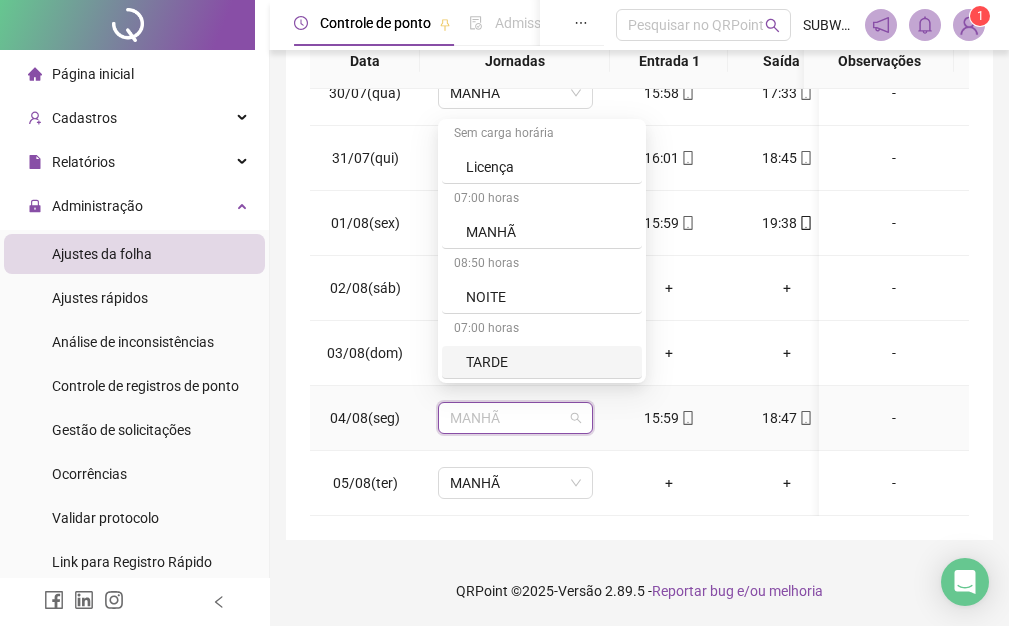click on "TARDE" at bounding box center [548, 362] 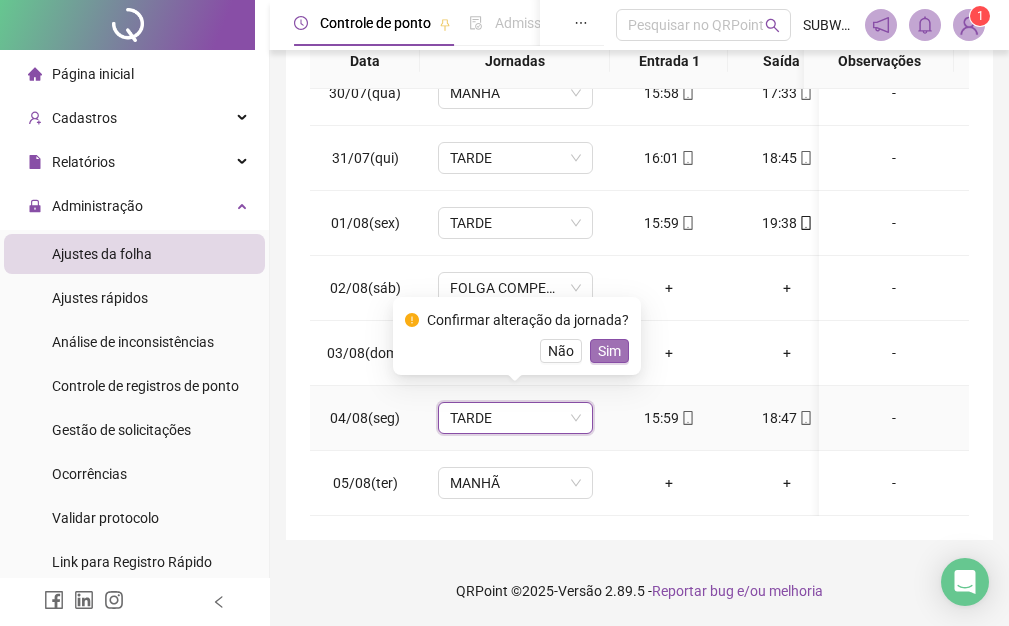 click on "Sim" at bounding box center [609, 351] 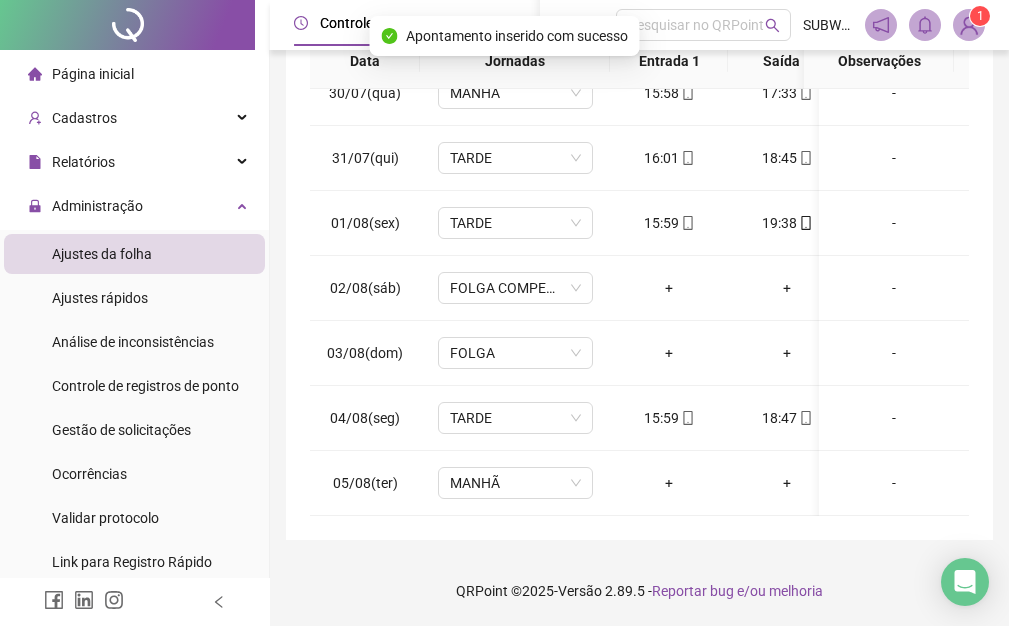 scroll, scrollTop: 108, scrollLeft: 49, axis: both 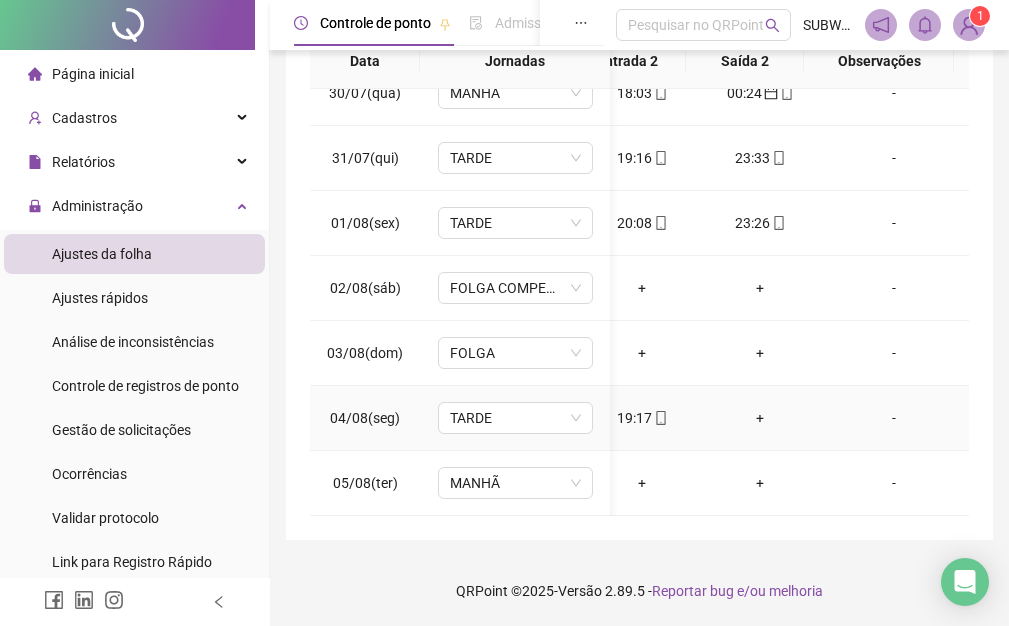 click on "+" at bounding box center (760, 418) 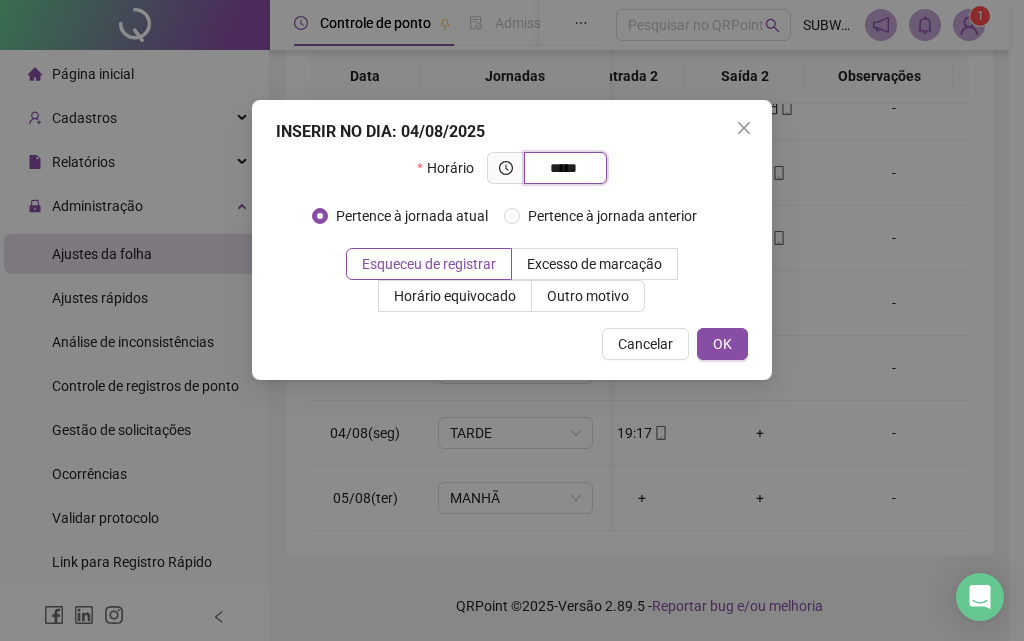 type on "*****" 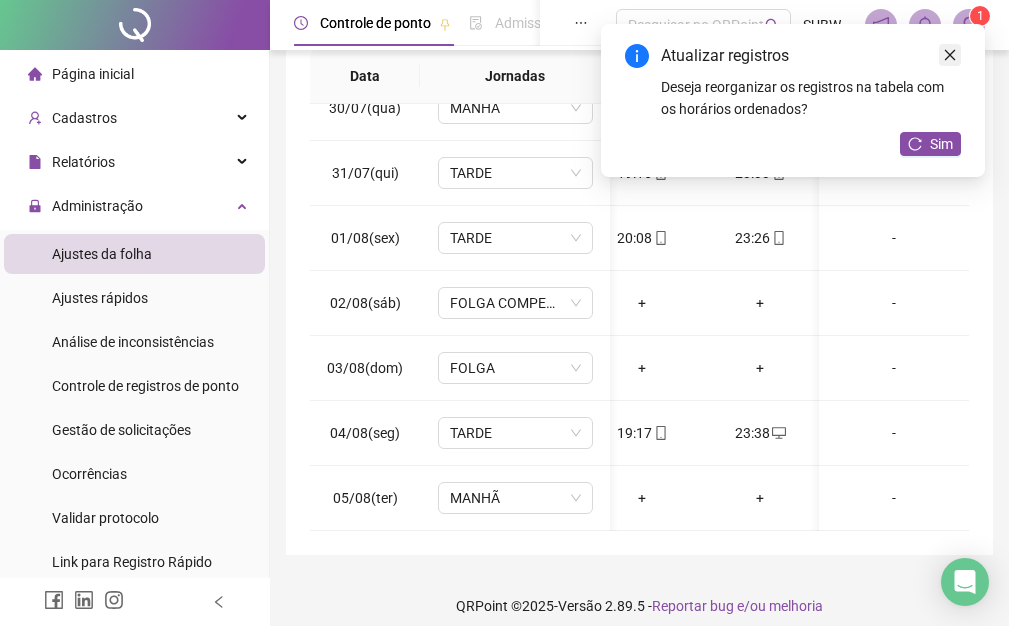 click 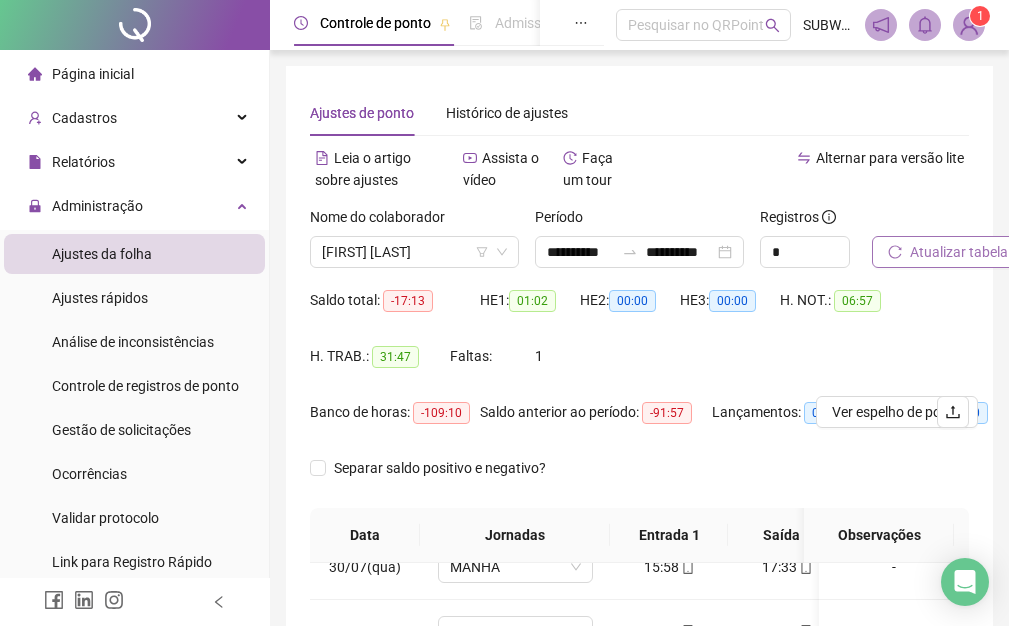 click on "Atualizar tabela" at bounding box center (959, 252) 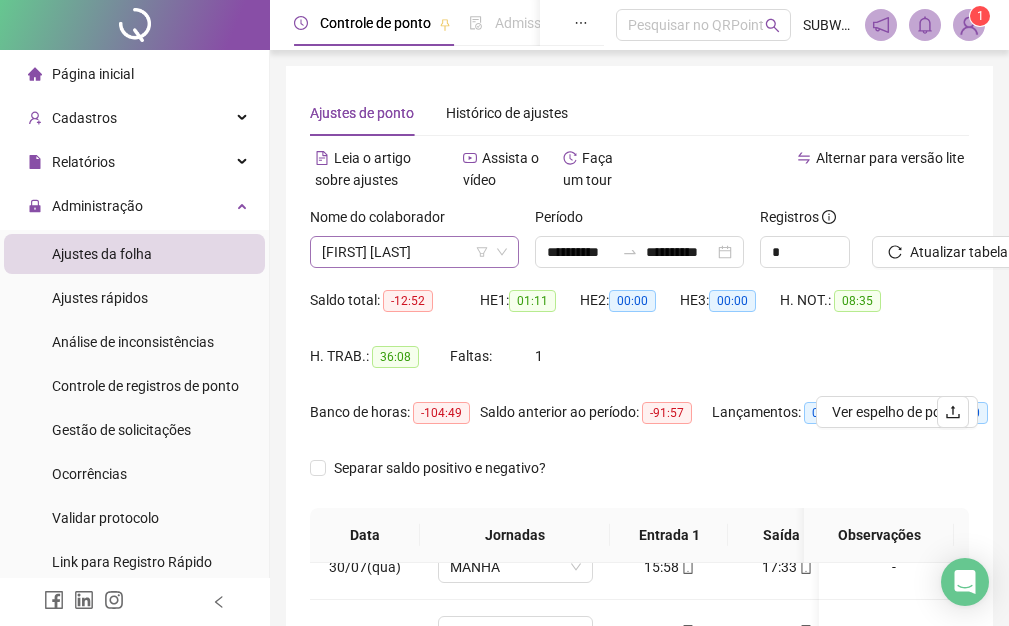 click on "[FIRST] [LAST]" at bounding box center [414, 252] 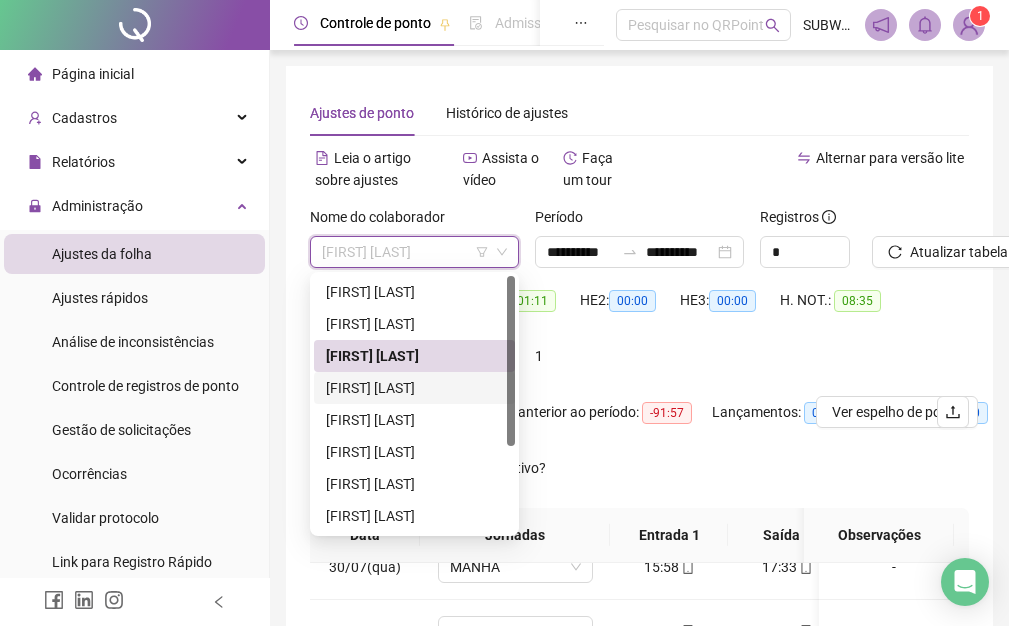 click on "[FIRST] [LAST]" at bounding box center (414, 388) 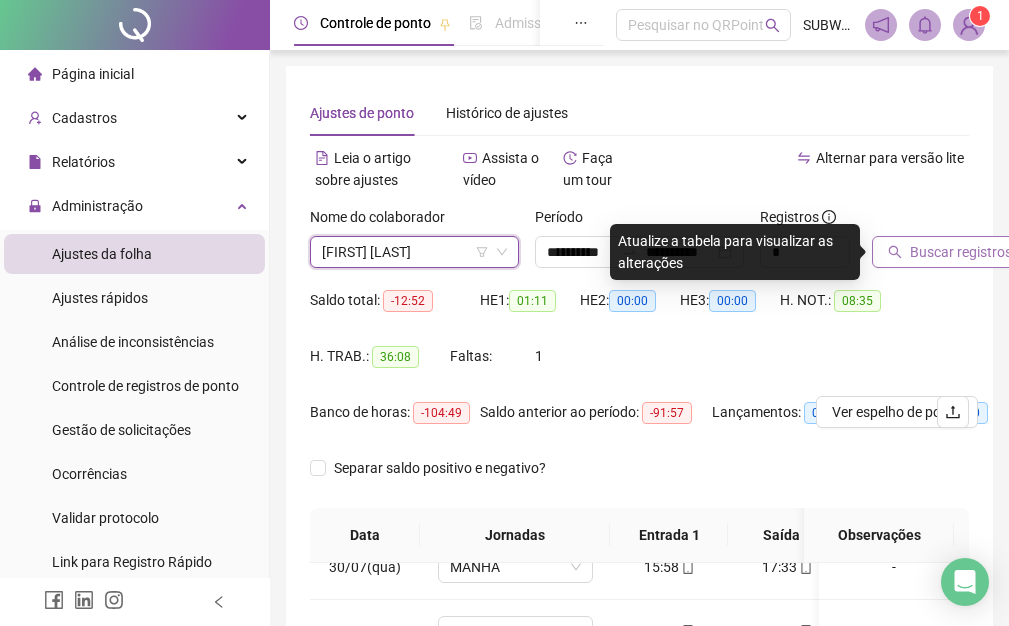 click on "Buscar registros" at bounding box center [961, 252] 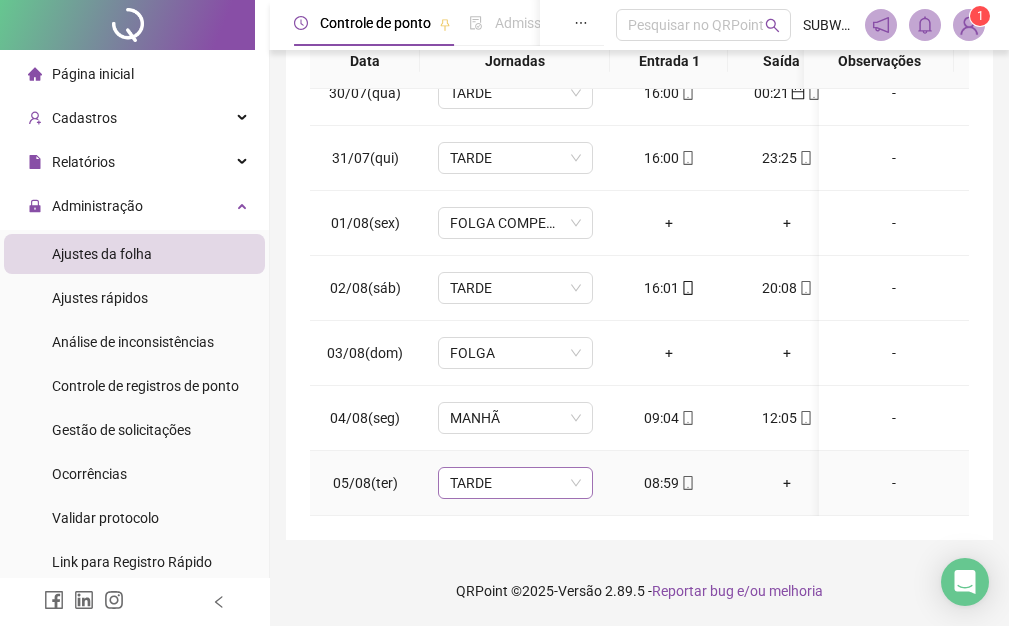drag, startPoint x: 522, startPoint y: 479, endPoint x: 563, endPoint y: 471, distance: 41.773197 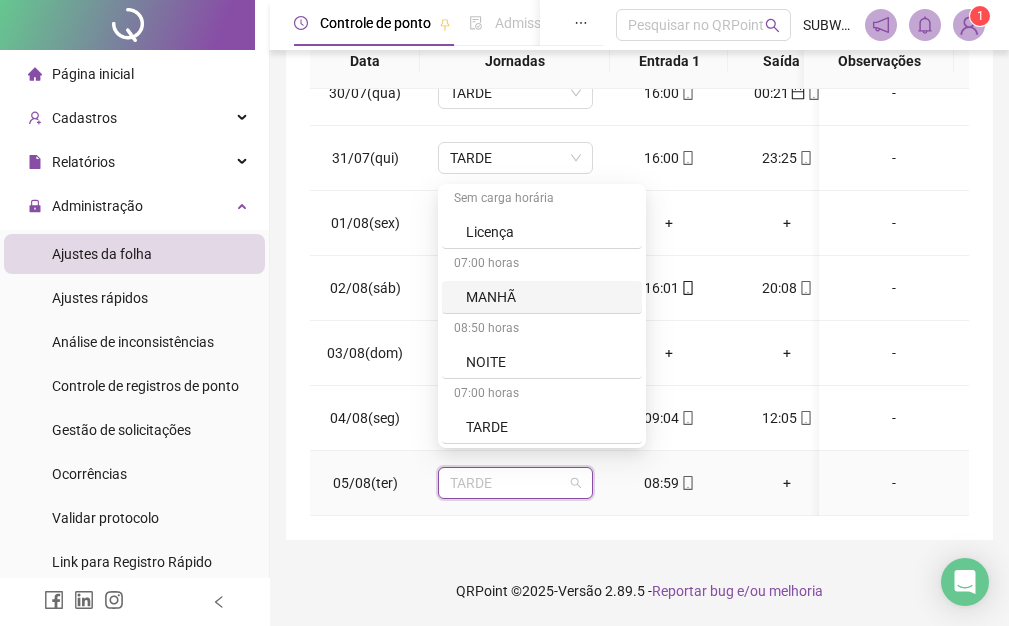 click on "MANHÃ" at bounding box center (548, 297) 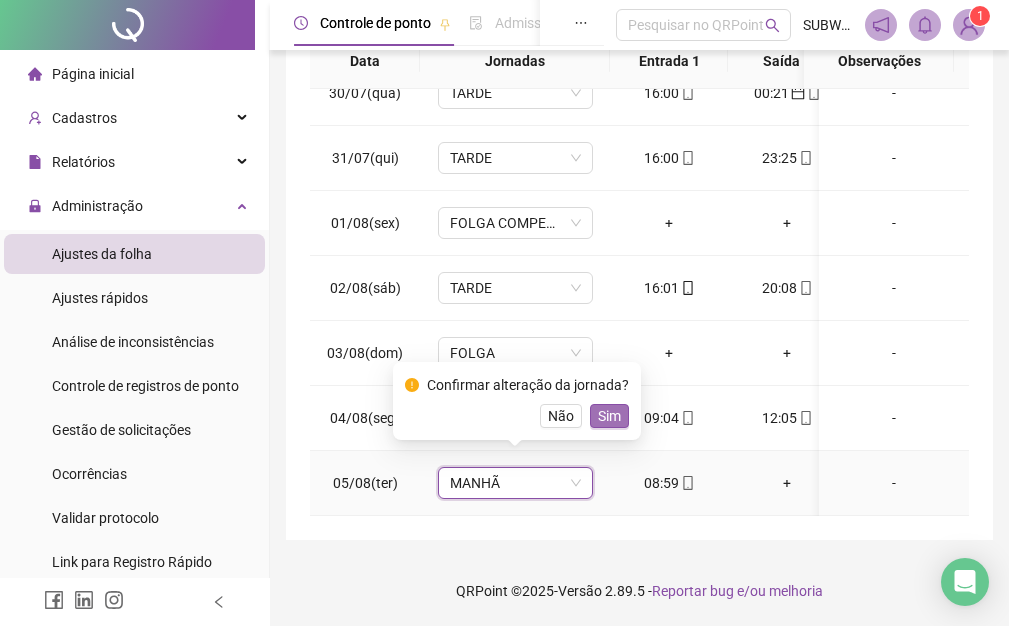 click on "Sim" at bounding box center (609, 416) 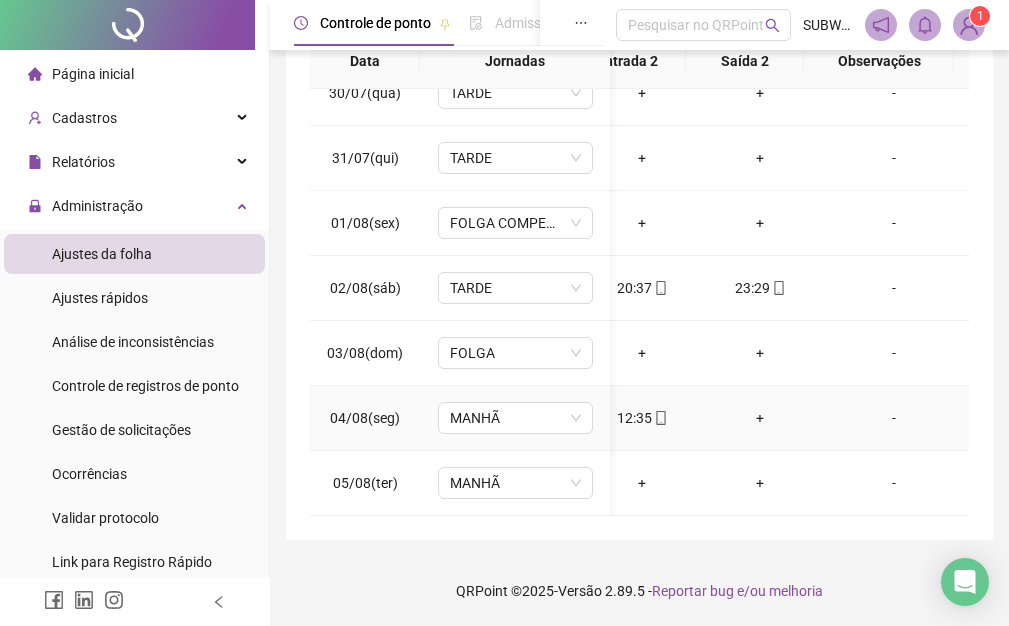 click on "+" at bounding box center (760, 418) 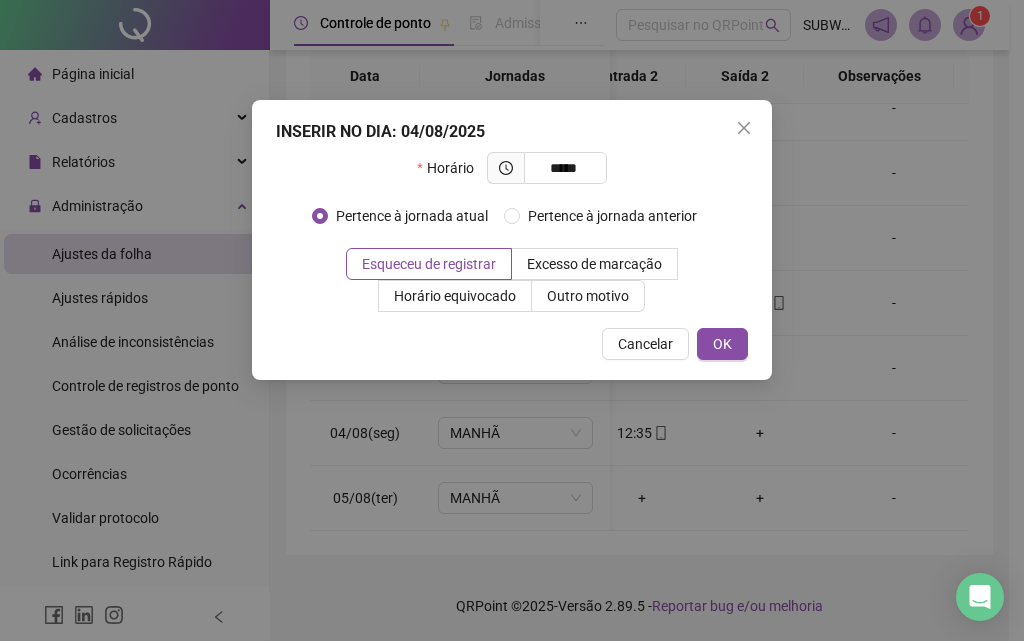 type on "*****" 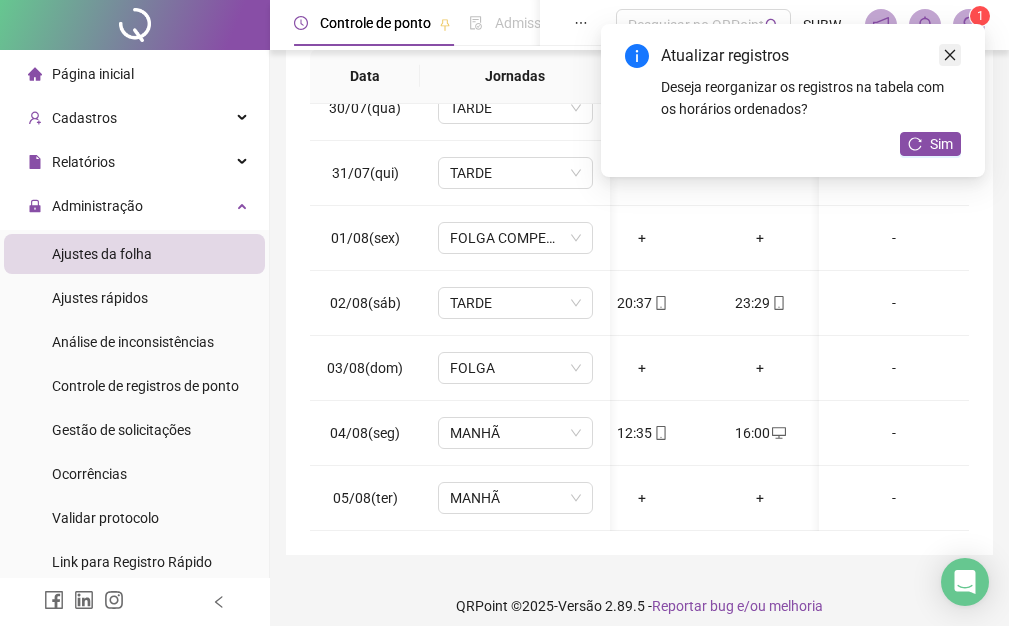 click 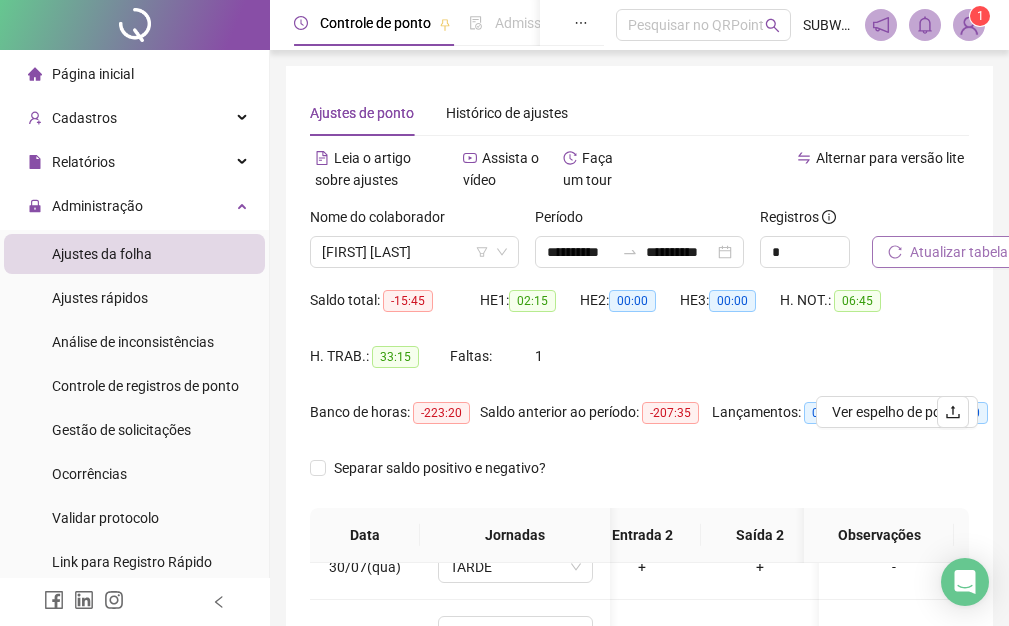 click on "Atualizar tabela" at bounding box center [959, 252] 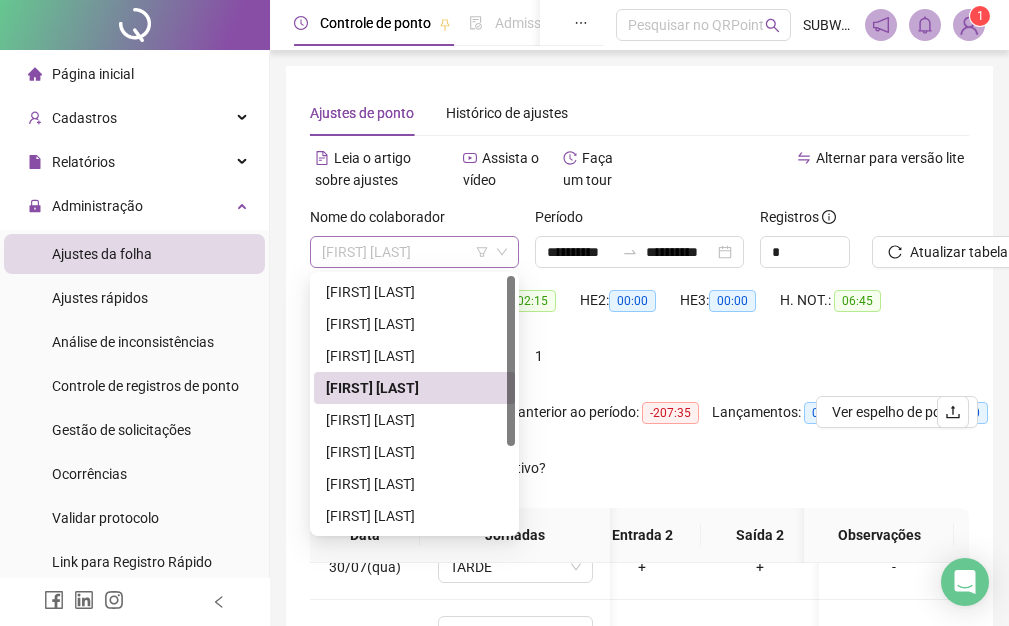 click on "[FIRST] [LAST]" at bounding box center [414, 252] 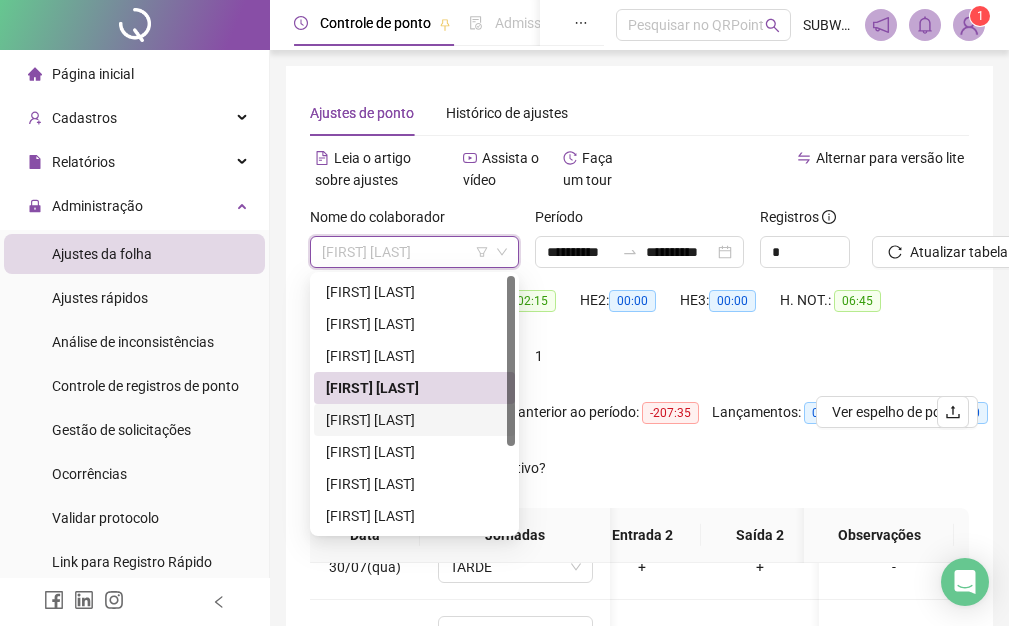 click on "[FIRST] [LAST]" at bounding box center [414, 420] 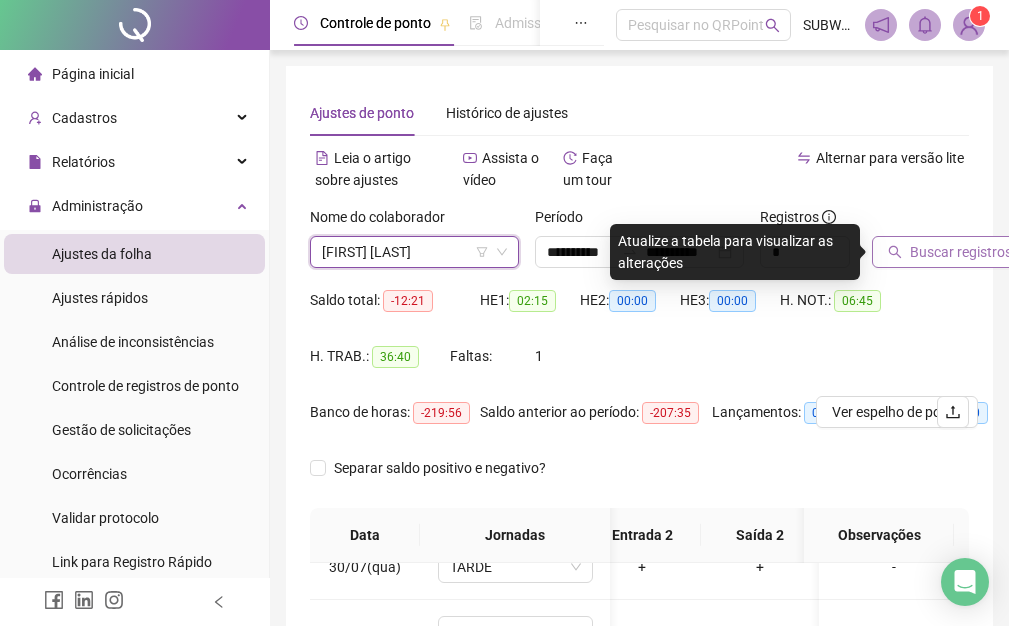 click on "Buscar registros" at bounding box center (961, 252) 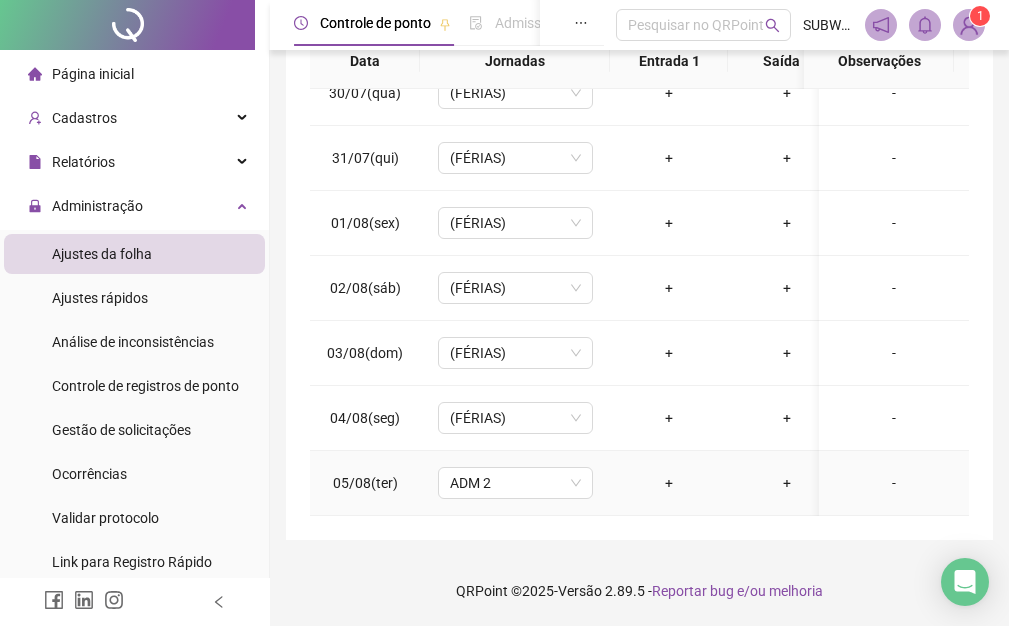click on "+" at bounding box center [669, 483] 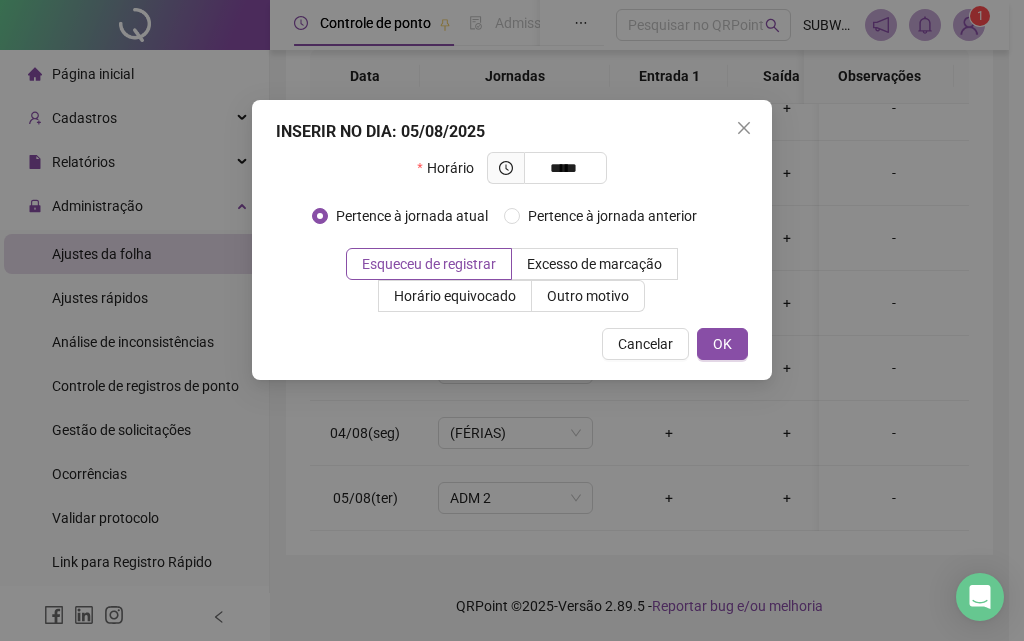 type on "*****" 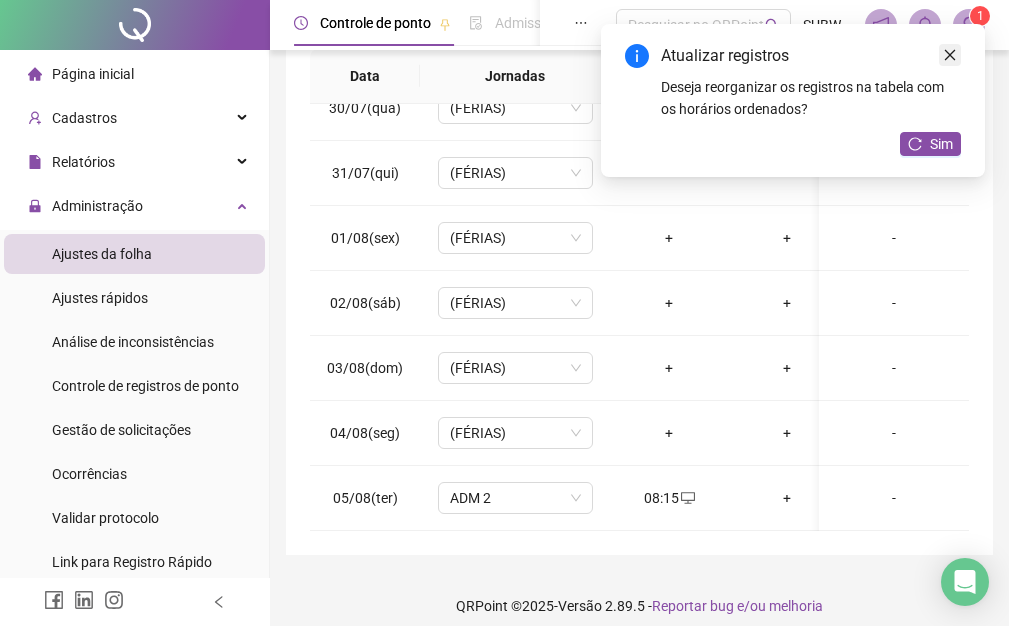 click at bounding box center [950, 55] 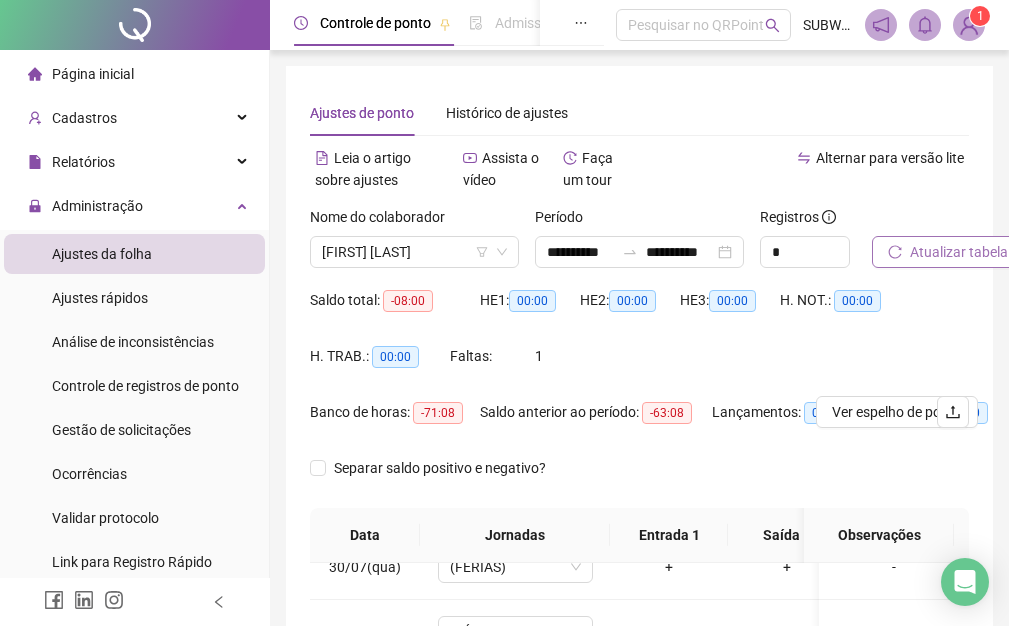 click on "Atualizar tabela" at bounding box center [959, 252] 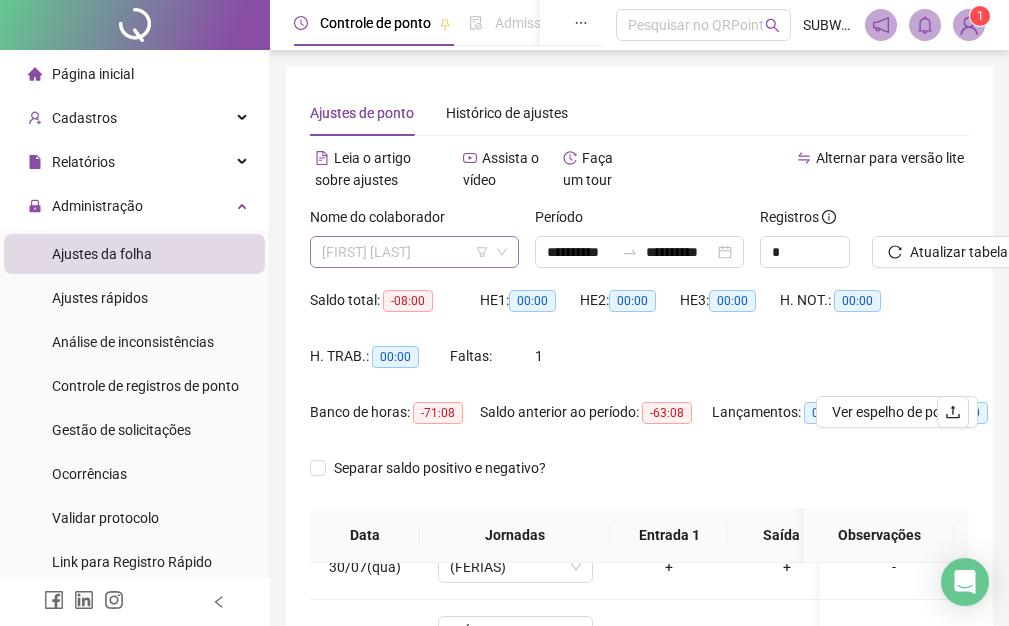 click on "[FIRST] [LAST]" at bounding box center [414, 252] 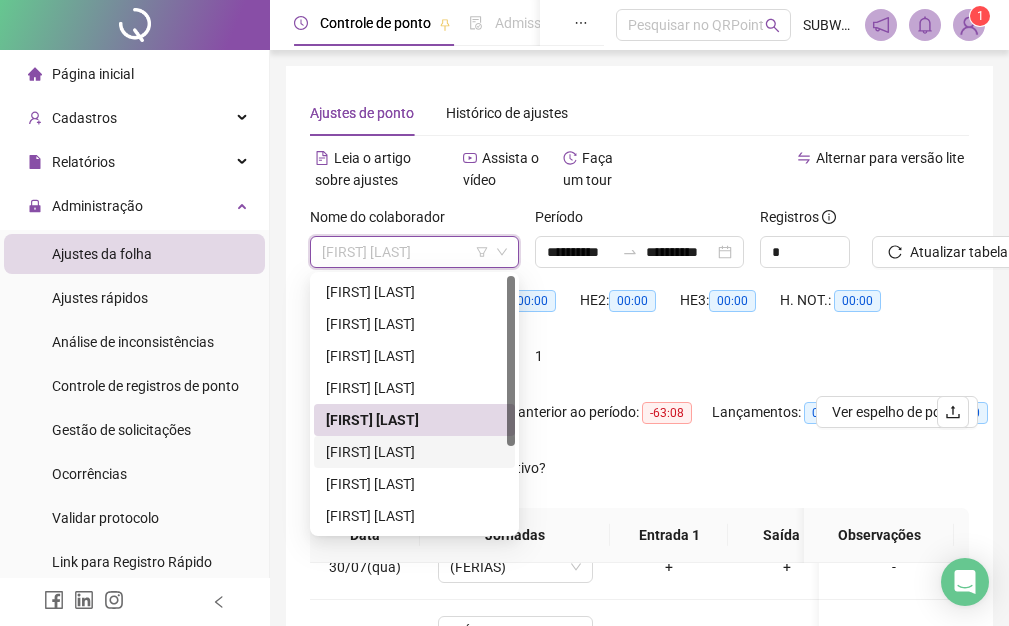click on "[FIRST] [LAST]" at bounding box center [414, 452] 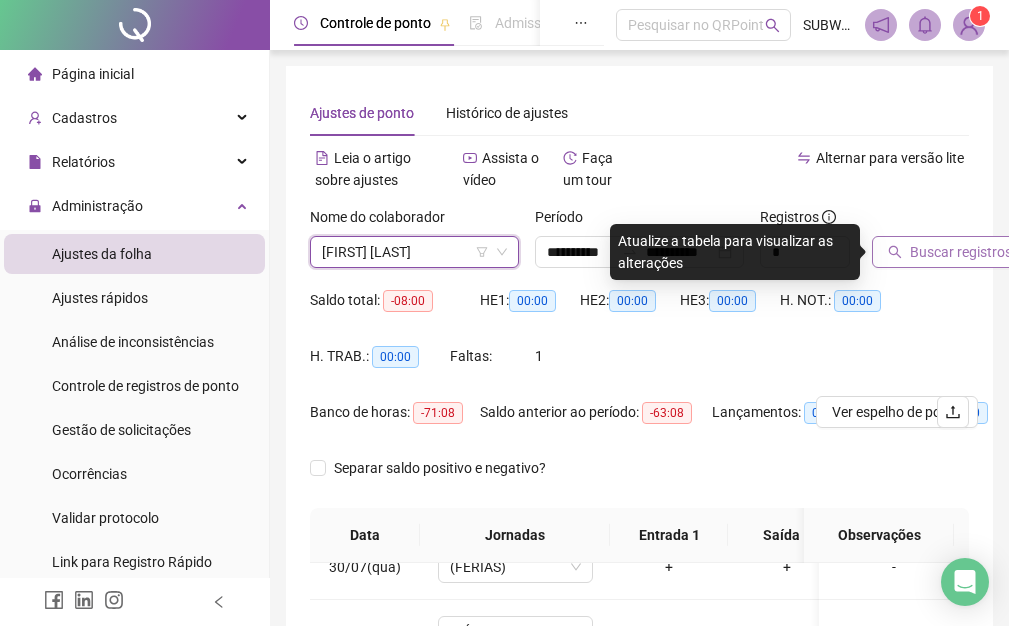 click on "Buscar registros" at bounding box center (961, 252) 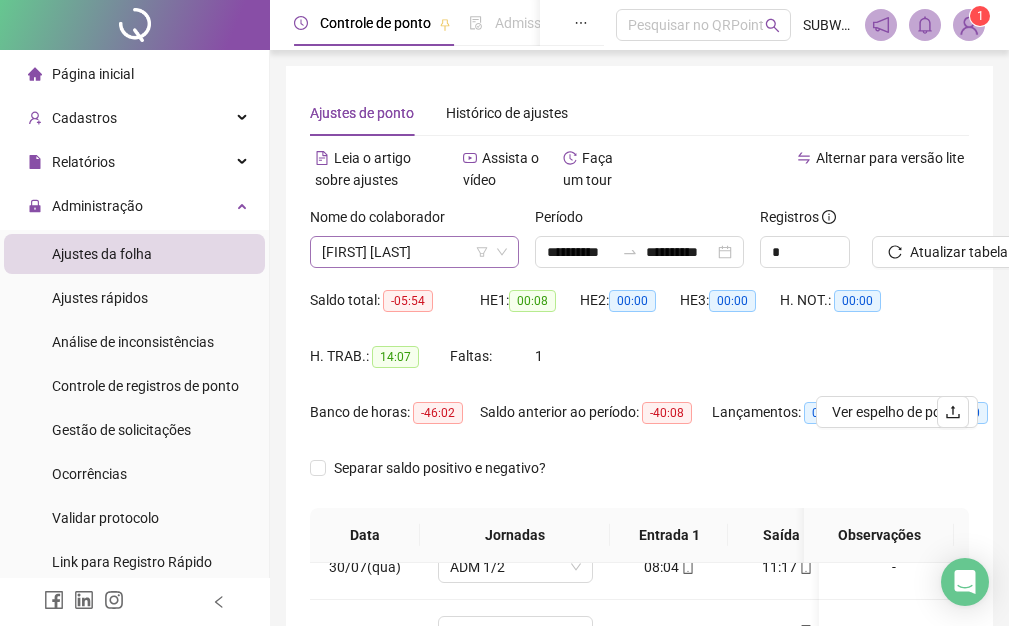 click on "Nome do colaborador [FIRST] [LAST]" at bounding box center [414, 237] 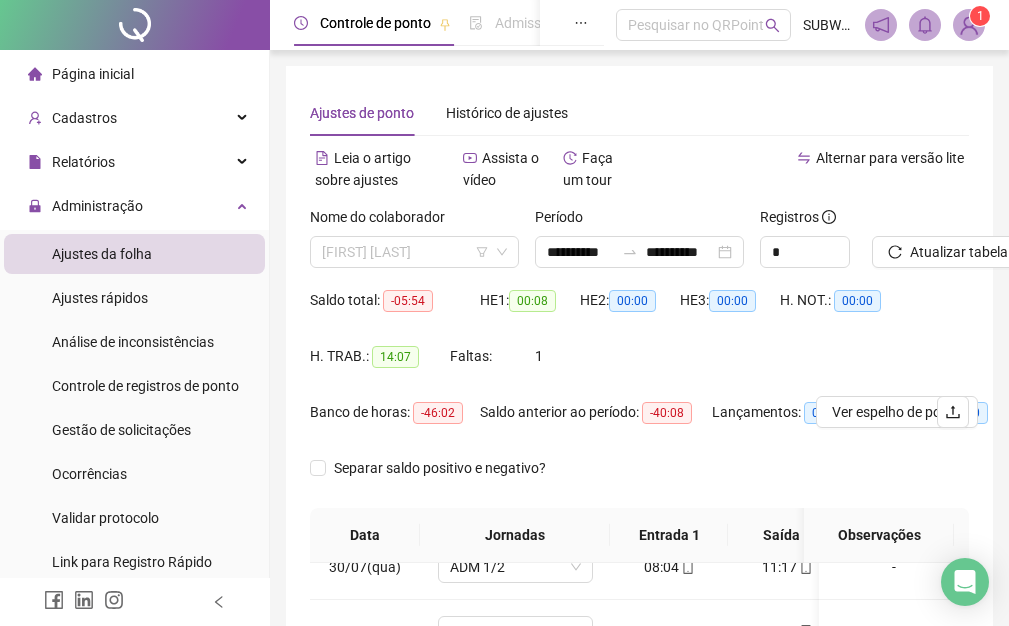 drag, startPoint x: 376, startPoint y: 249, endPoint x: 406, endPoint y: 286, distance: 47.63402 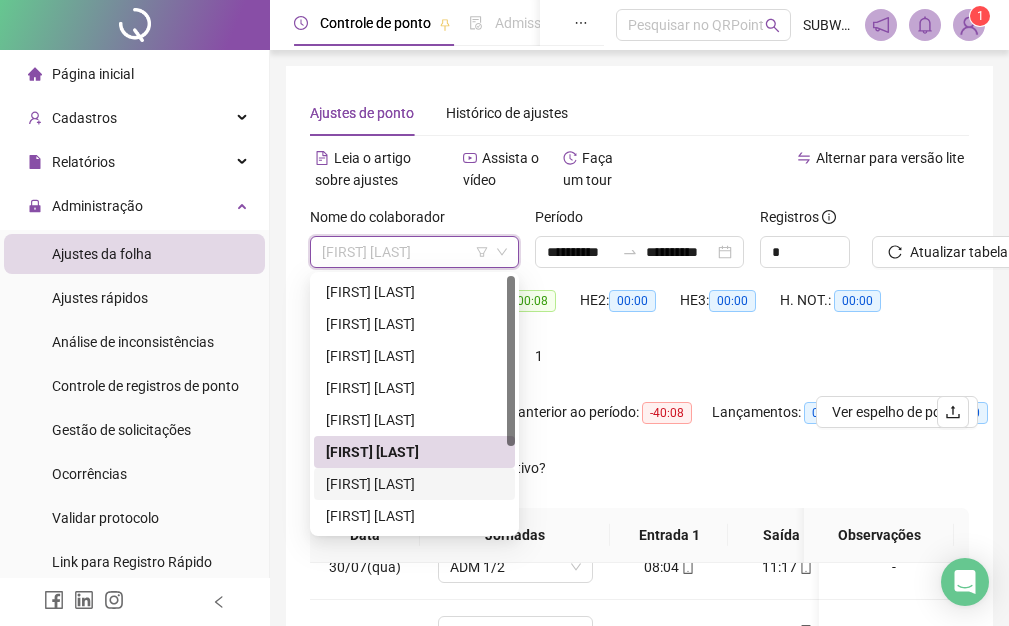 click on "[FIRST] [LAST]" at bounding box center [414, 484] 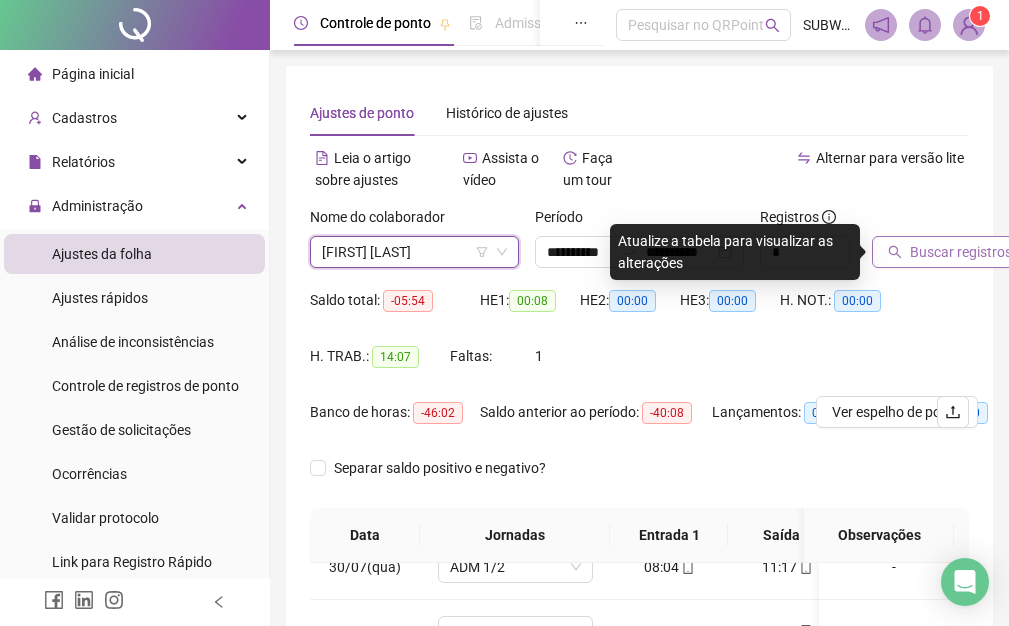 click on "Buscar registros" at bounding box center (961, 252) 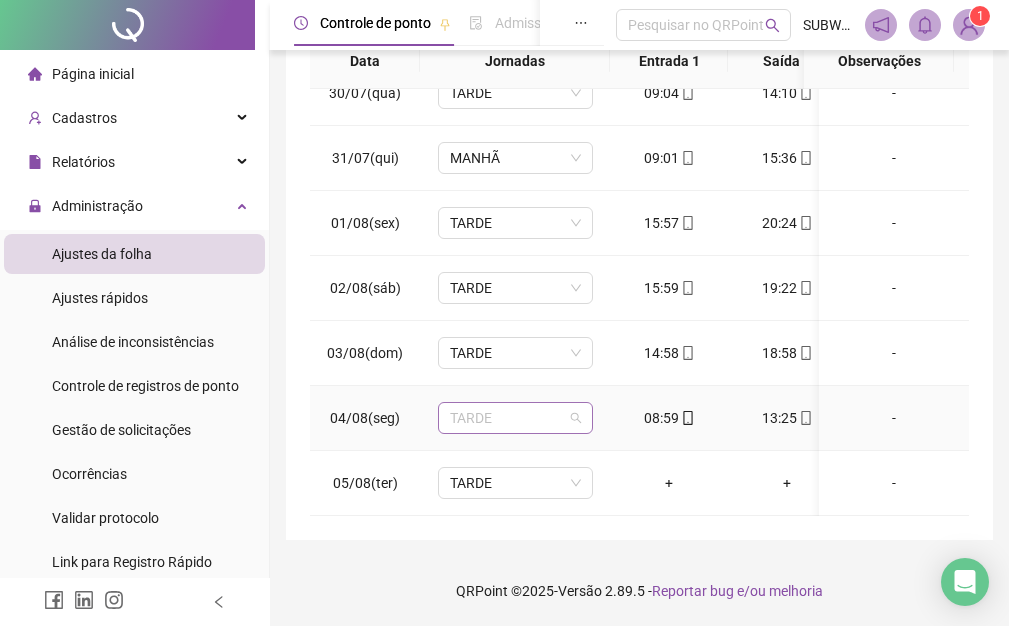 drag, startPoint x: 521, startPoint y: 410, endPoint x: 581, endPoint y: 411, distance: 60.00833 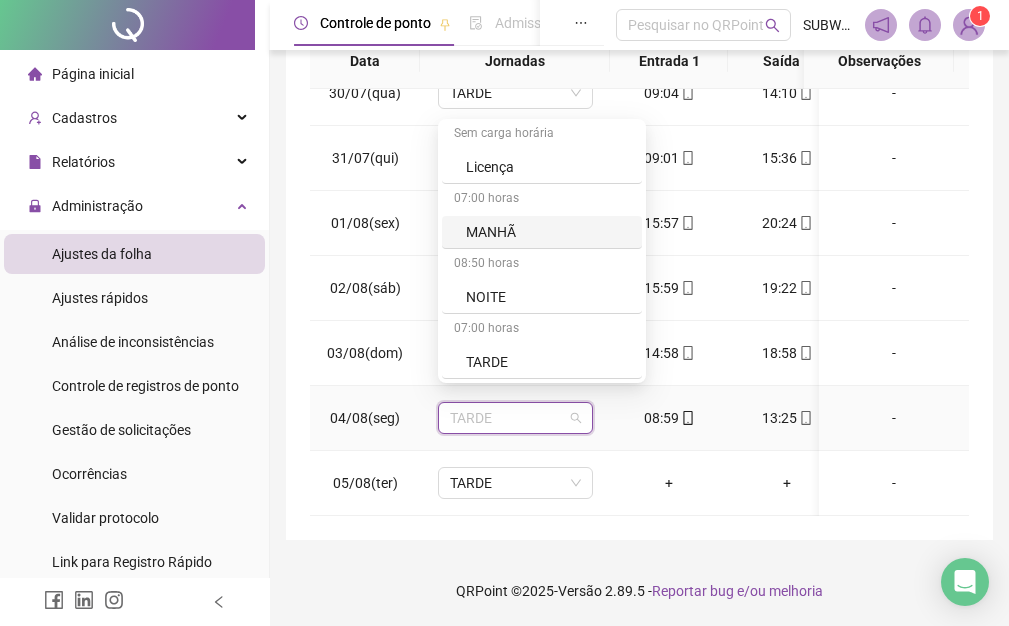 click on "MANHÃ" at bounding box center (542, 232) 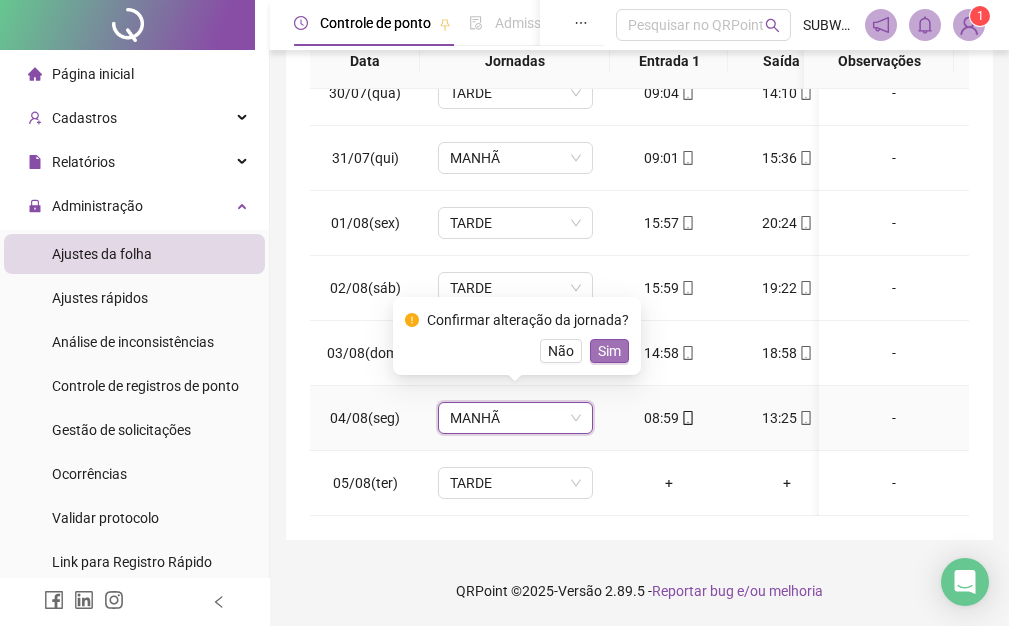 click on "Sim" at bounding box center [609, 351] 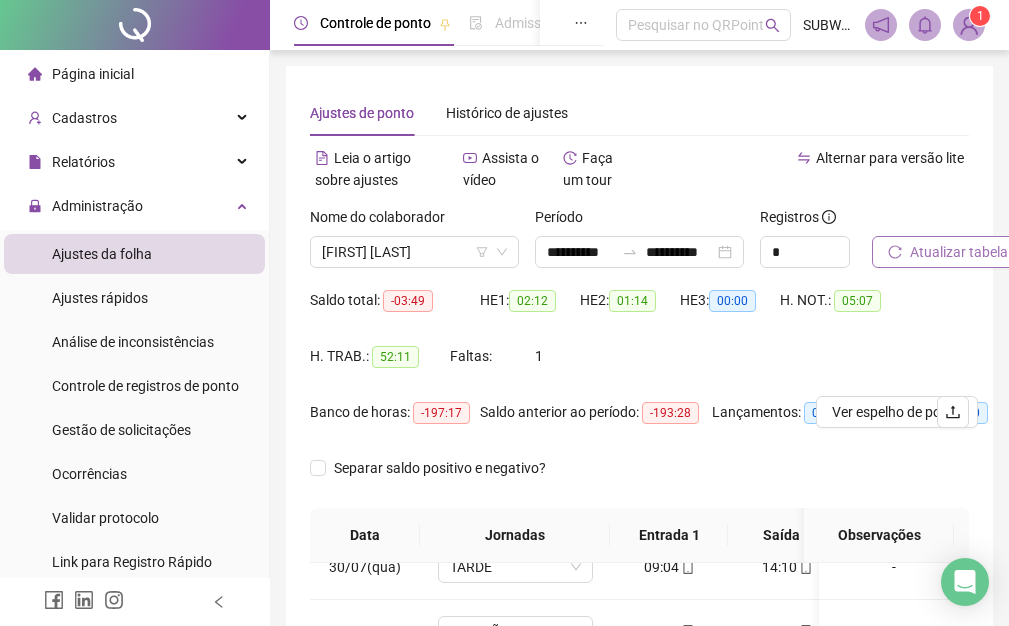 click on "Atualizar tabela" at bounding box center (959, 252) 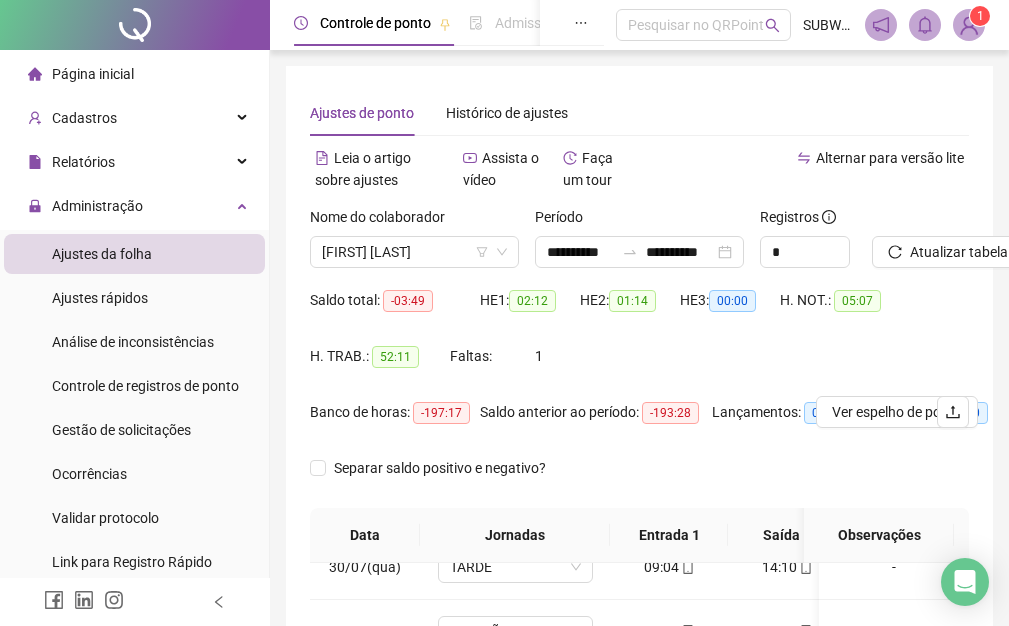 click on "[FIRST] [LAST]" at bounding box center (414, 252) 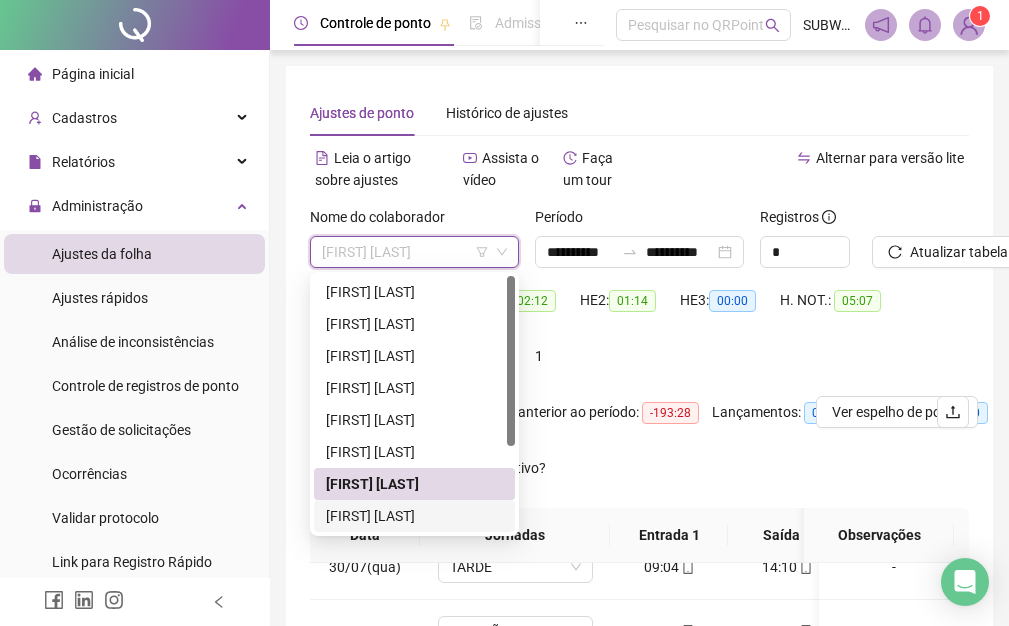 click on "[FIRST] [LAST]" at bounding box center (414, 516) 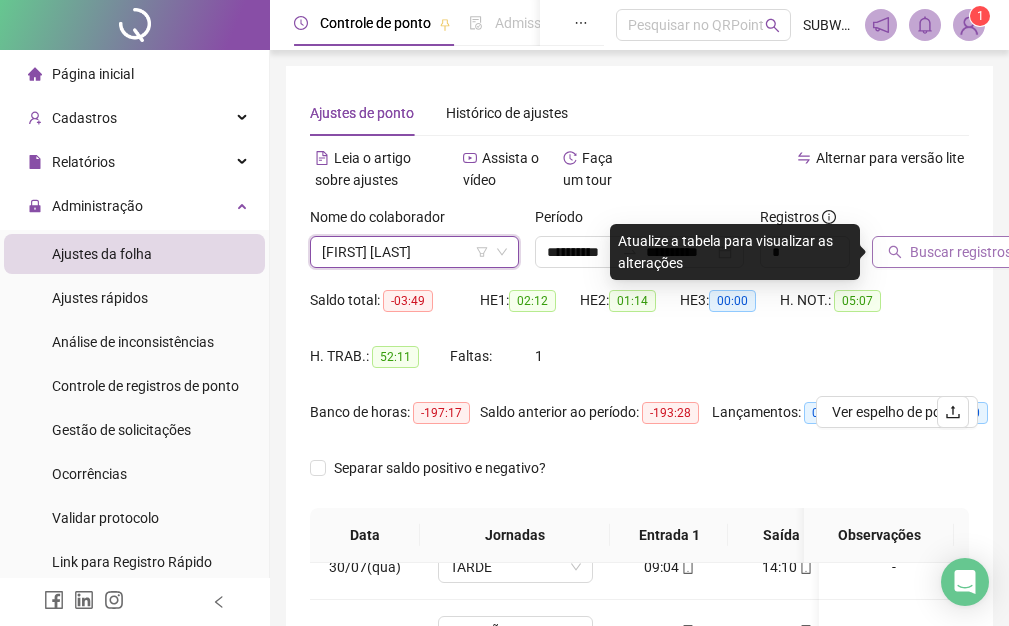 click on "Buscar registros" at bounding box center [961, 252] 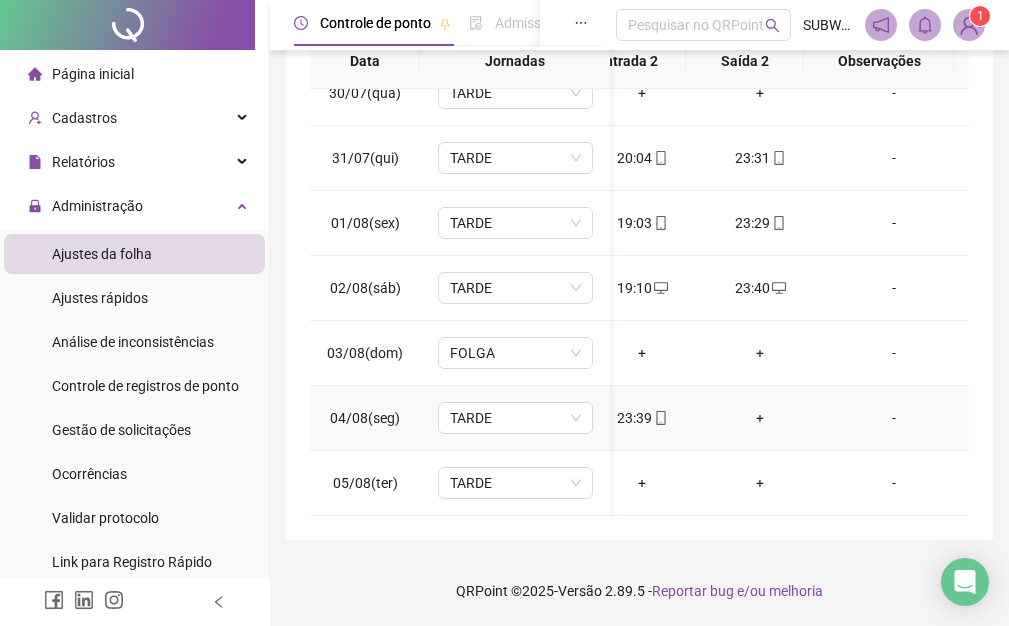 click on "+" at bounding box center [760, 418] 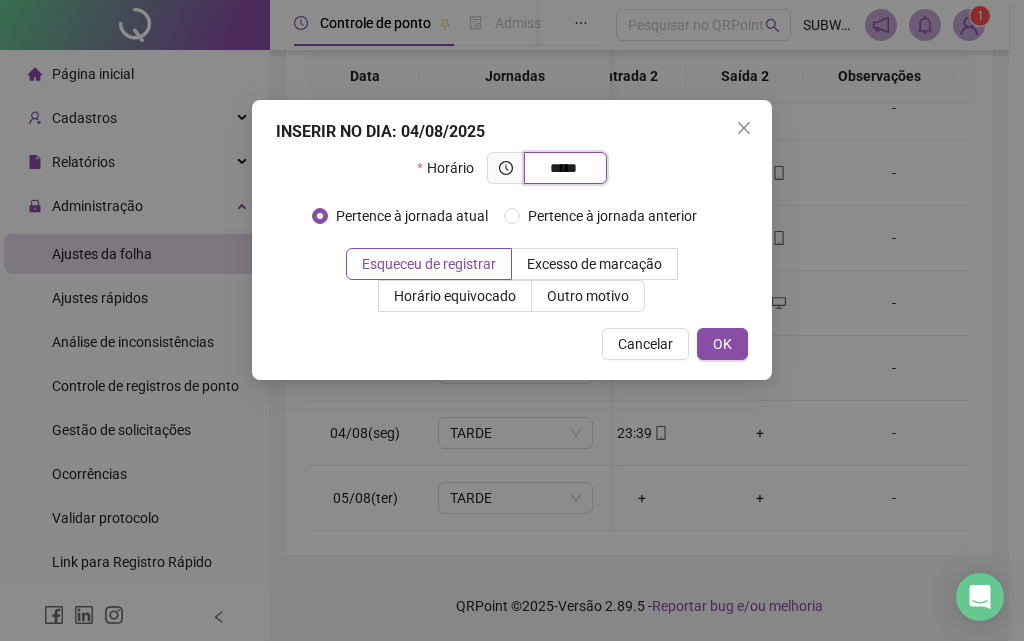 type on "*****" 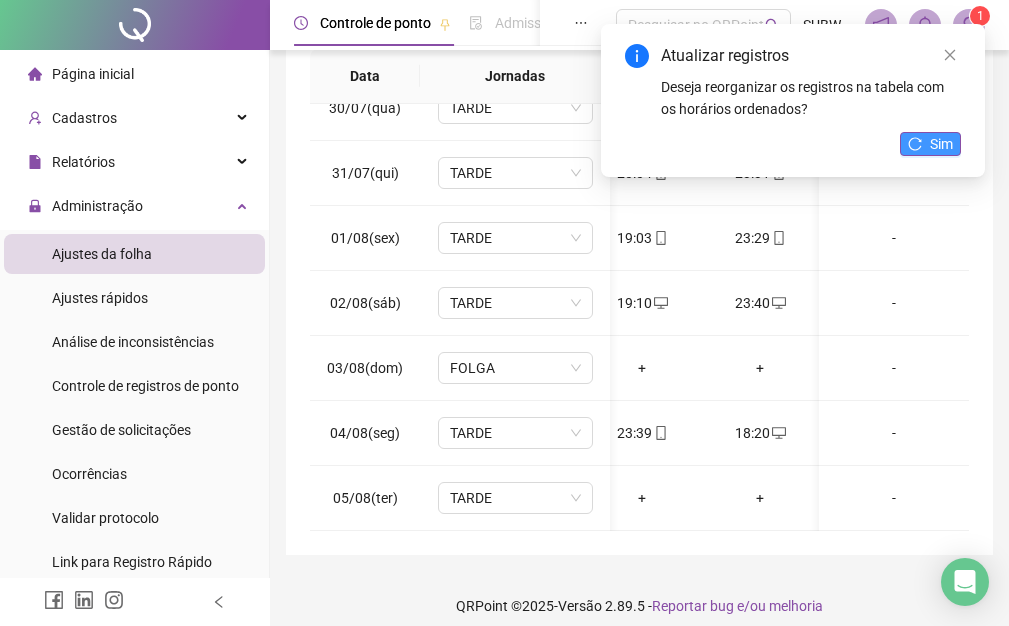 click 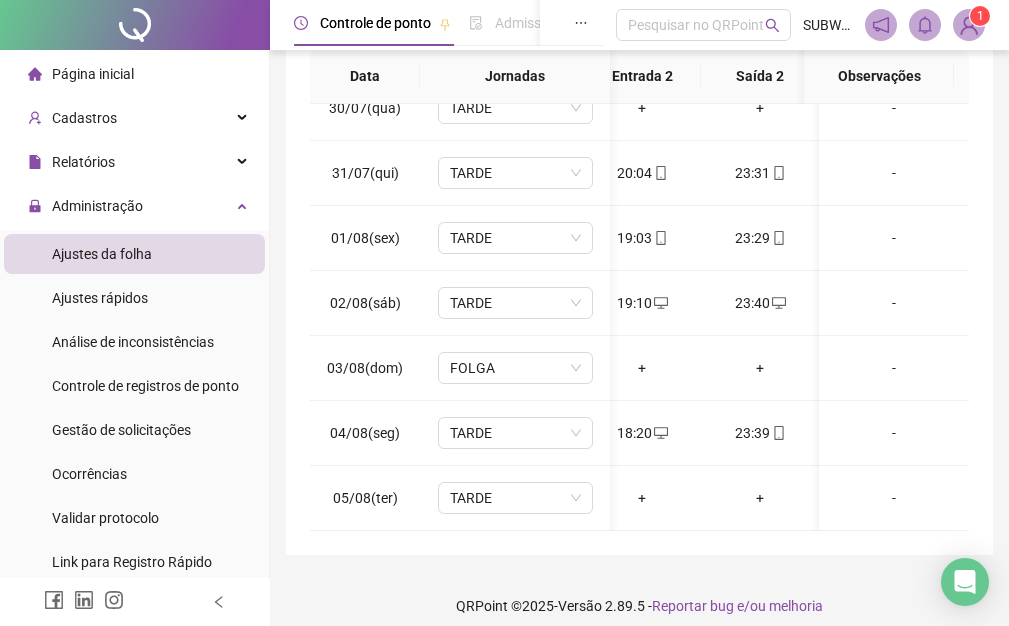 drag, startPoint x: 771, startPoint y: 533, endPoint x: 623, endPoint y: 530, distance: 148.0304 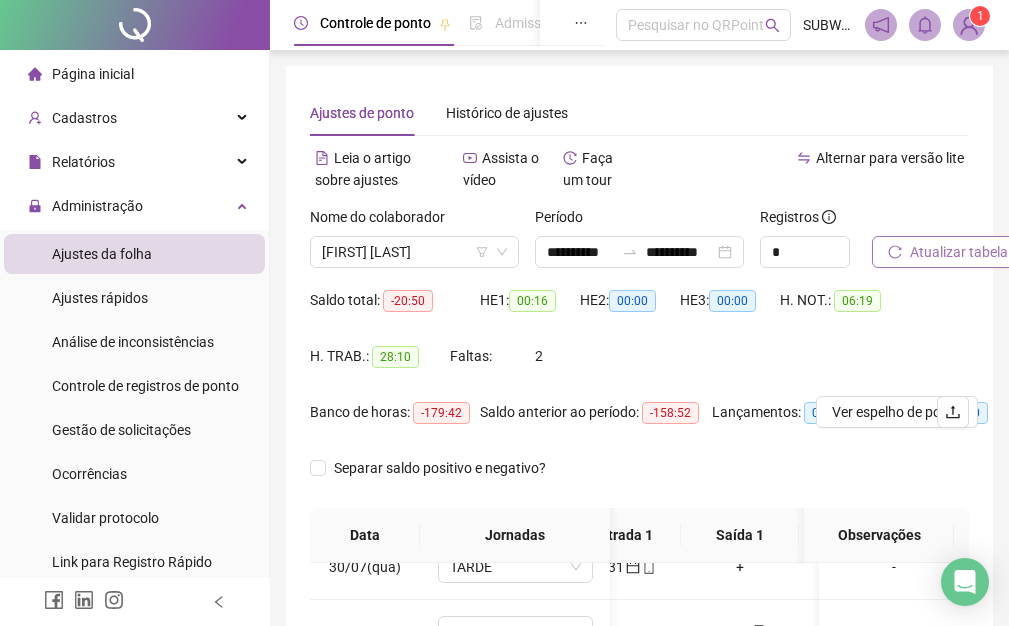 click on "Atualizar tabela" at bounding box center (959, 252) 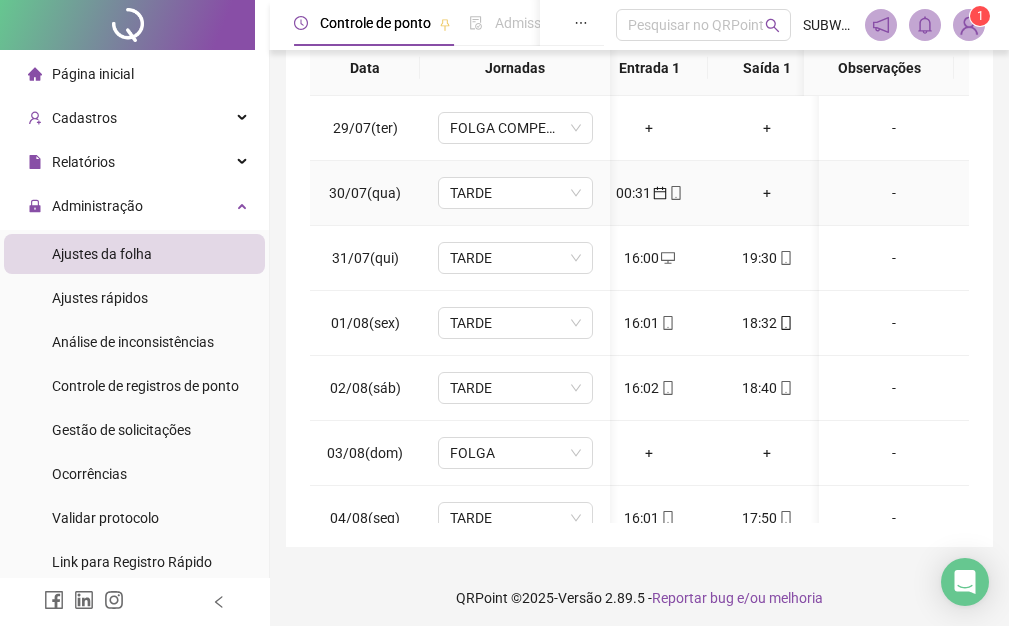 click on "+" at bounding box center (767, 193) 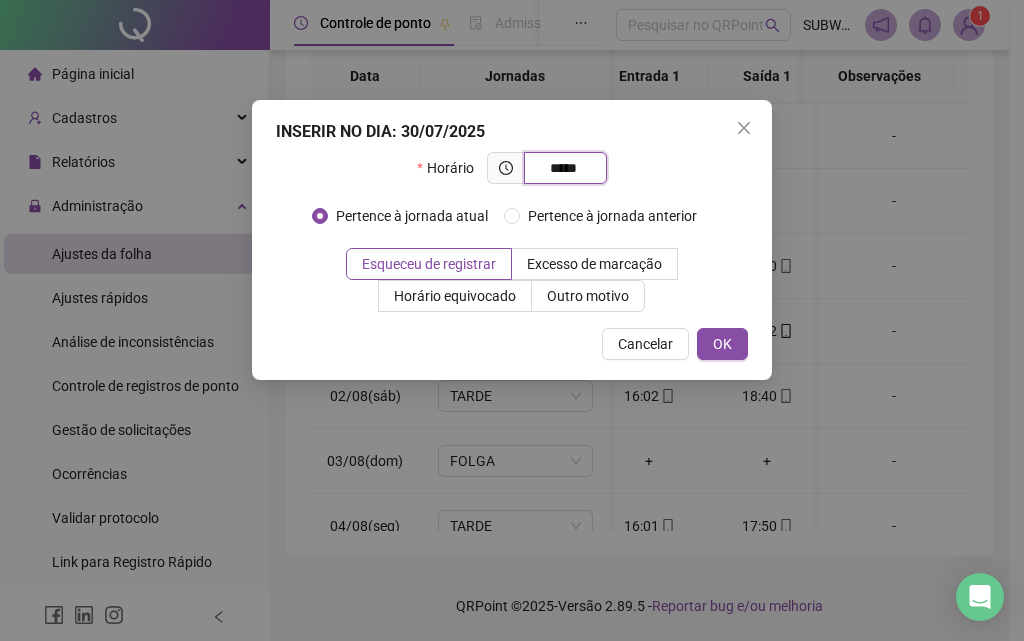 type on "*****" 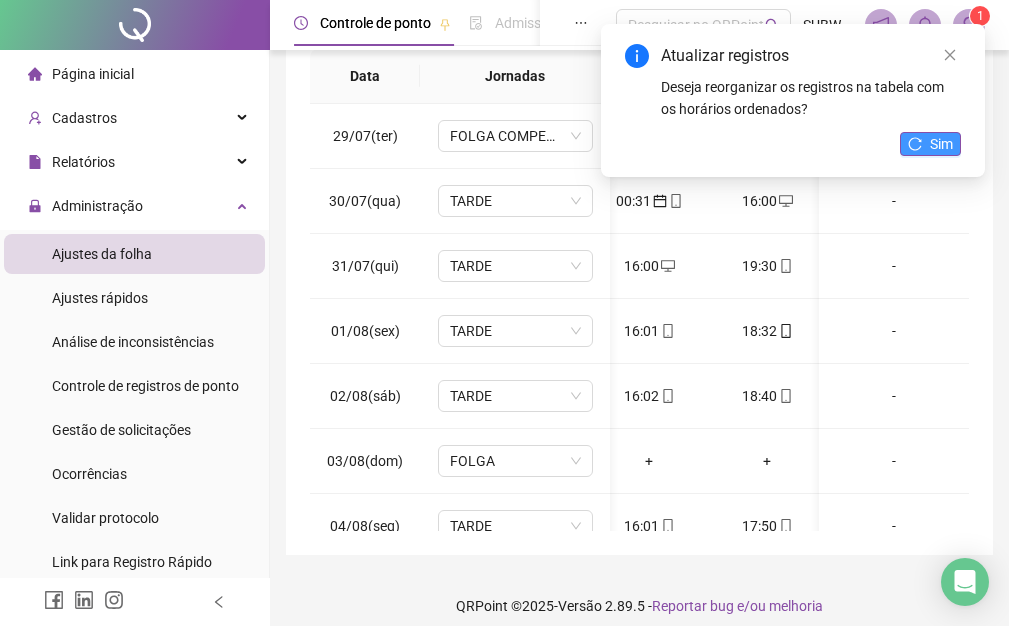 click on "Sim" at bounding box center [930, 144] 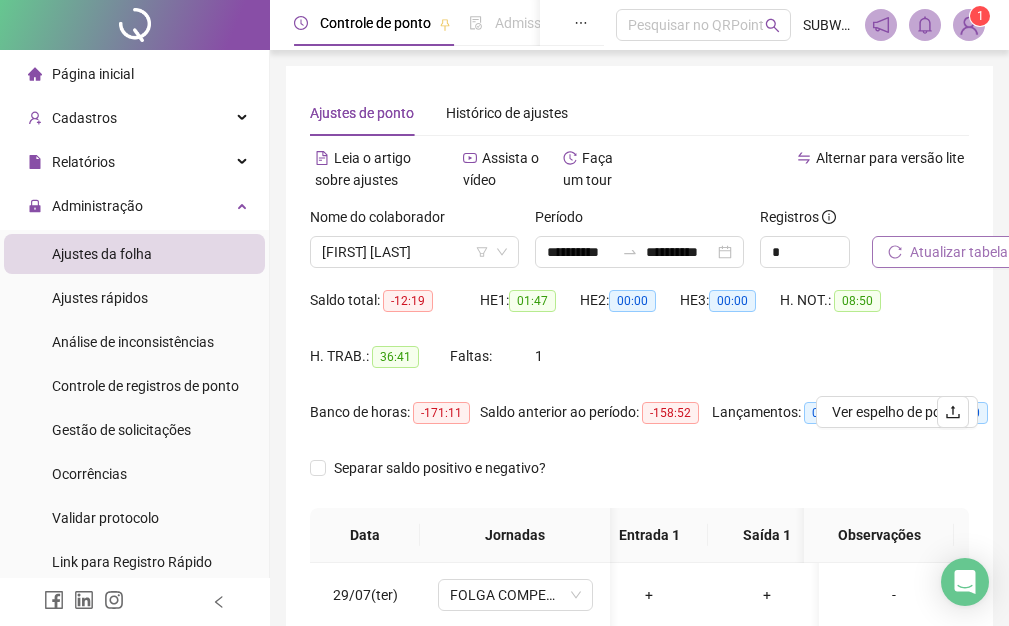 click on "Atualizar tabela" at bounding box center [959, 252] 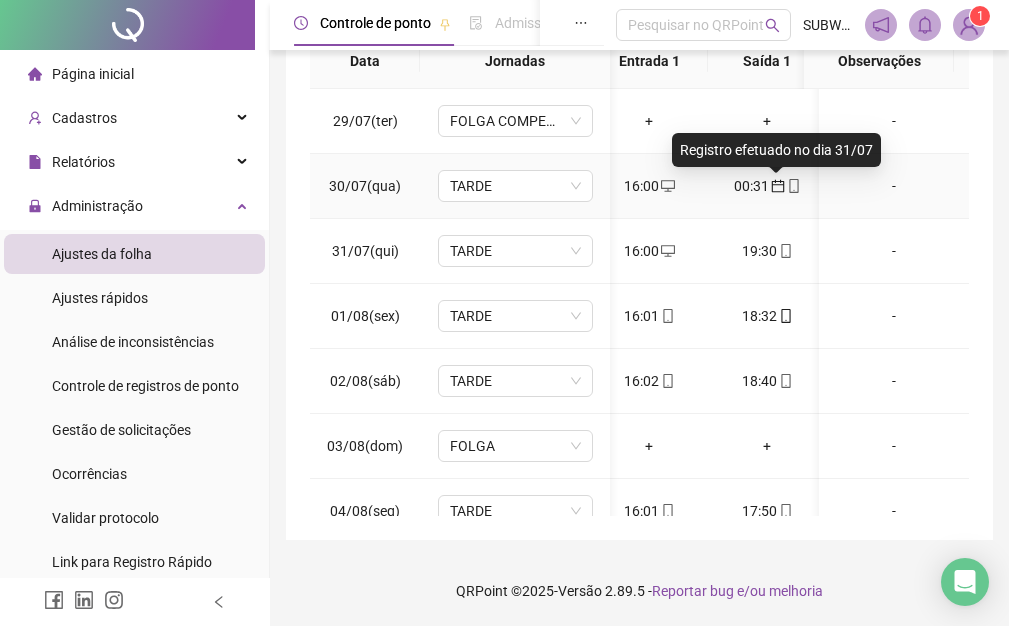 click 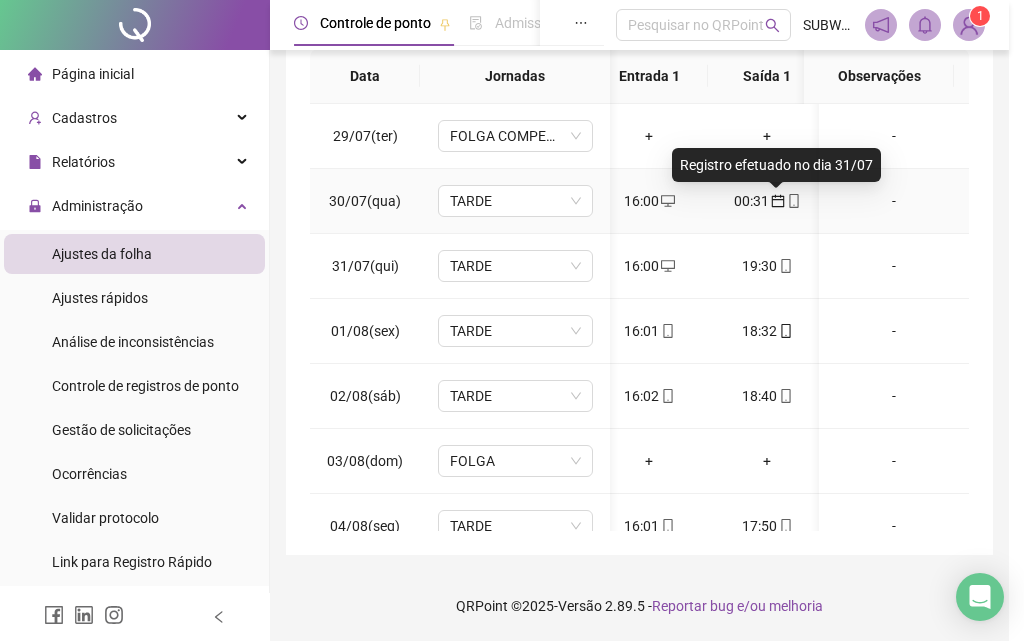 type on "**********" 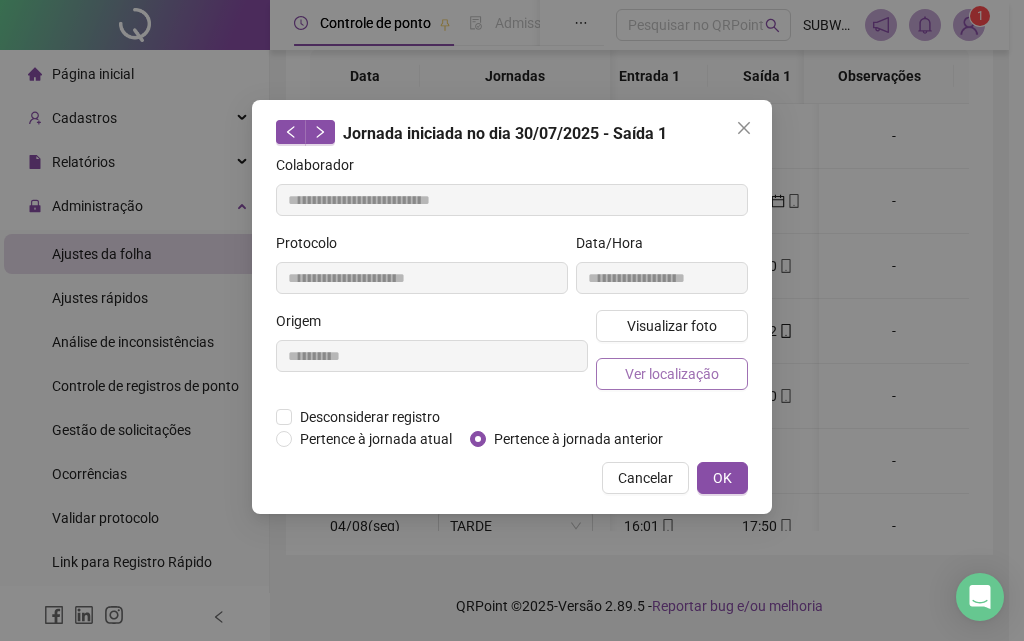 click on "Ver localização" at bounding box center (672, 374) 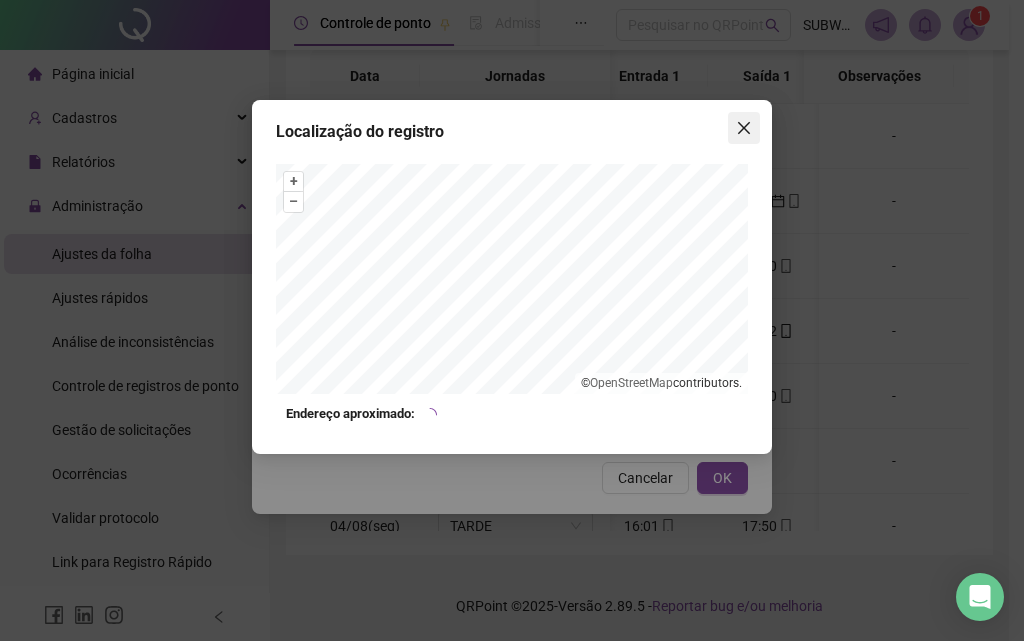click 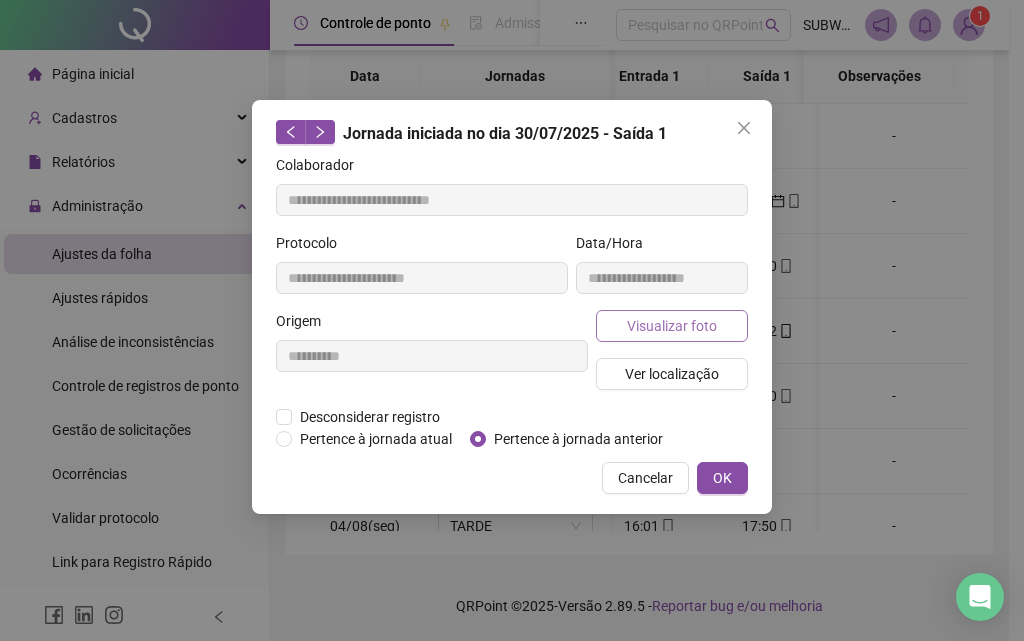 click on "Visualizar foto" at bounding box center [672, 326] 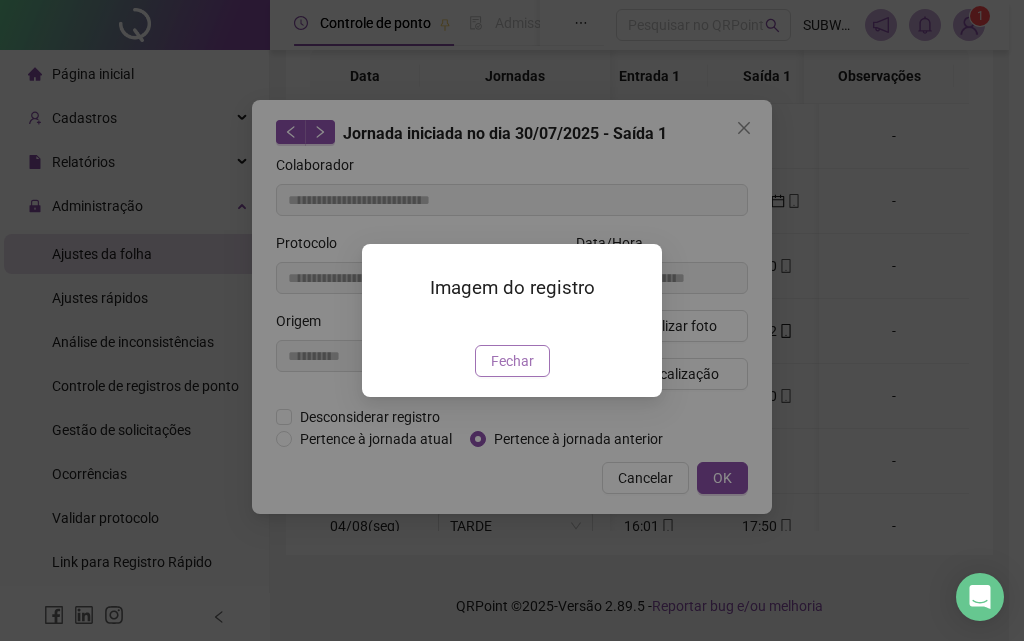 click on "Fechar" at bounding box center (512, 361) 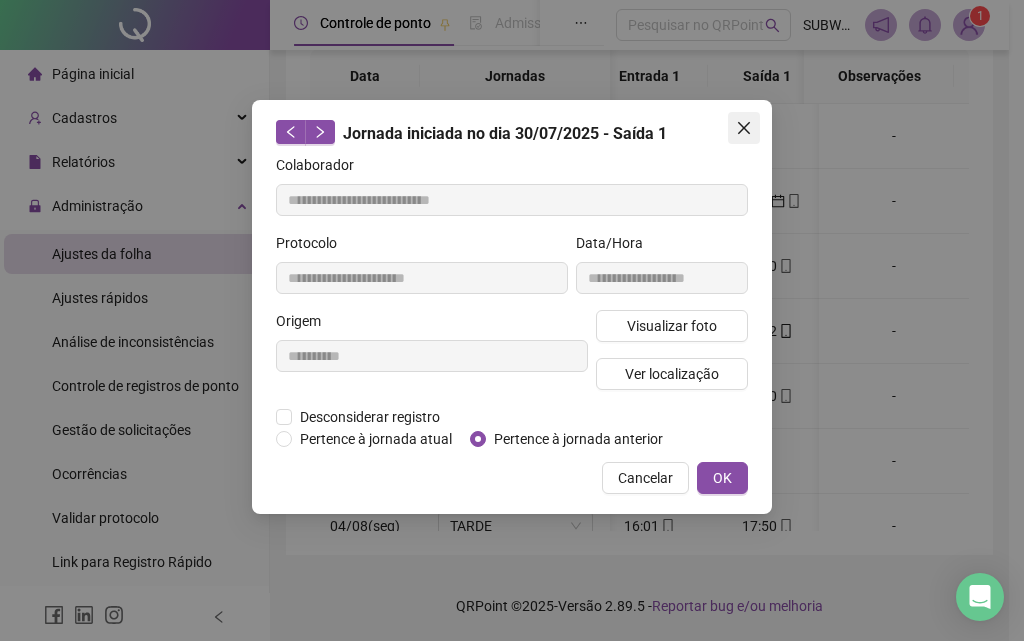 click 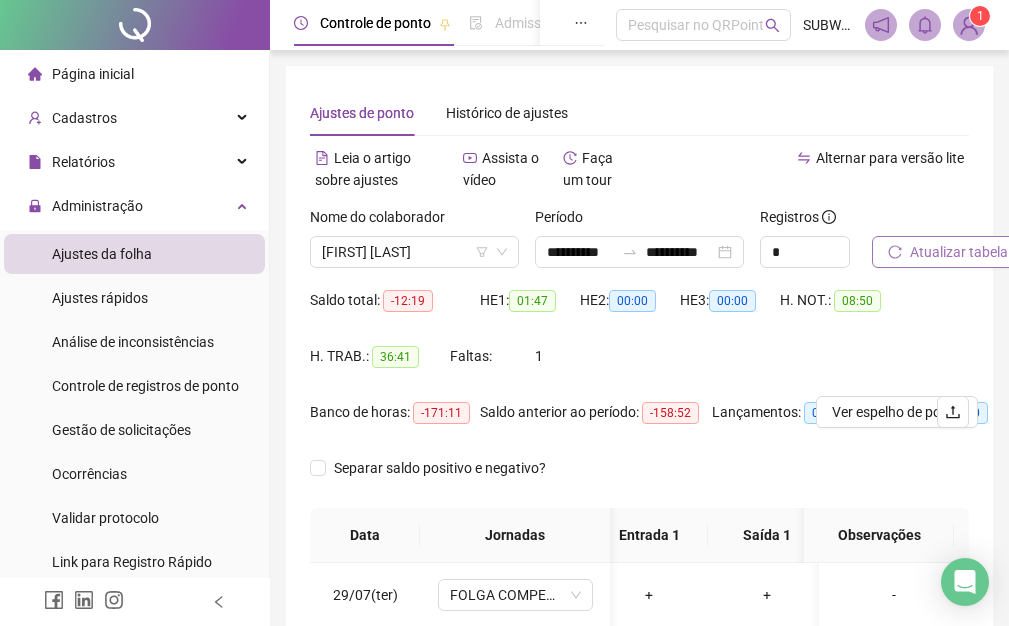 click on "Atualizar tabela" at bounding box center (959, 252) 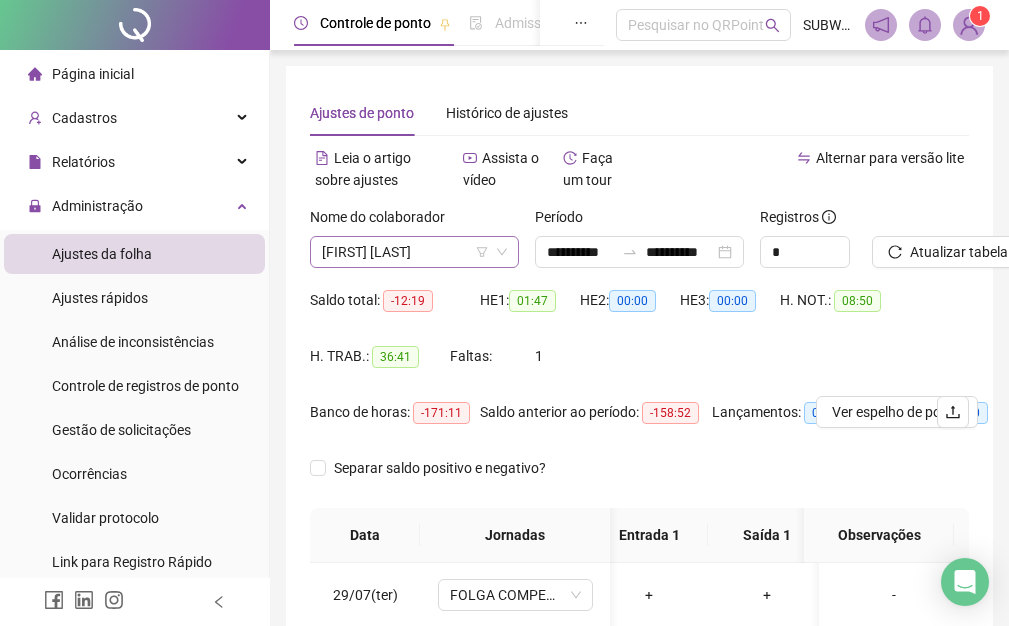 click on "[FIRST] [LAST]" at bounding box center [414, 252] 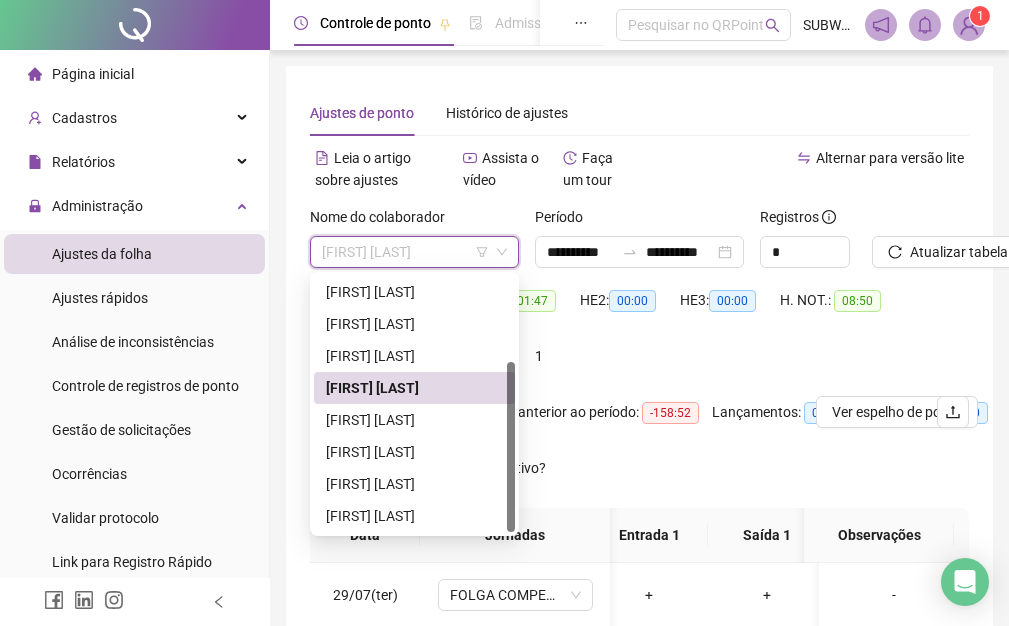 drag, startPoint x: 509, startPoint y: 322, endPoint x: 541, endPoint y: 477, distance: 158.26875 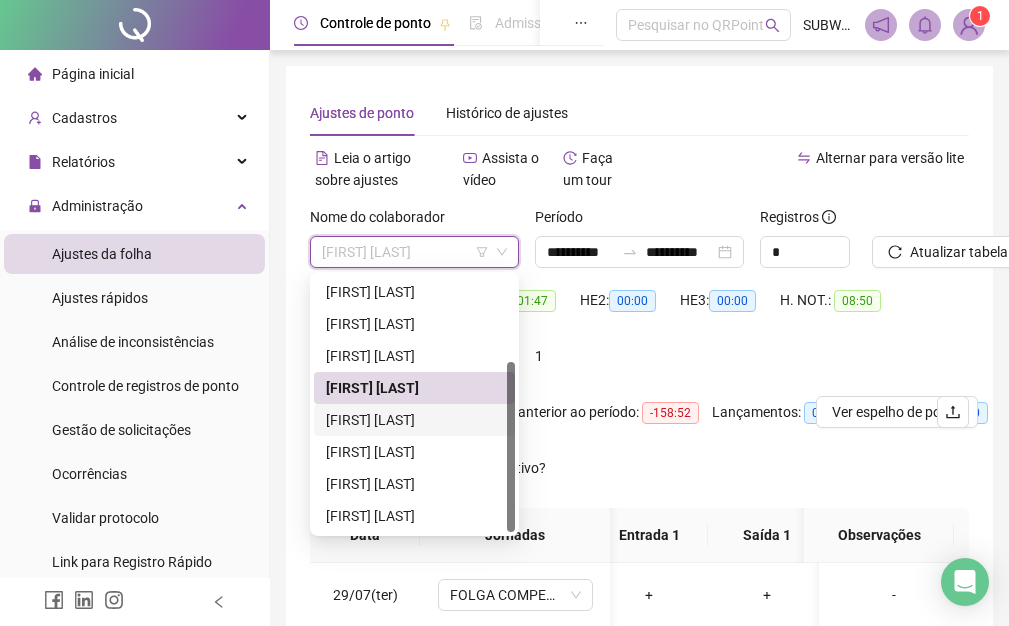 click on "[FIRST] [LAST]" at bounding box center (414, 420) 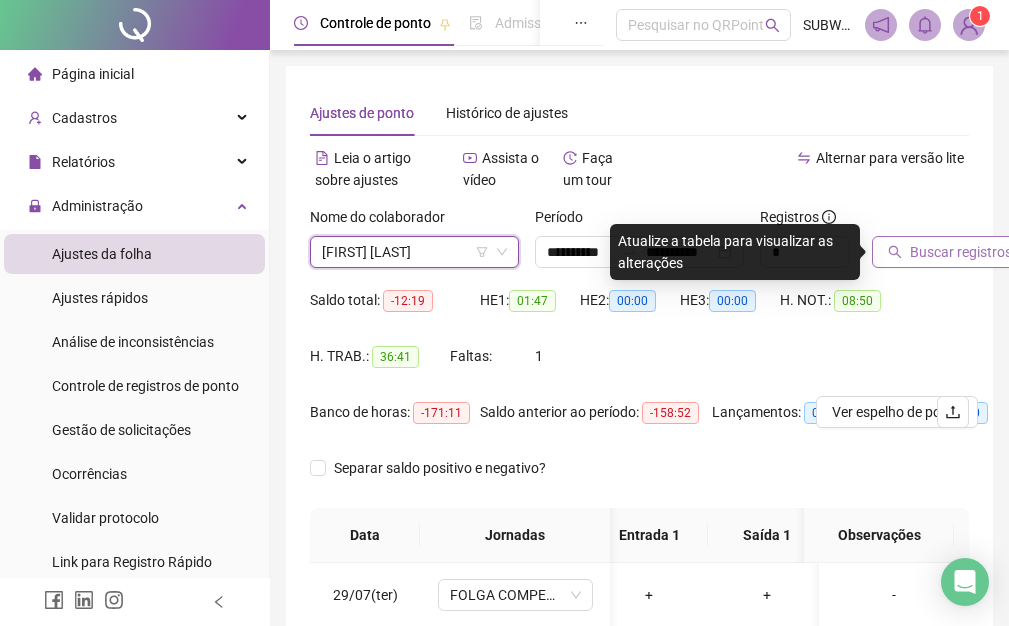 click on "Buscar registros" at bounding box center [950, 252] 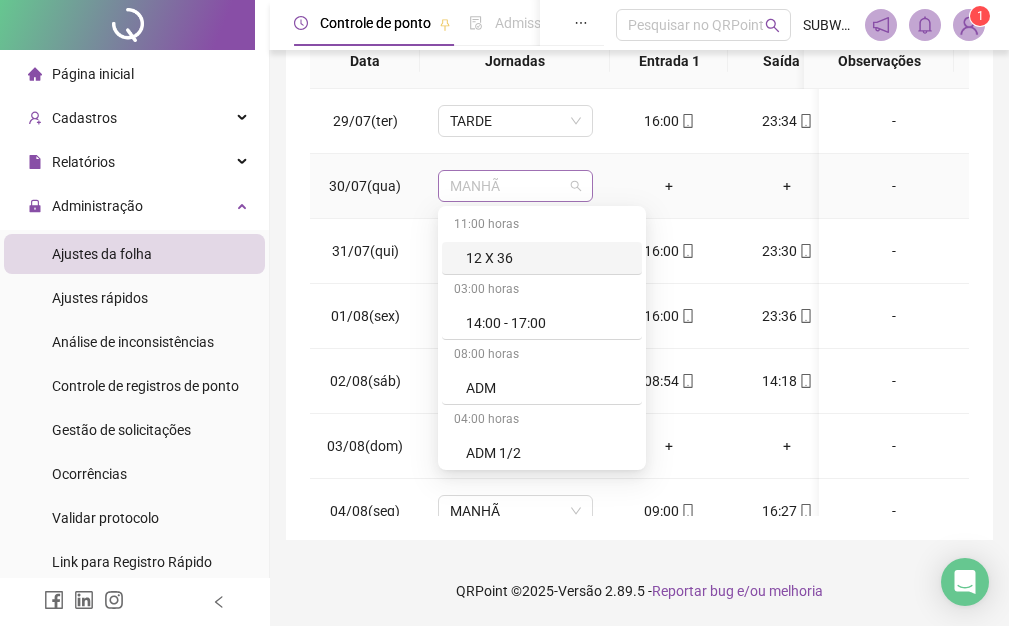 click on "MANHÃ" at bounding box center (515, 186) 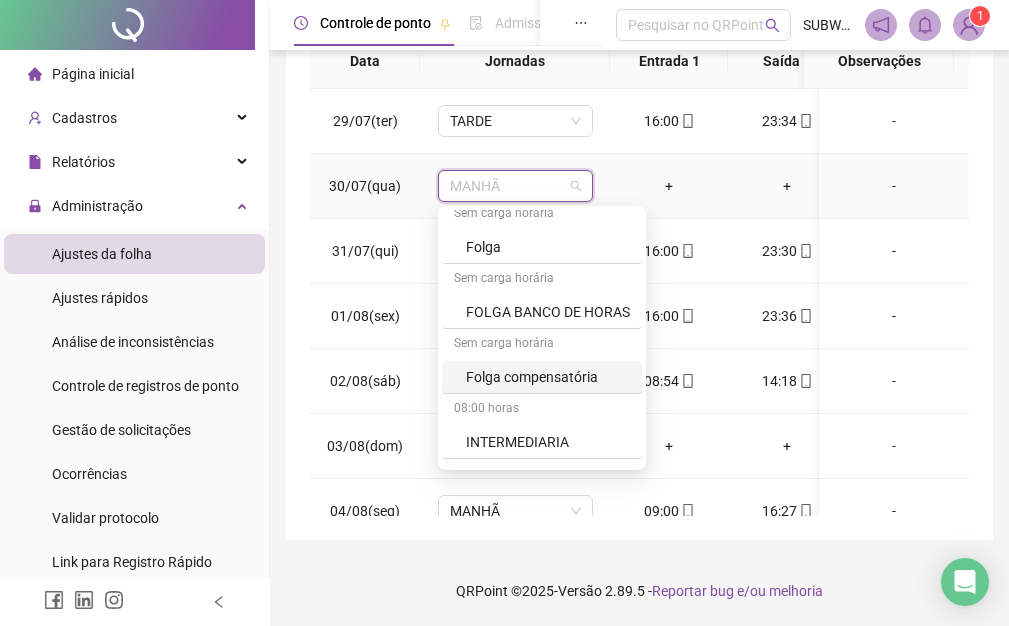 click on "Folga compensatória" at bounding box center [548, 377] 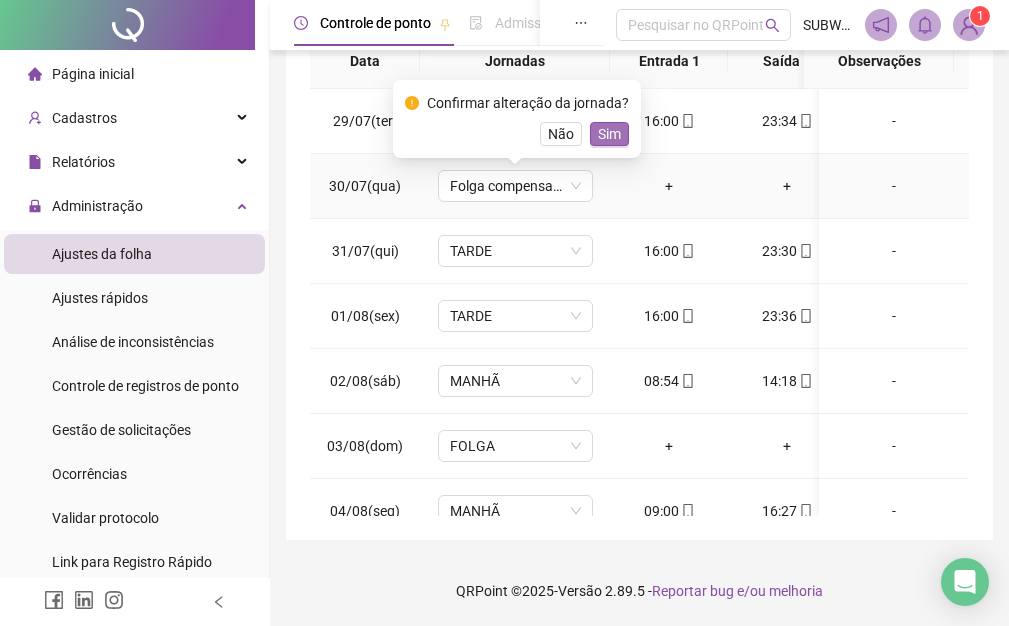 click on "Sim" at bounding box center (609, 134) 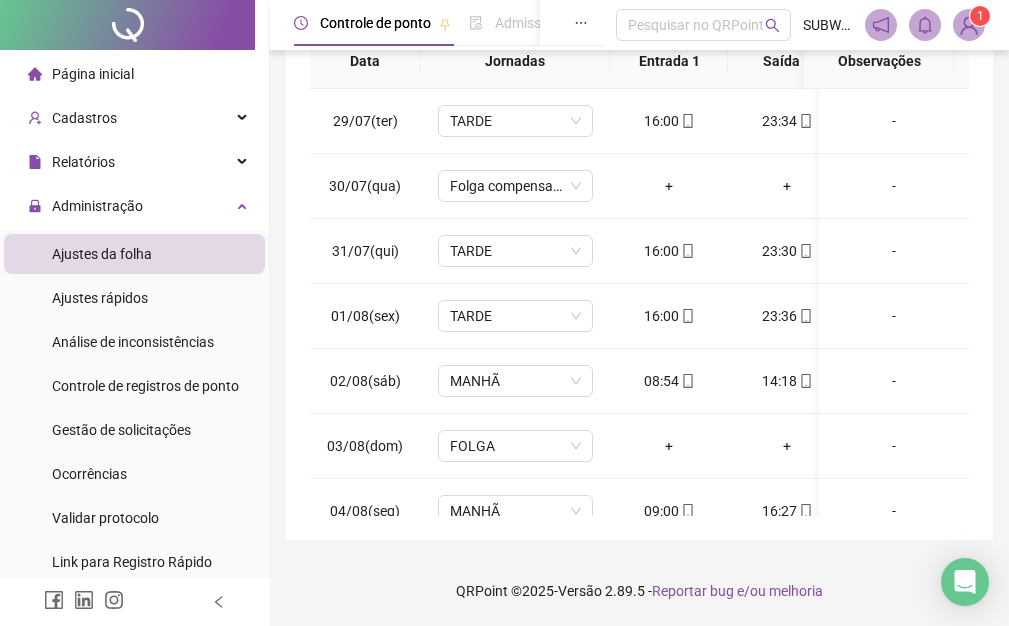 scroll, scrollTop: 0, scrollLeft: 47, axis: horizontal 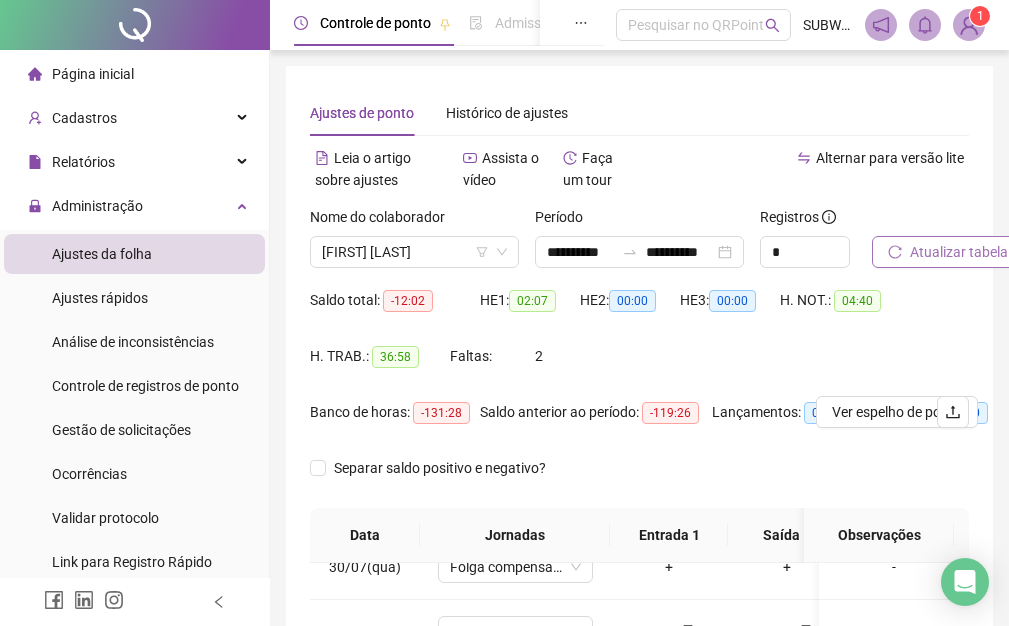 click on "Atualizar tabela" at bounding box center [959, 252] 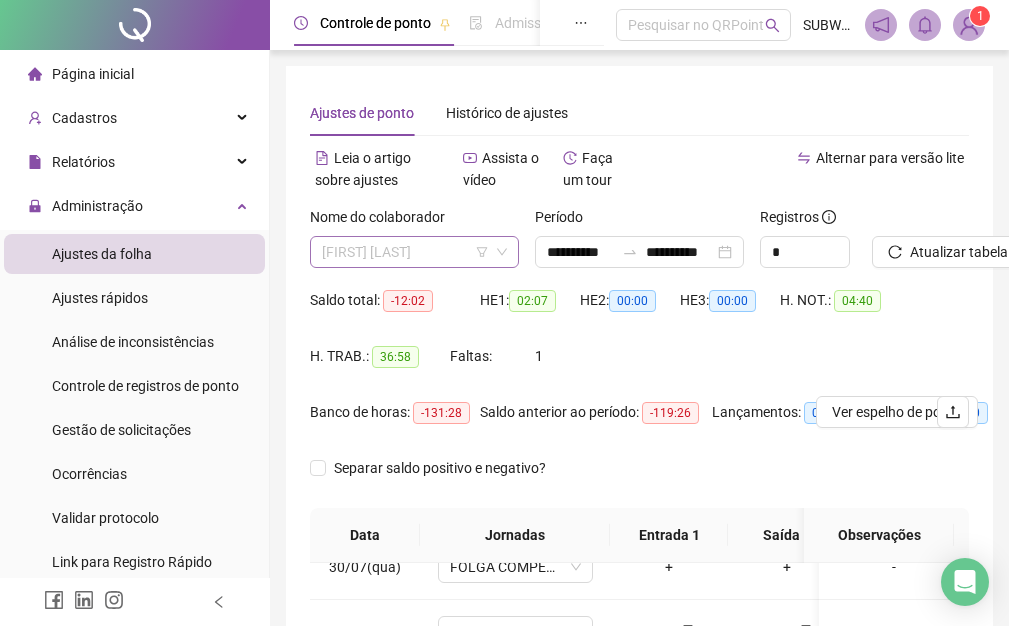 click on "[FIRST] [LAST]" at bounding box center (414, 252) 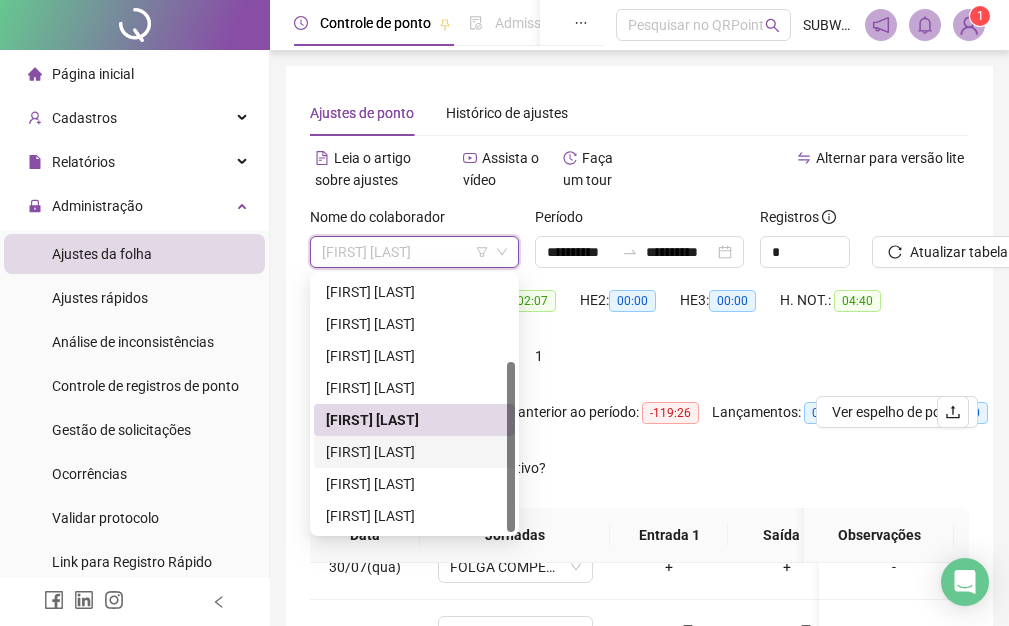 drag, startPoint x: 367, startPoint y: 450, endPoint x: 391, endPoint y: 446, distance: 24.33105 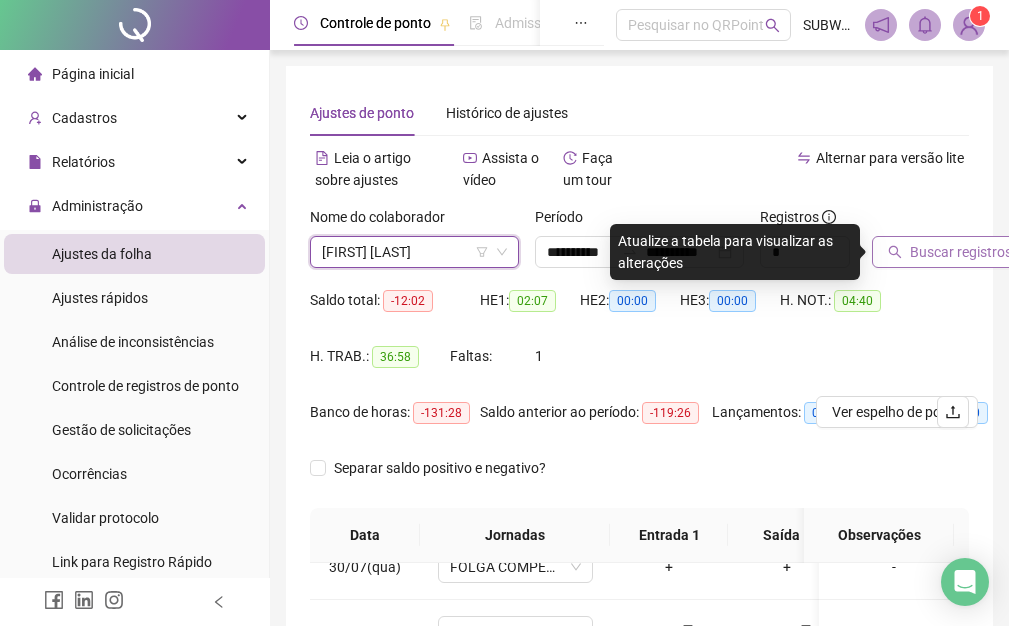 click on "Buscar registros" at bounding box center [961, 252] 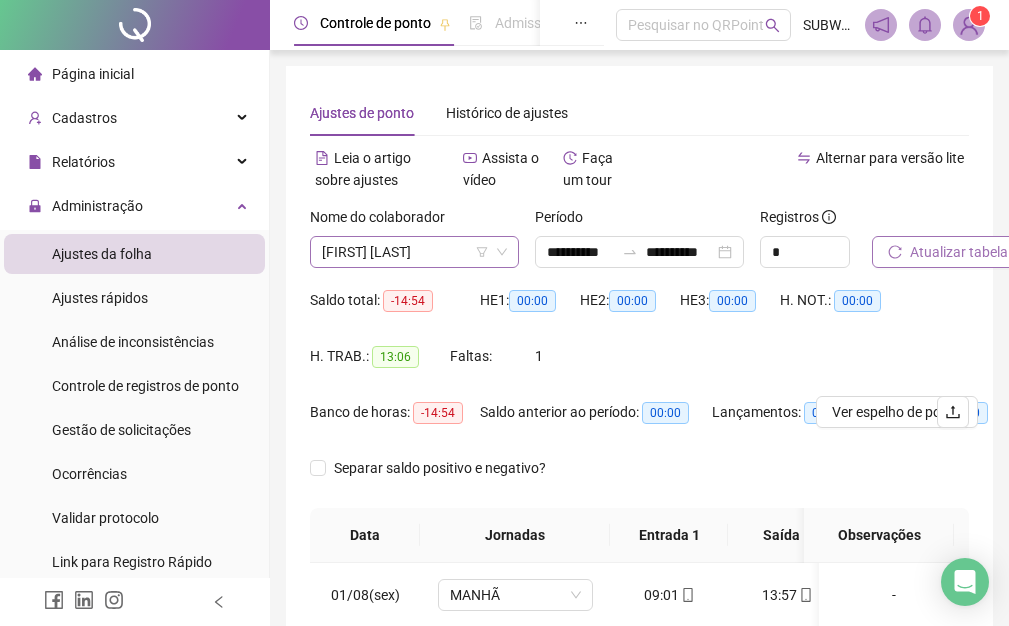 click on "[FIRST] [LAST]" at bounding box center (414, 252) 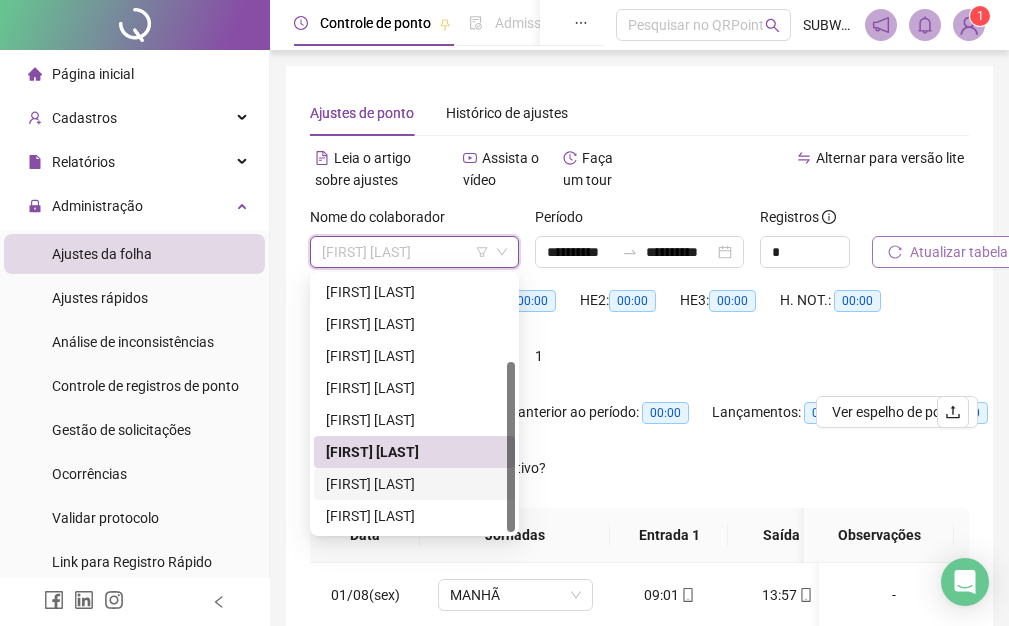 click on "[FIRST] [LAST]" at bounding box center [414, 484] 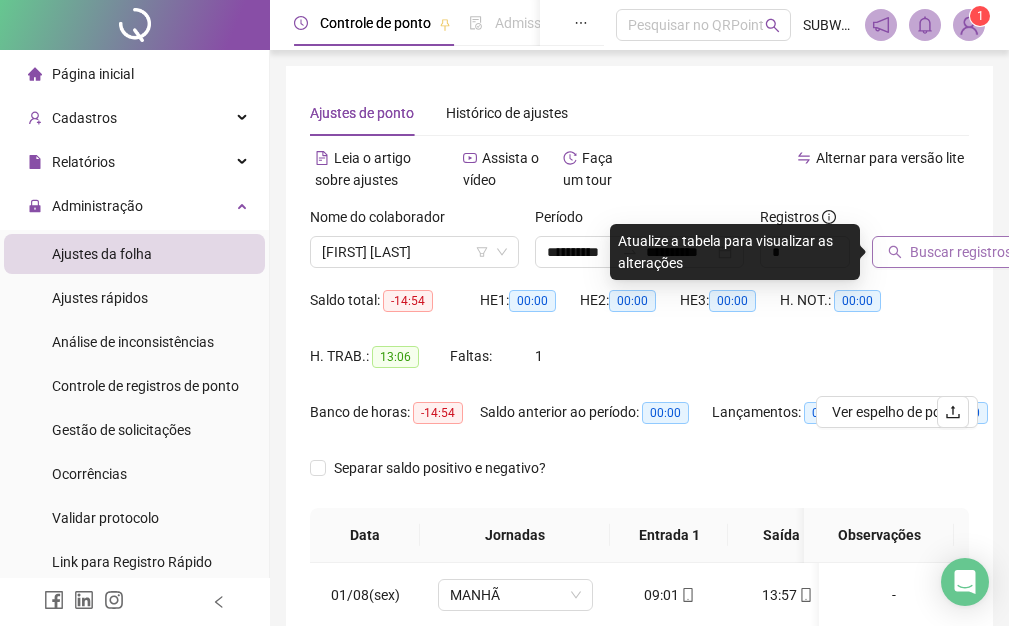 click on "Buscar registros" at bounding box center (961, 252) 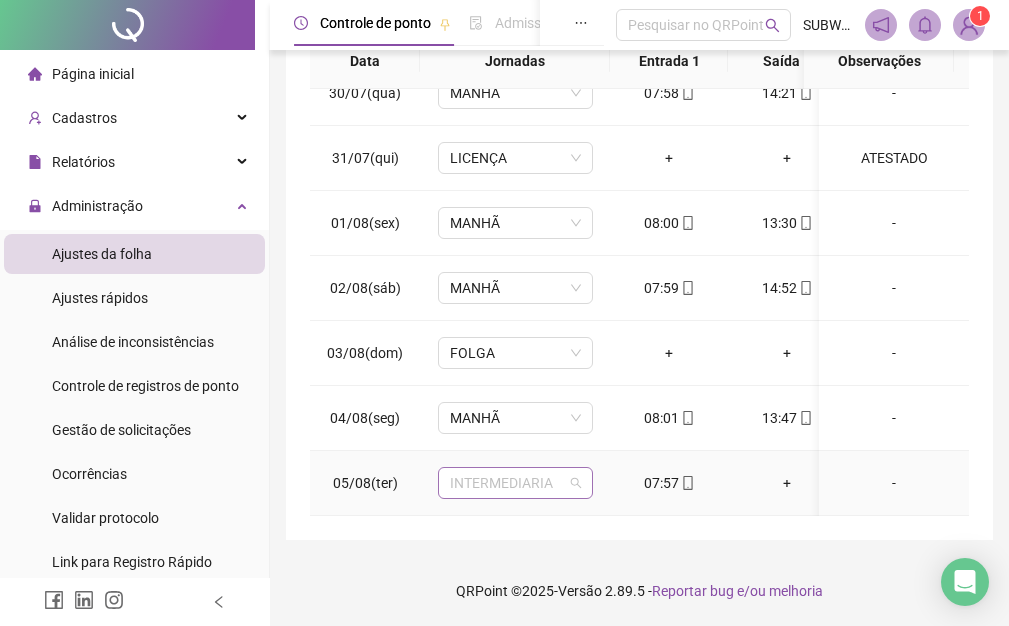 click on "INTERMEDIARIA" at bounding box center [515, 483] 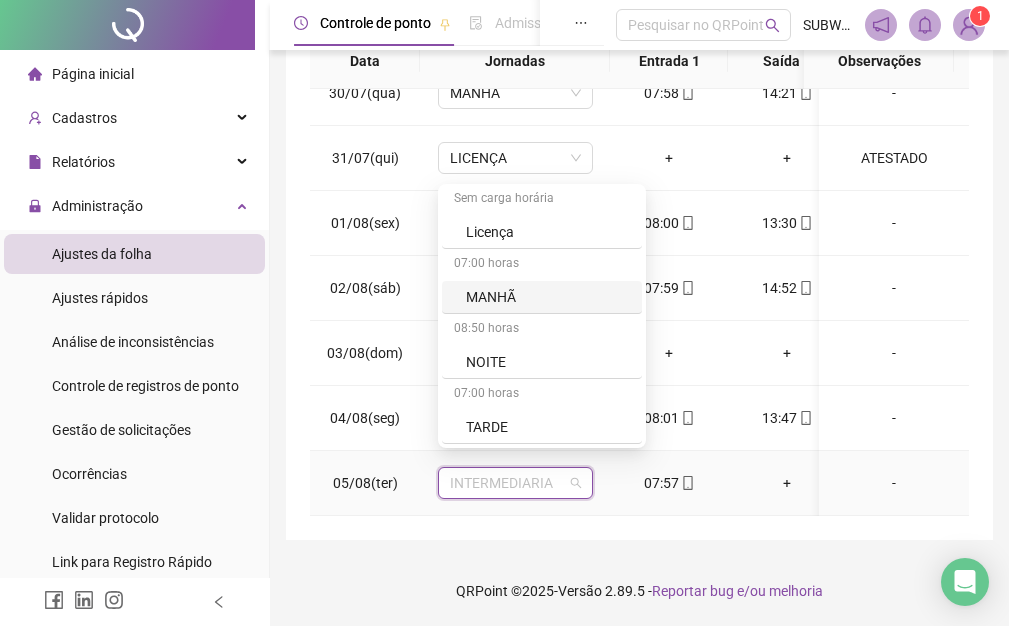 click on "MANHÃ" at bounding box center (548, 297) 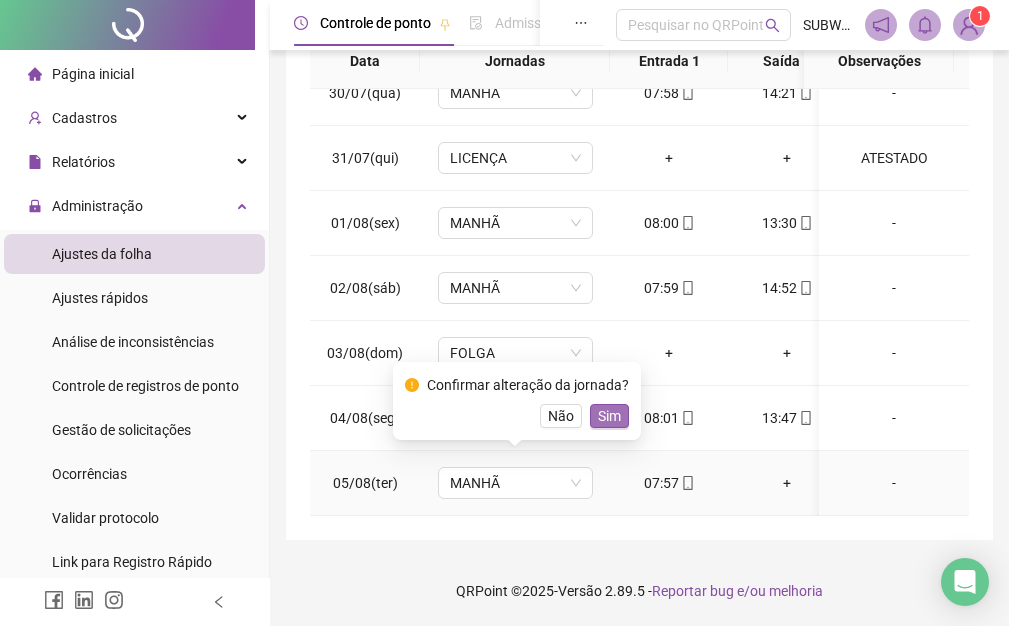 click on "Sim" at bounding box center (609, 416) 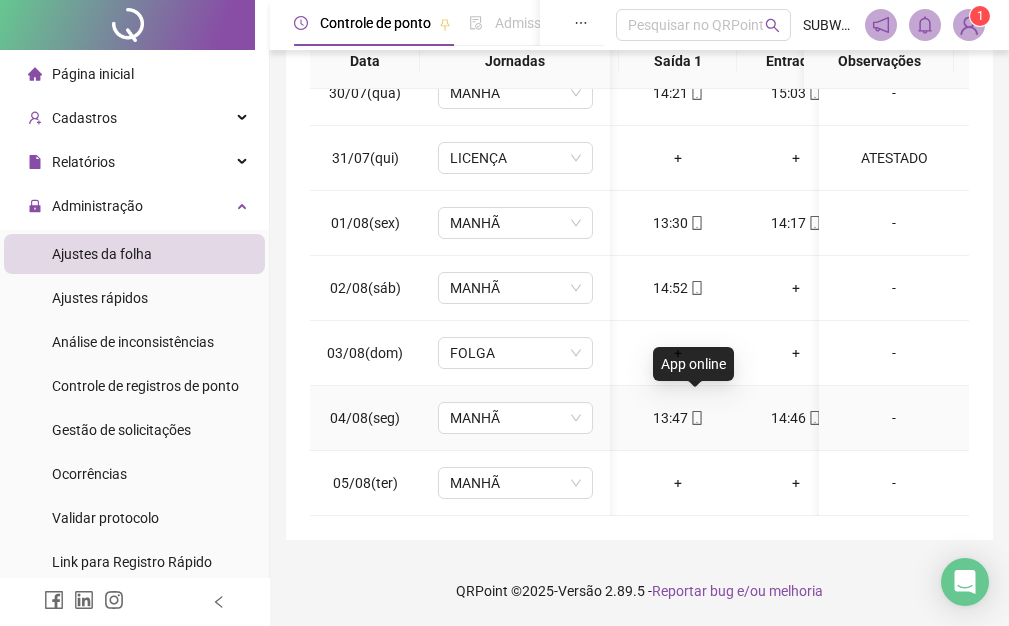 click 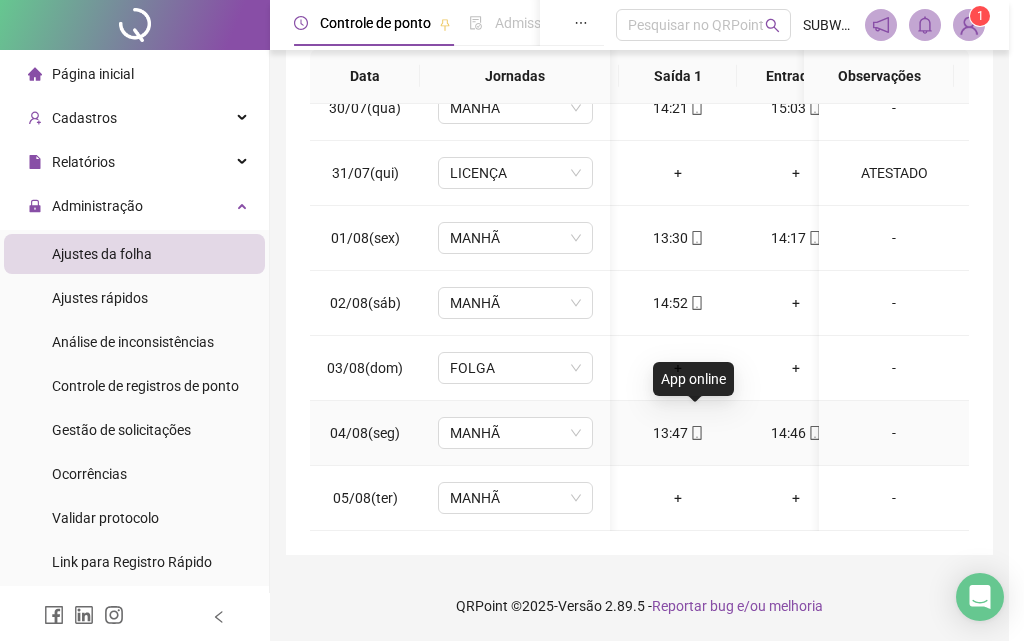 type on "**********" 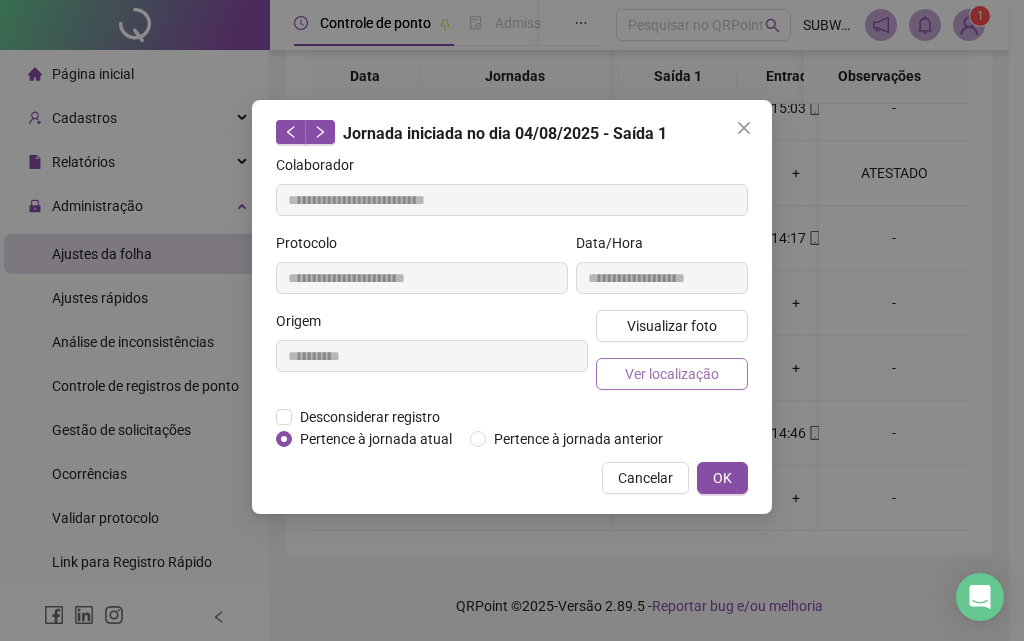 click on "Ver localização" at bounding box center [672, 374] 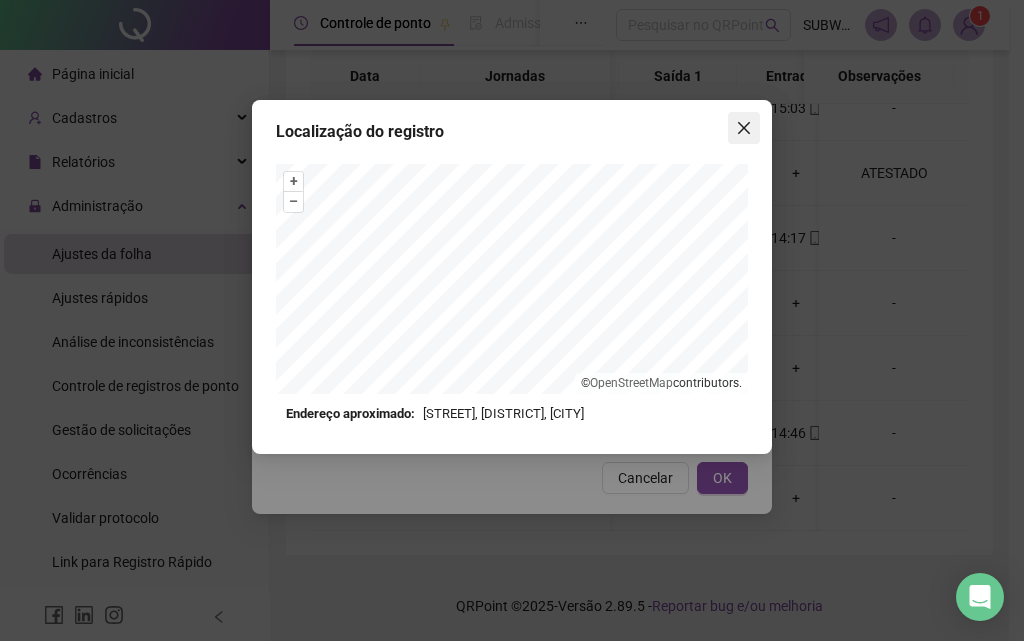 click 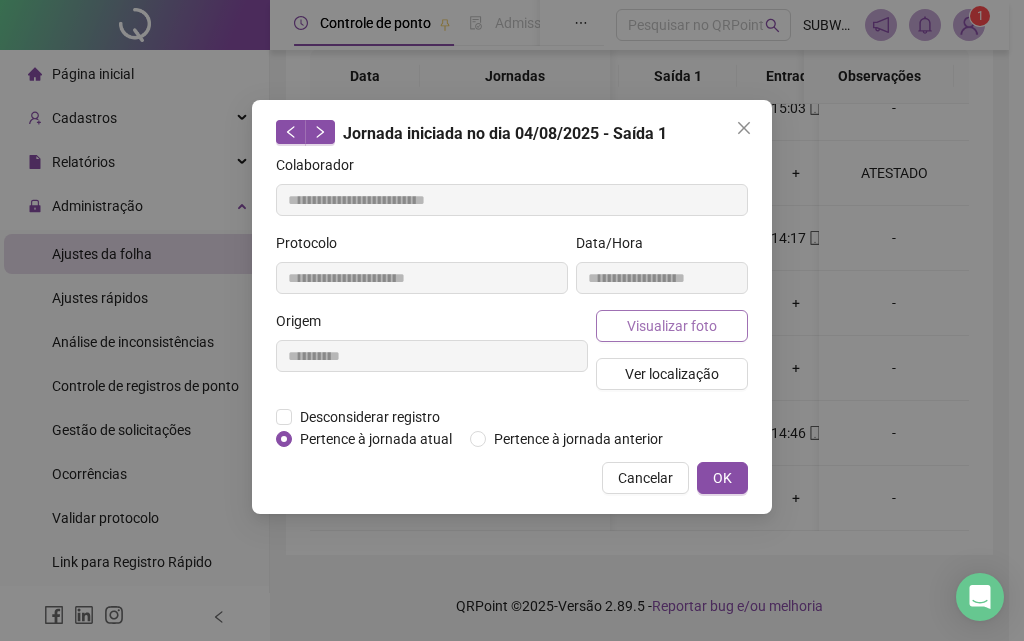 click on "Visualizar foto" at bounding box center (672, 326) 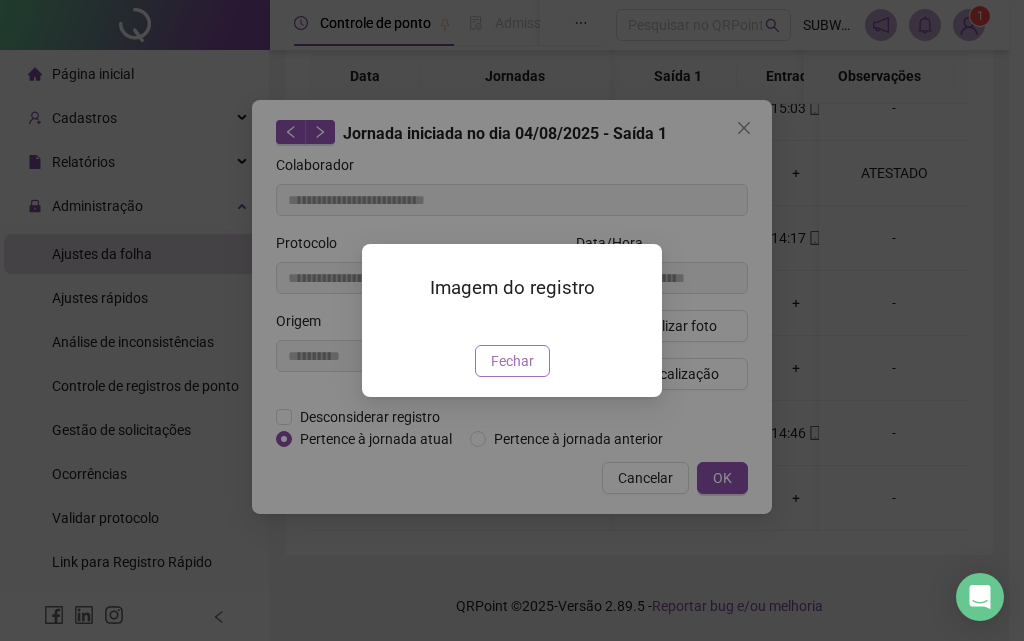 click on "Fechar" at bounding box center (512, 361) 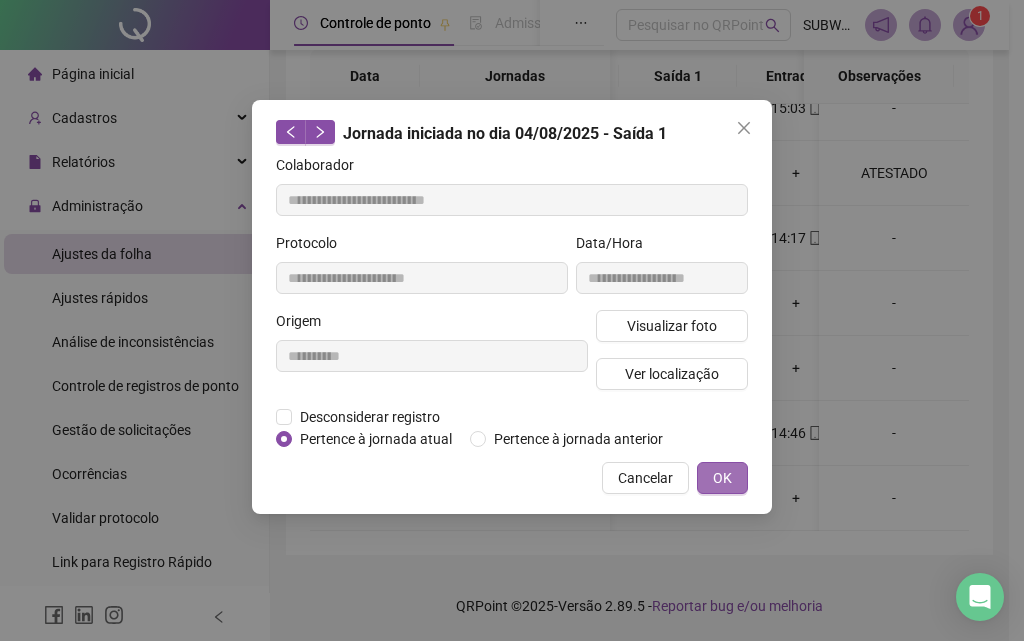 click on "OK" at bounding box center (722, 478) 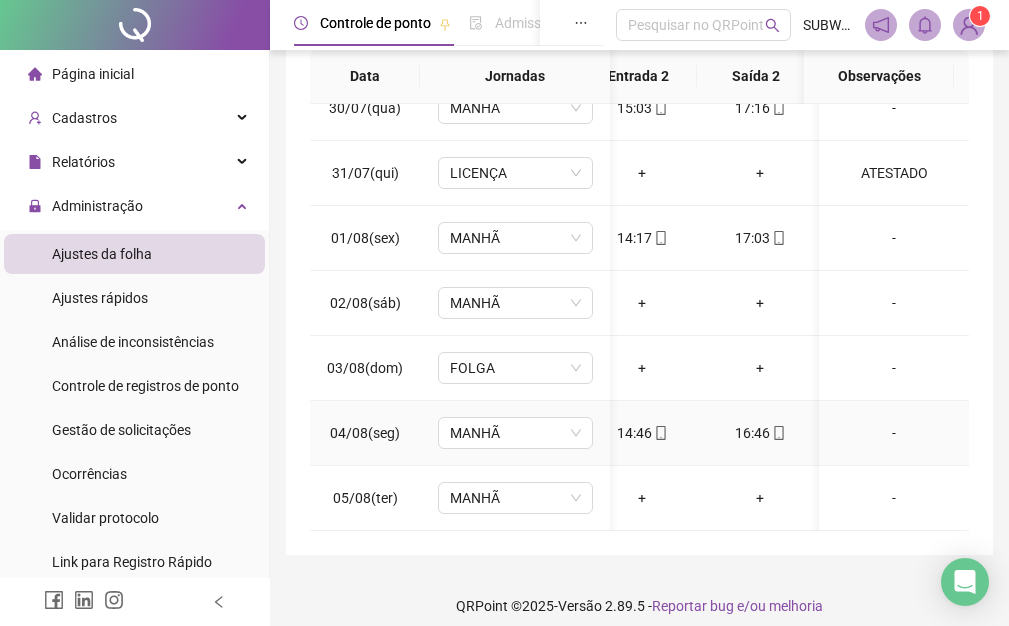 click on "14:46" at bounding box center [642, 433] 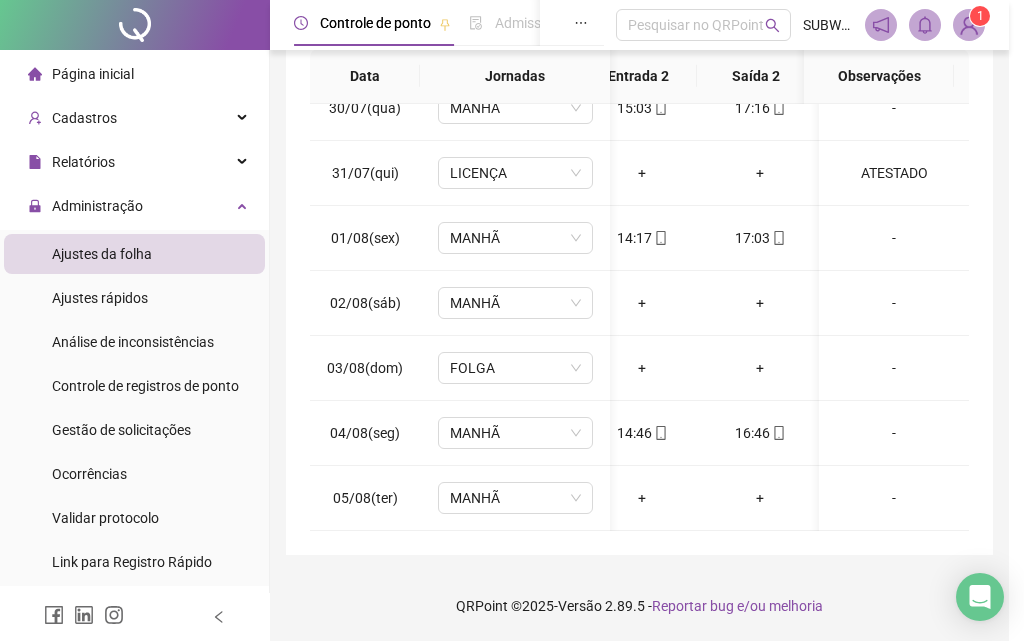 type on "**********" 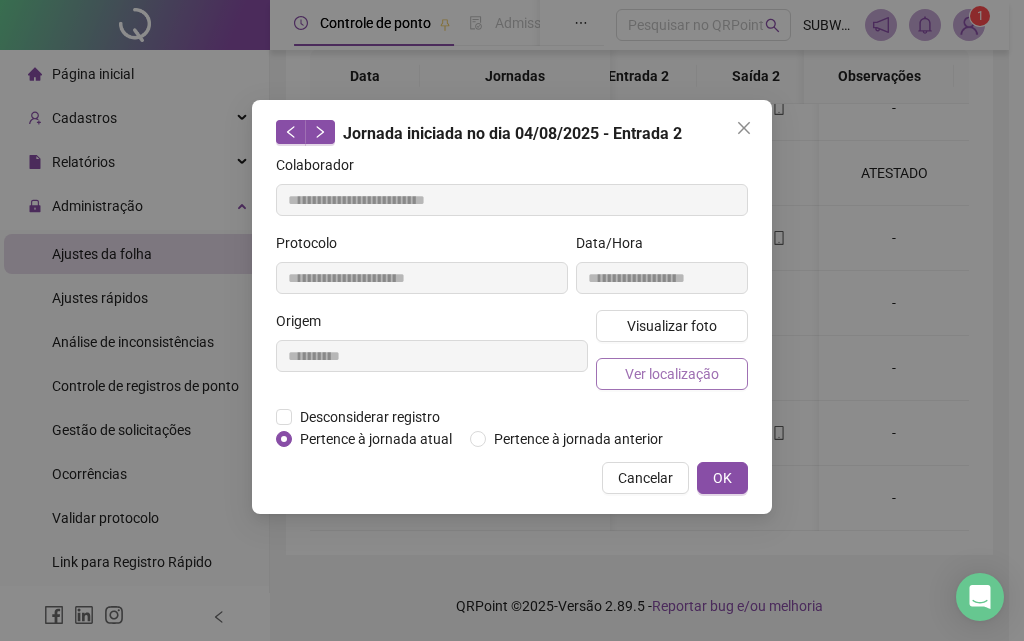 click on "Ver localização" at bounding box center (672, 374) 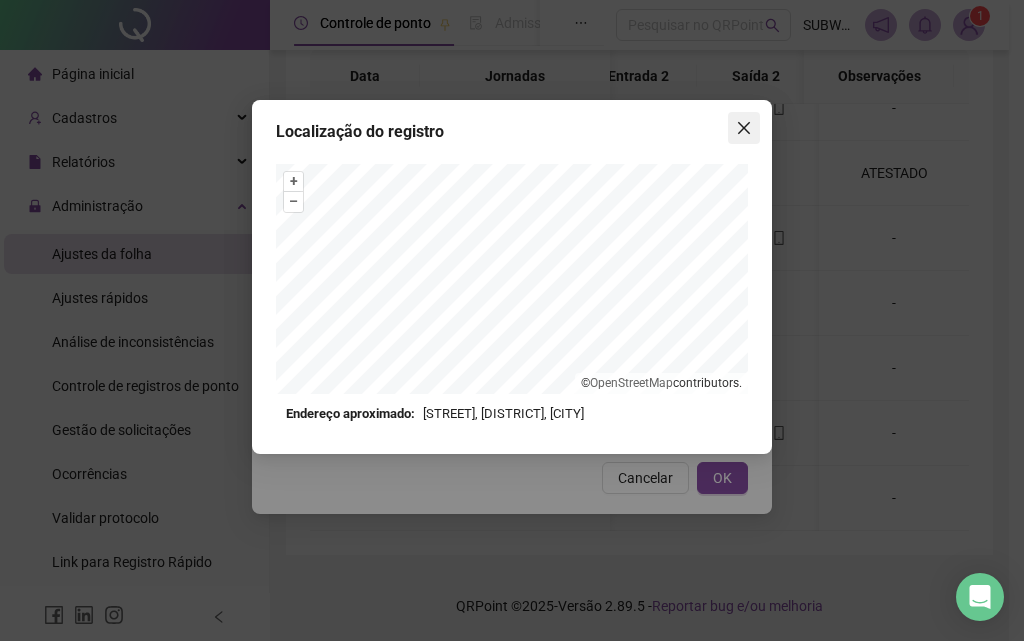 click 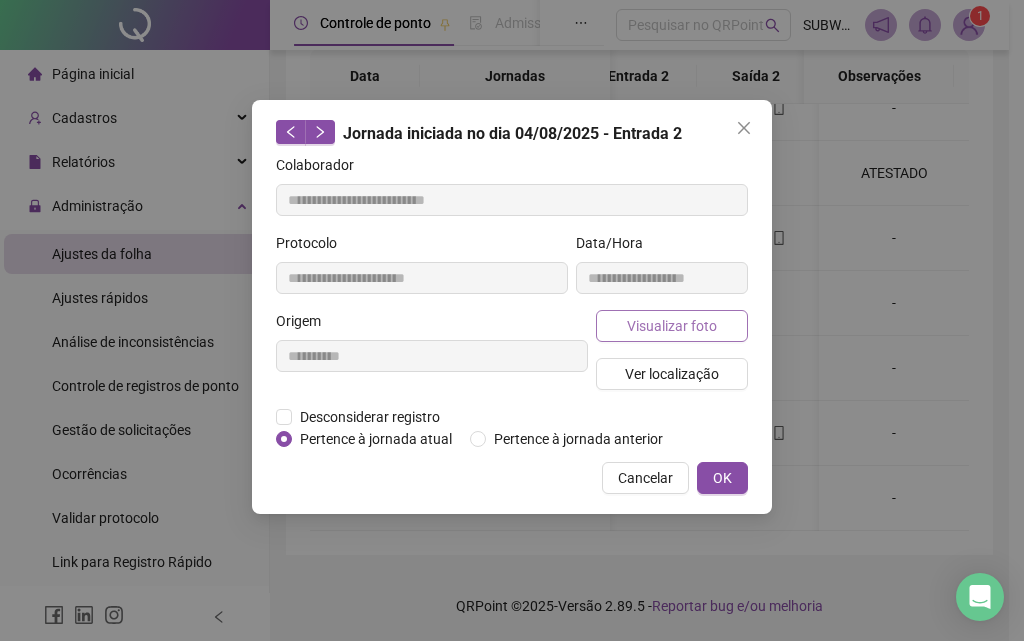 click on "Visualizar foto" at bounding box center [672, 326] 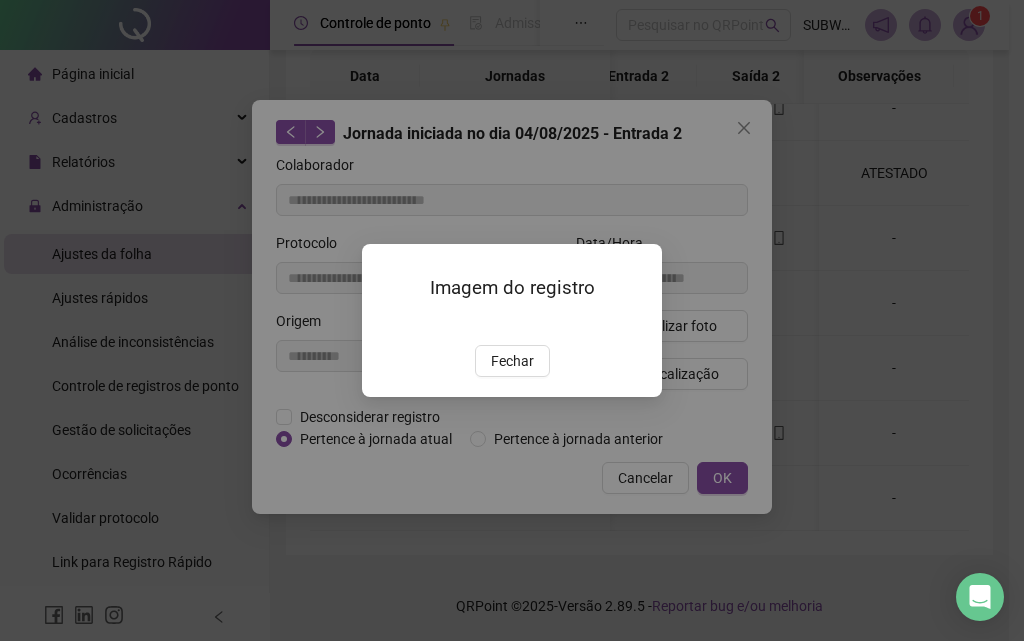 click at bounding box center [386, 324] 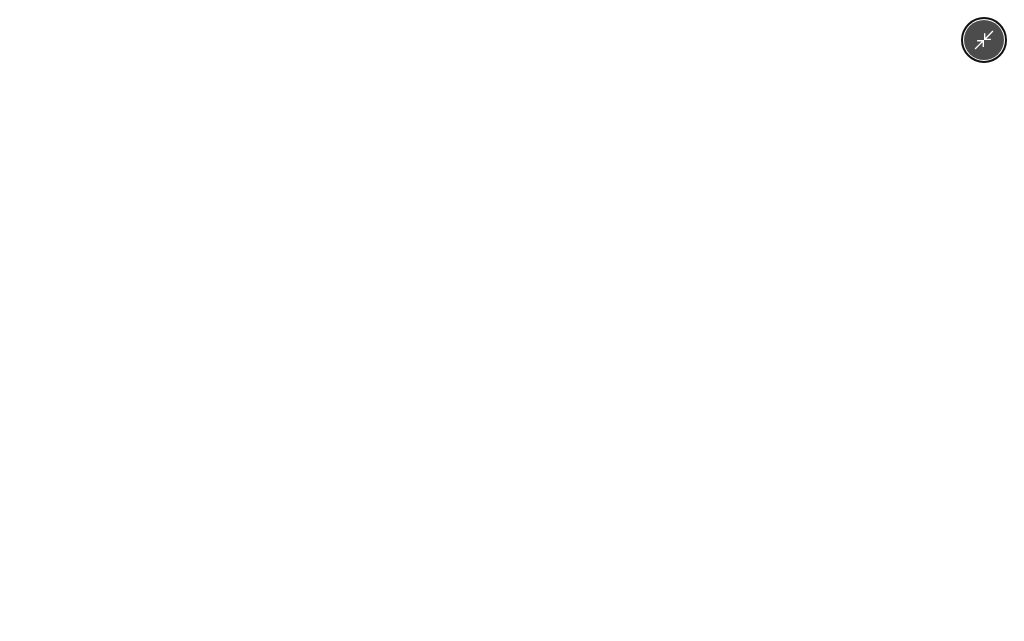 click at bounding box center (512, 320) 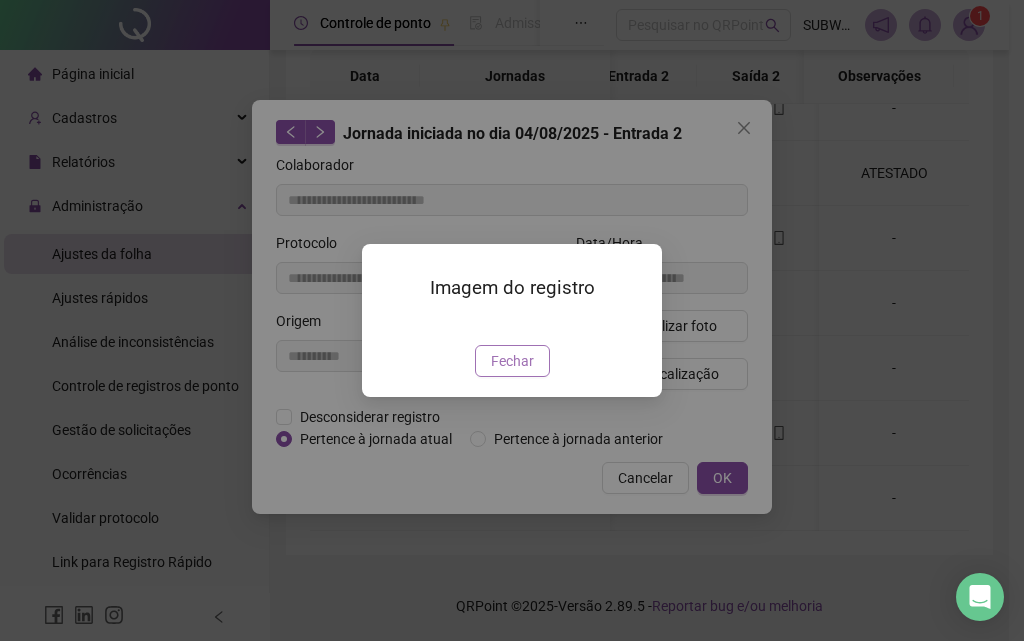 click on "Fechar" at bounding box center [512, 361] 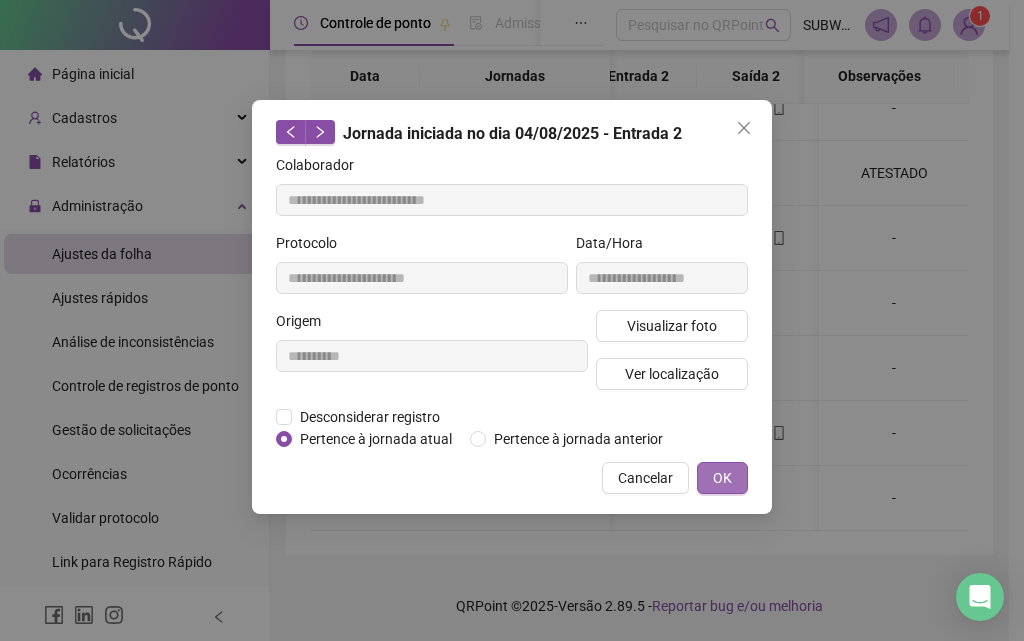 click on "OK" at bounding box center (722, 478) 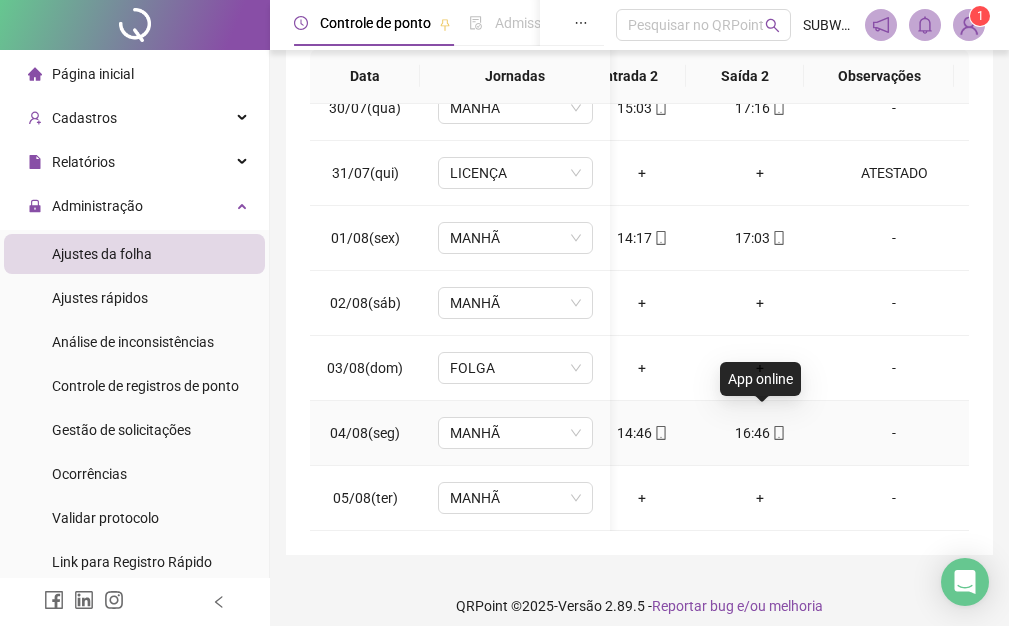 click 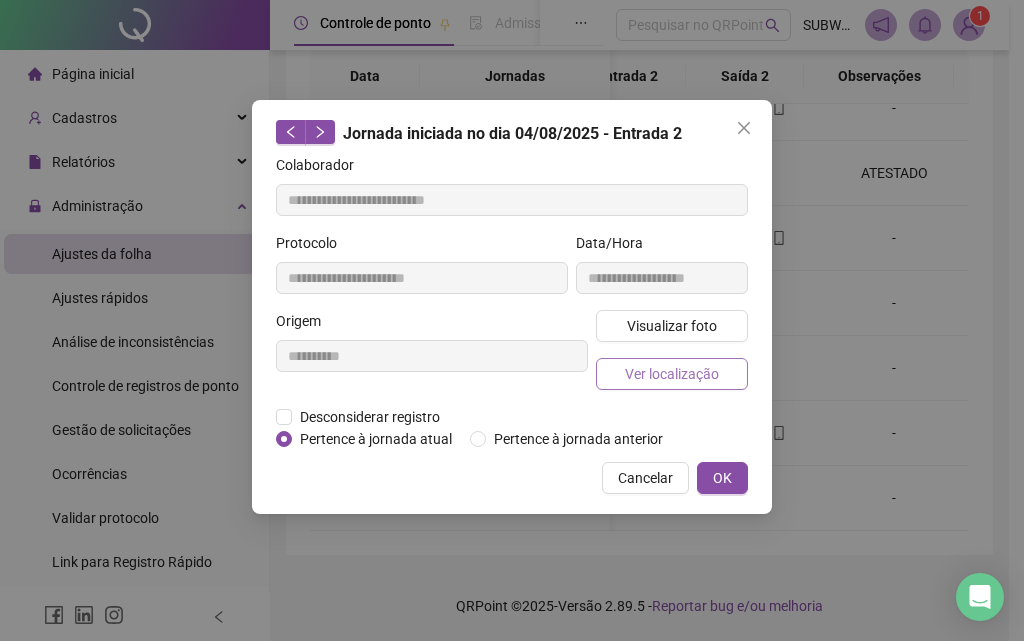 click on "Ver localização" at bounding box center (672, 374) 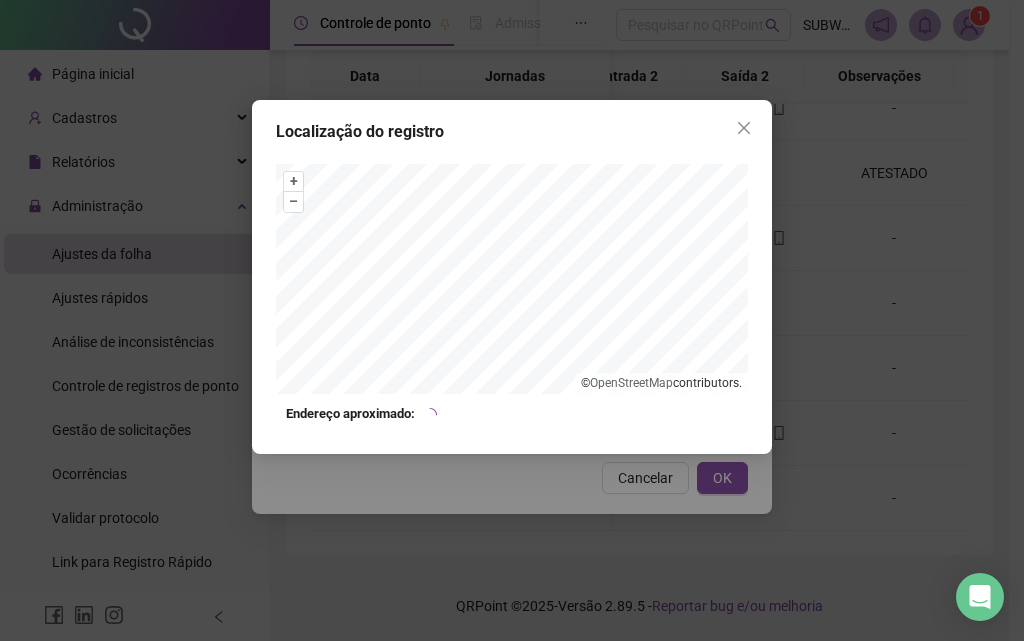 type on "**********" 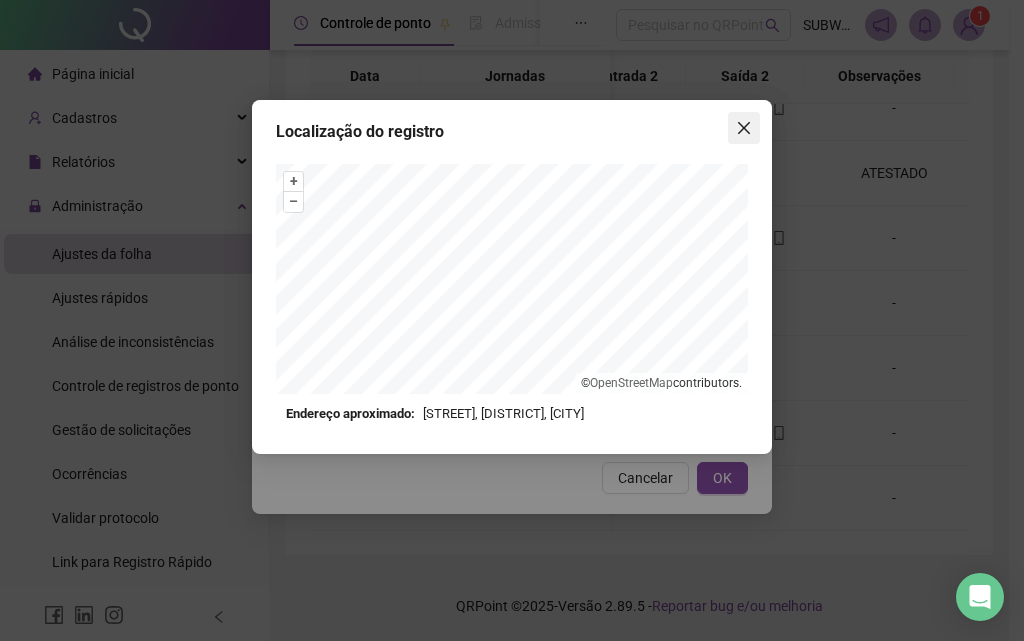 click 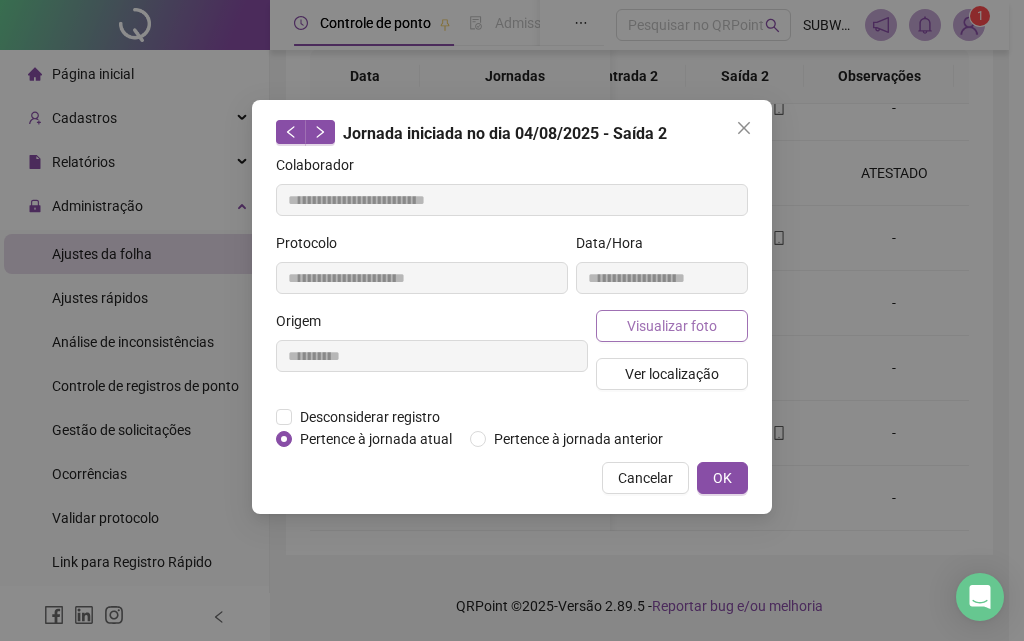 click on "Visualizar foto" at bounding box center (672, 326) 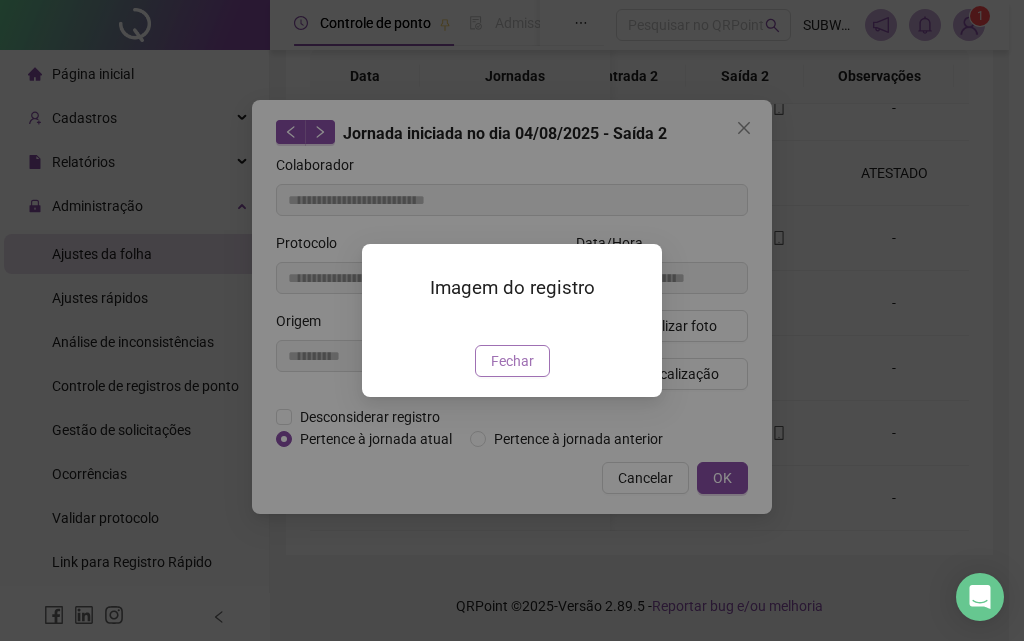 click on "Fechar" at bounding box center [512, 361] 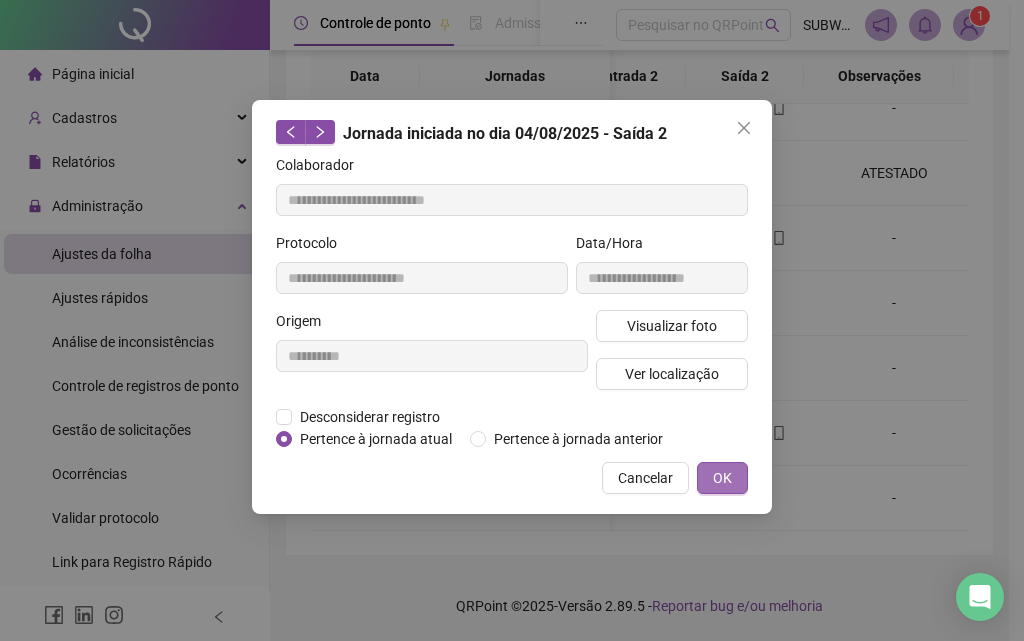 click on "OK" at bounding box center (722, 478) 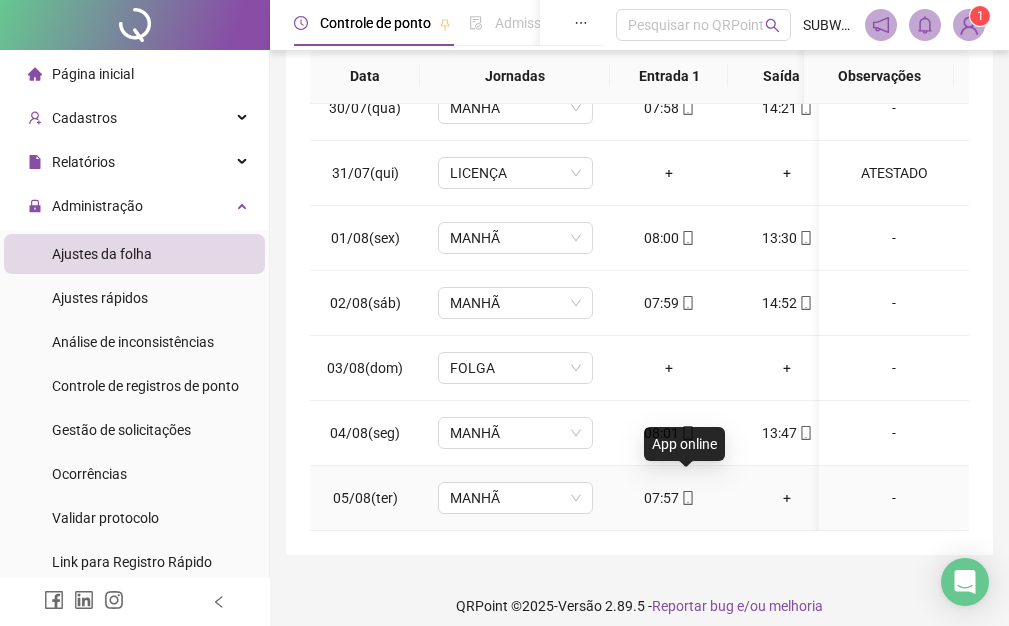 click 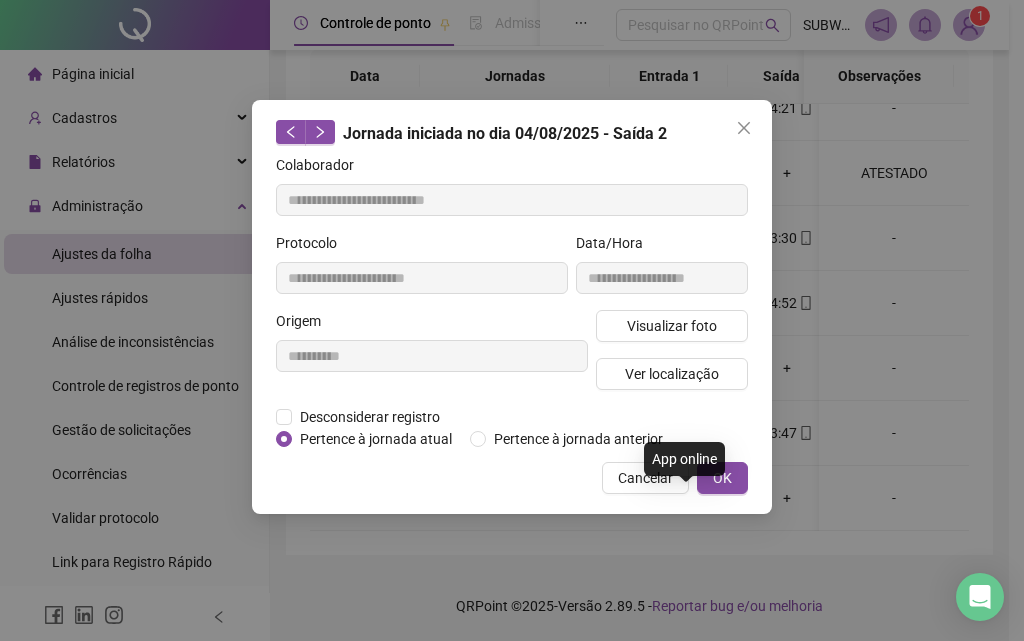 type on "**********" 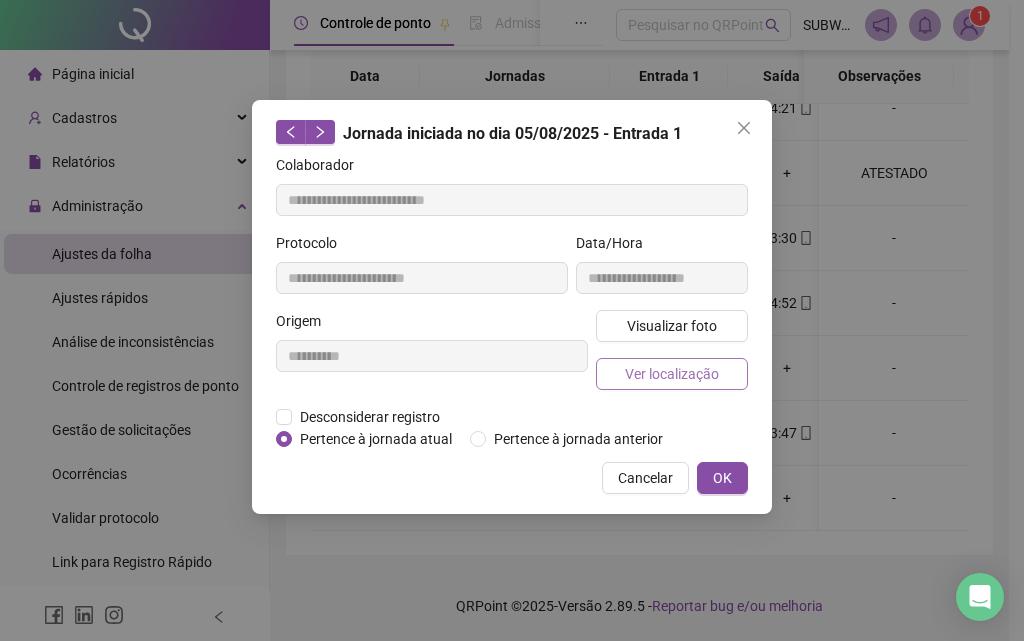 click on "Ver localização" at bounding box center [672, 374] 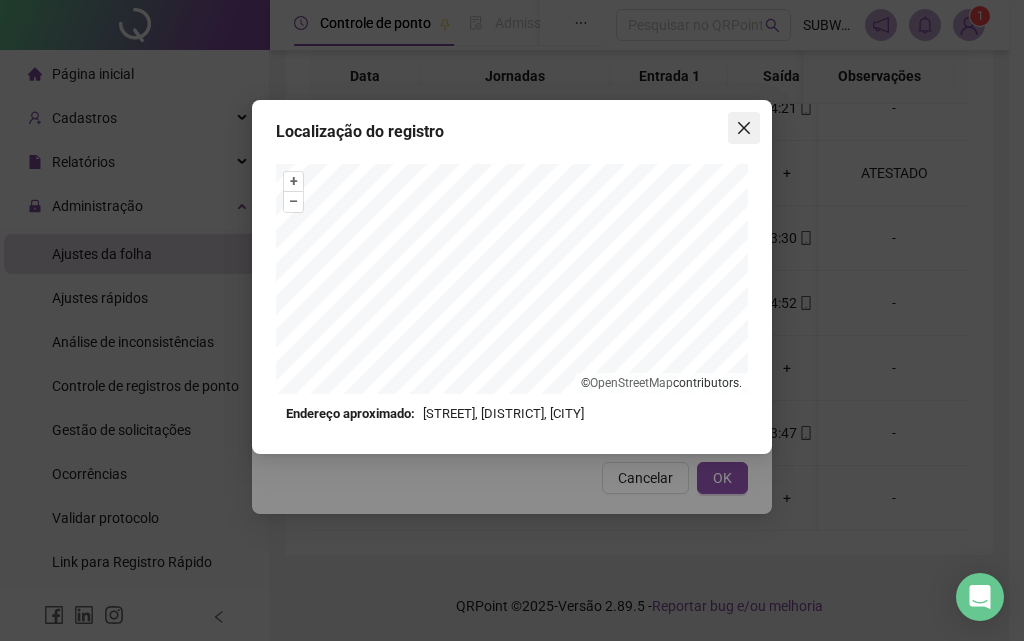click 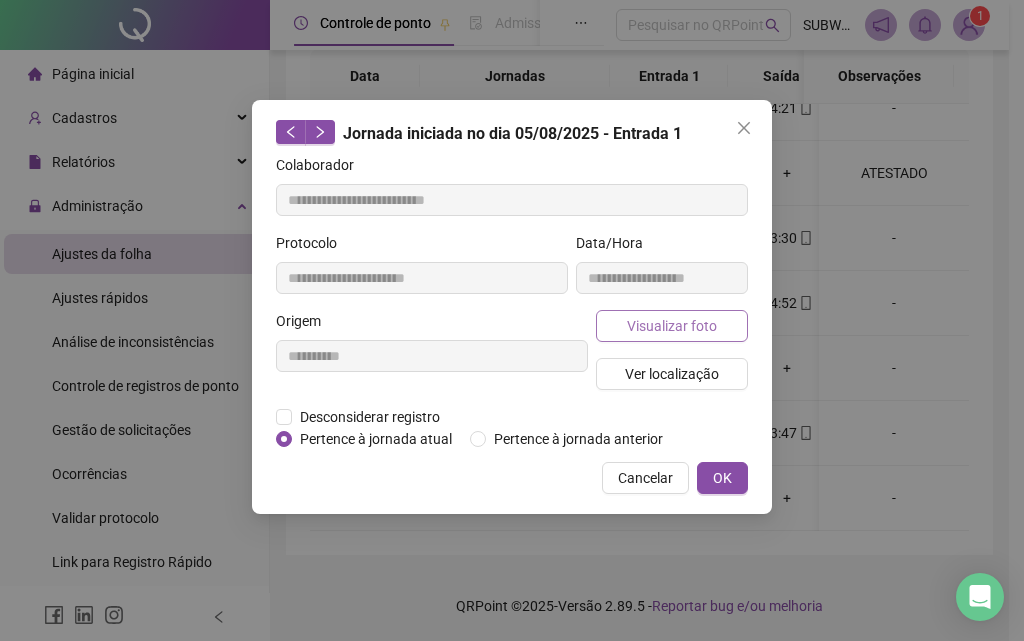 click on "Visualizar foto" at bounding box center (672, 326) 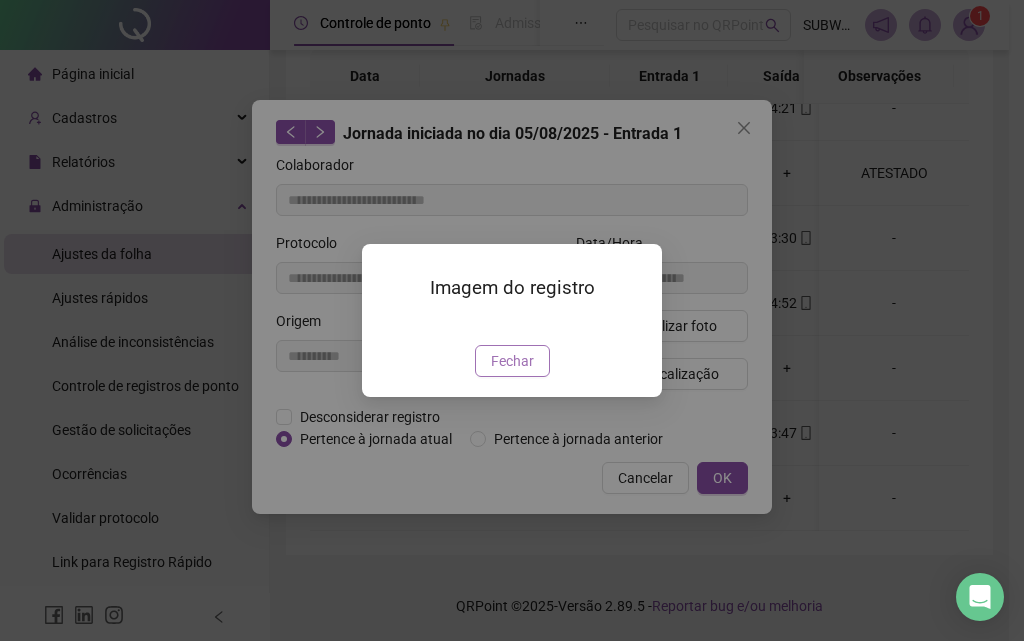 click on "Fechar" at bounding box center (512, 361) 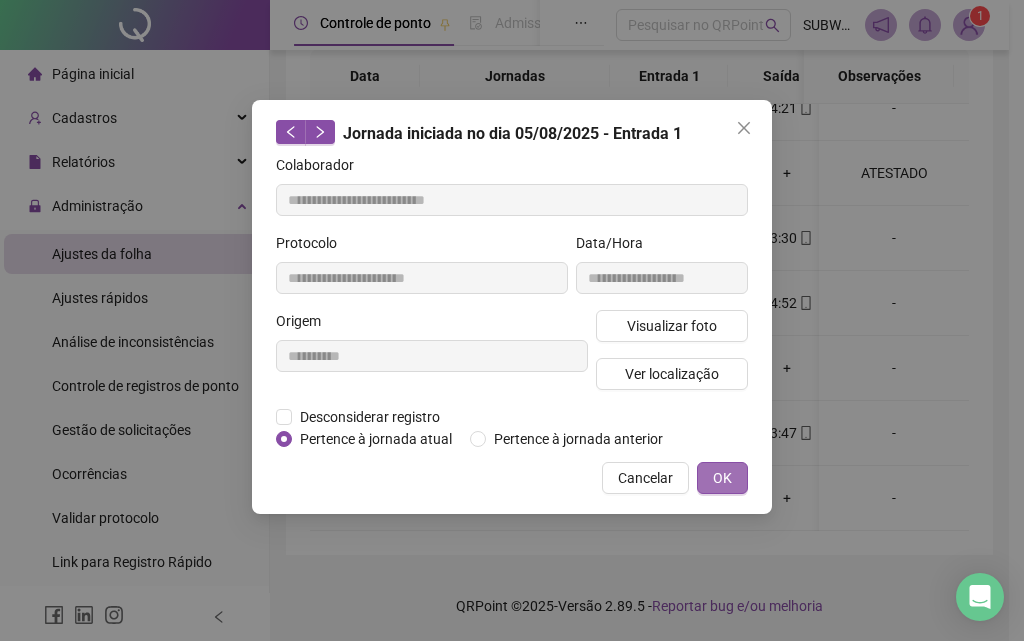 click on "OK" at bounding box center [722, 478] 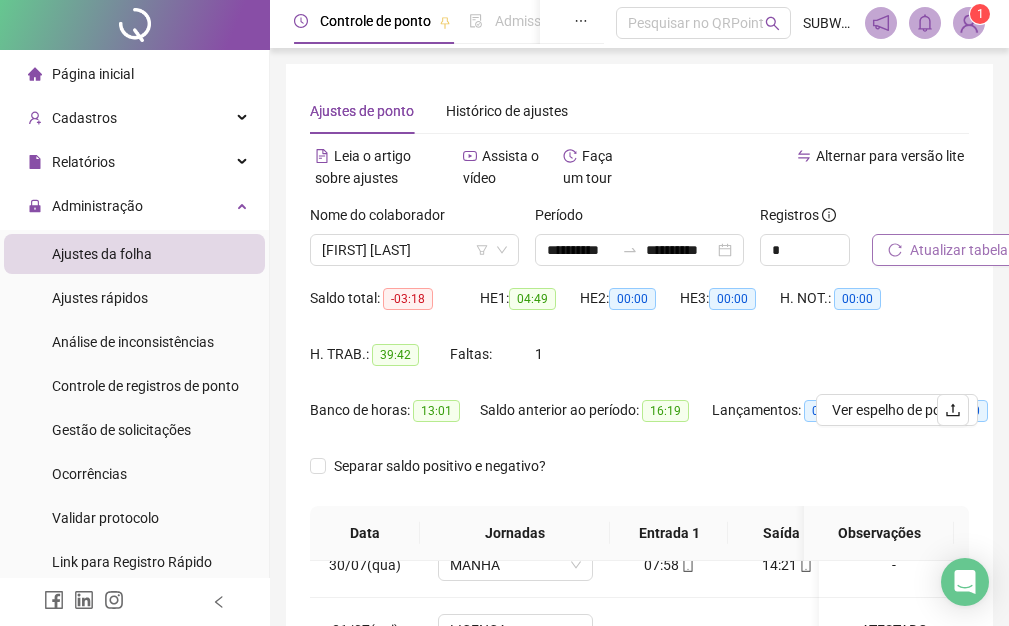 scroll, scrollTop: 0, scrollLeft: 0, axis: both 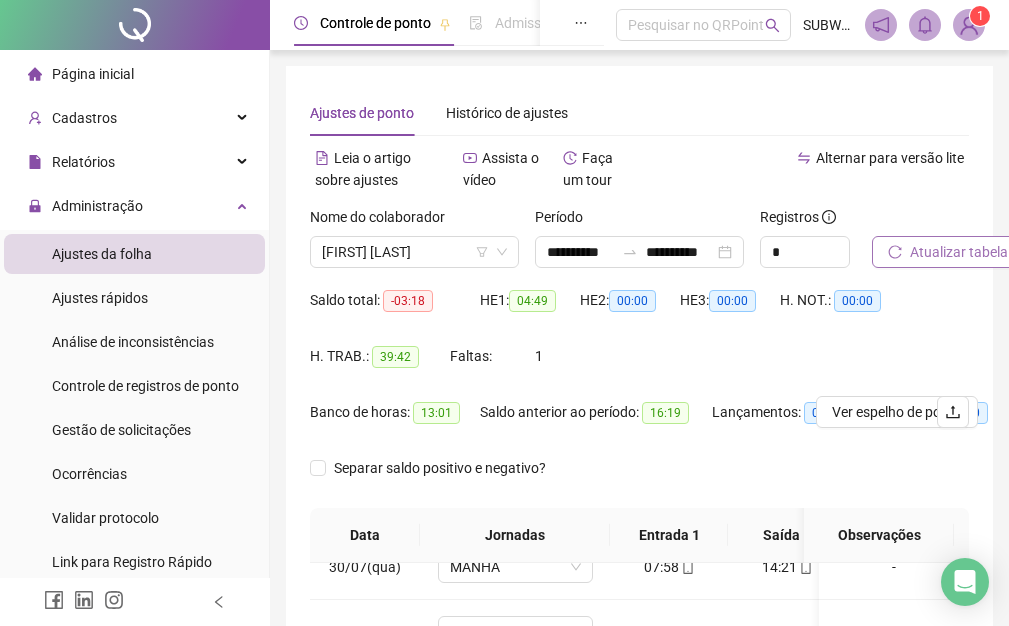 click on "Atualizar tabela" at bounding box center (959, 252) 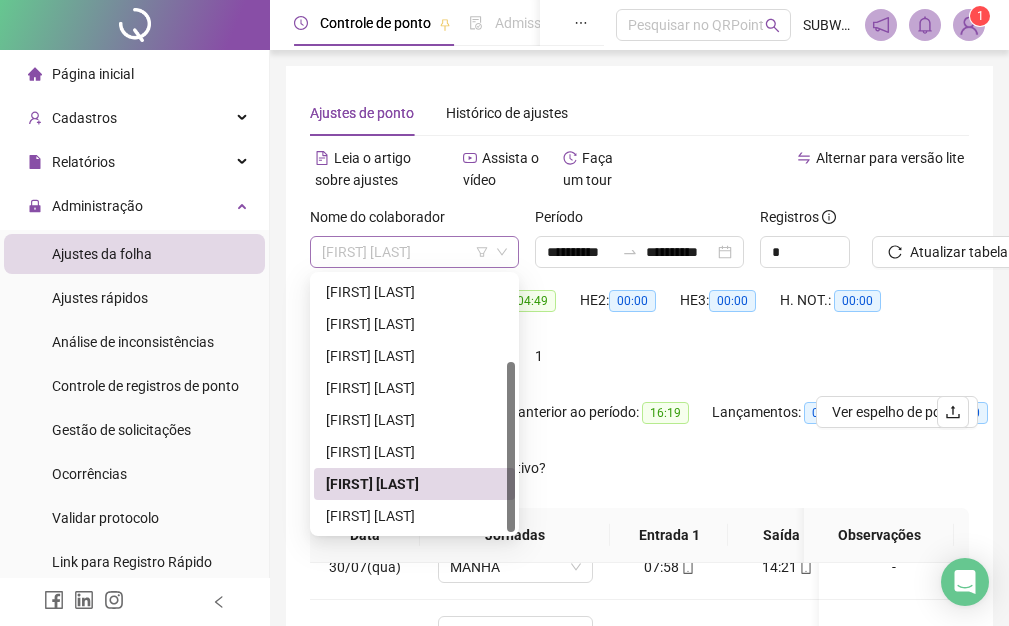 click on "[FIRST] [LAST]" at bounding box center (414, 252) 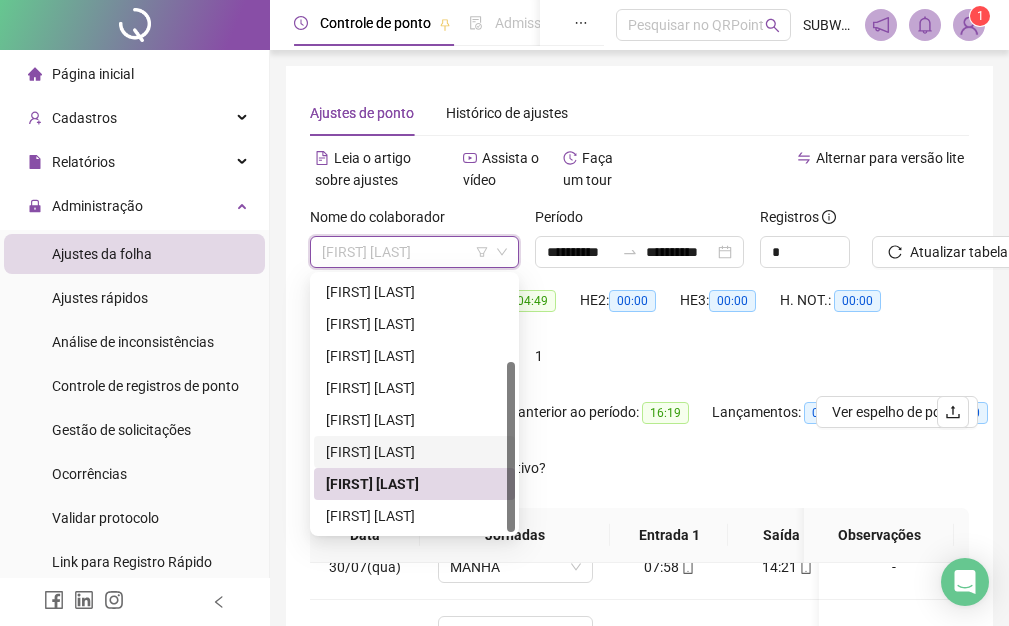 drag, startPoint x: 514, startPoint y: 431, endPoint x: 475, endPoint y: 491, distance: 71.561165 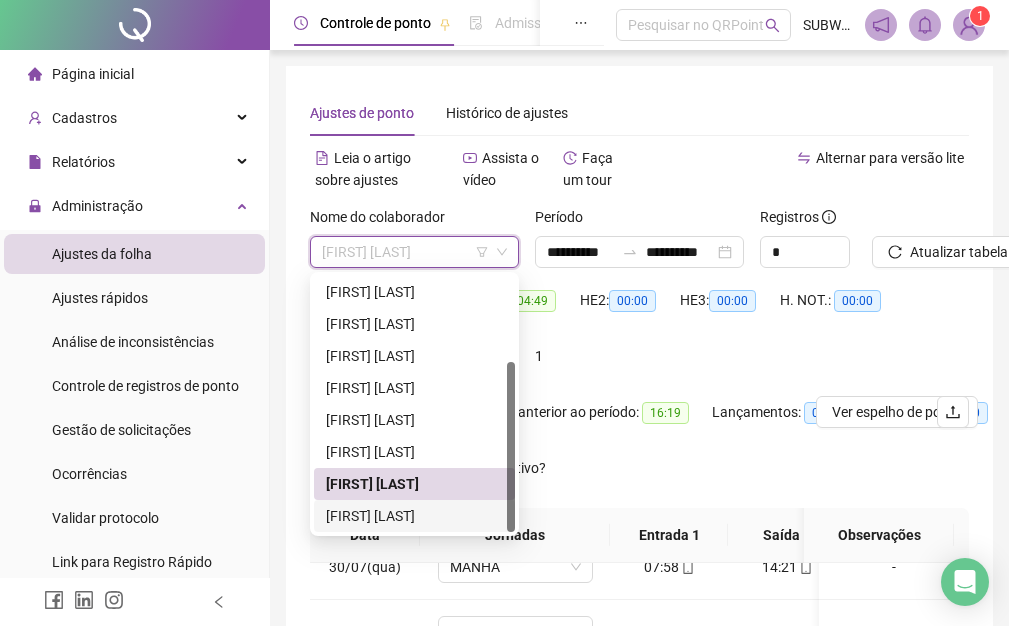 click on "[FIRST] [LAST]" at bounding box center (414, 516) 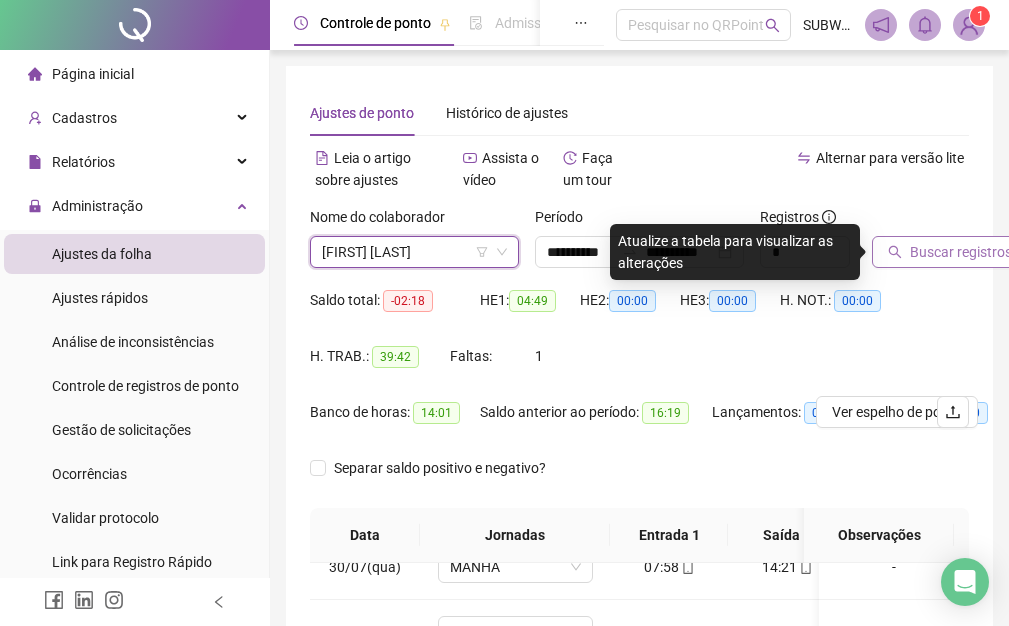 click on "Buscar registros" at bounding box center (961, 252) 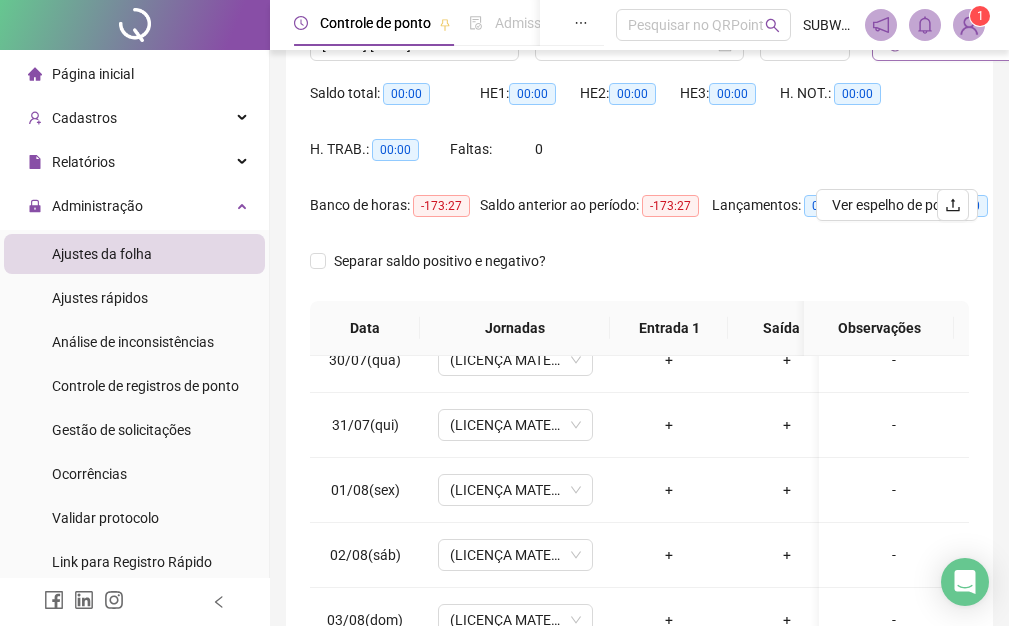 scroll, scrollTop: 0, scrollLeft: 0, axis: both 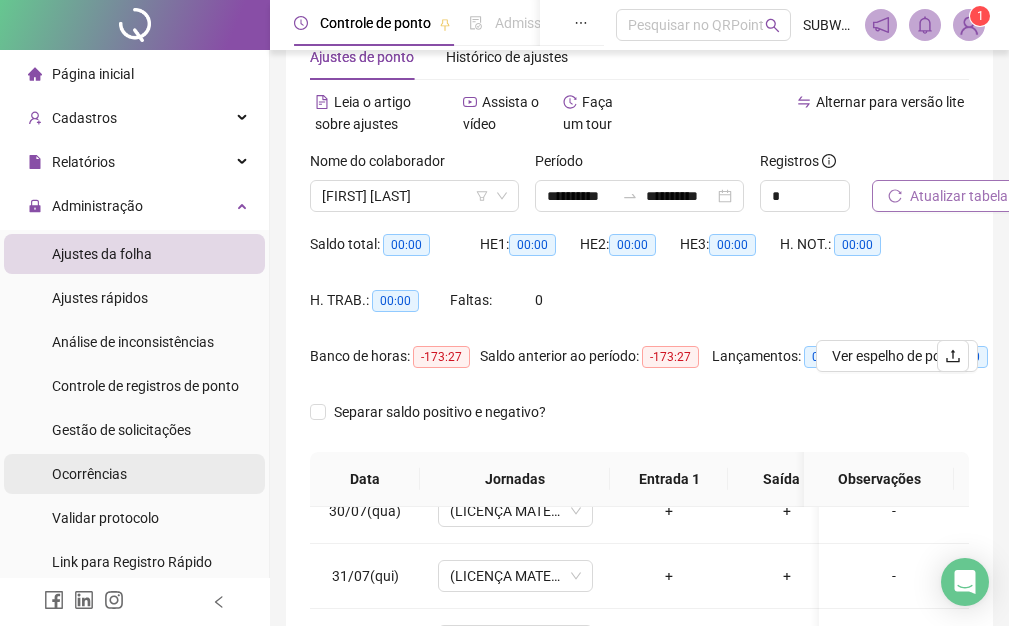click on "Ocorrências" at bounding box center (134, 474) 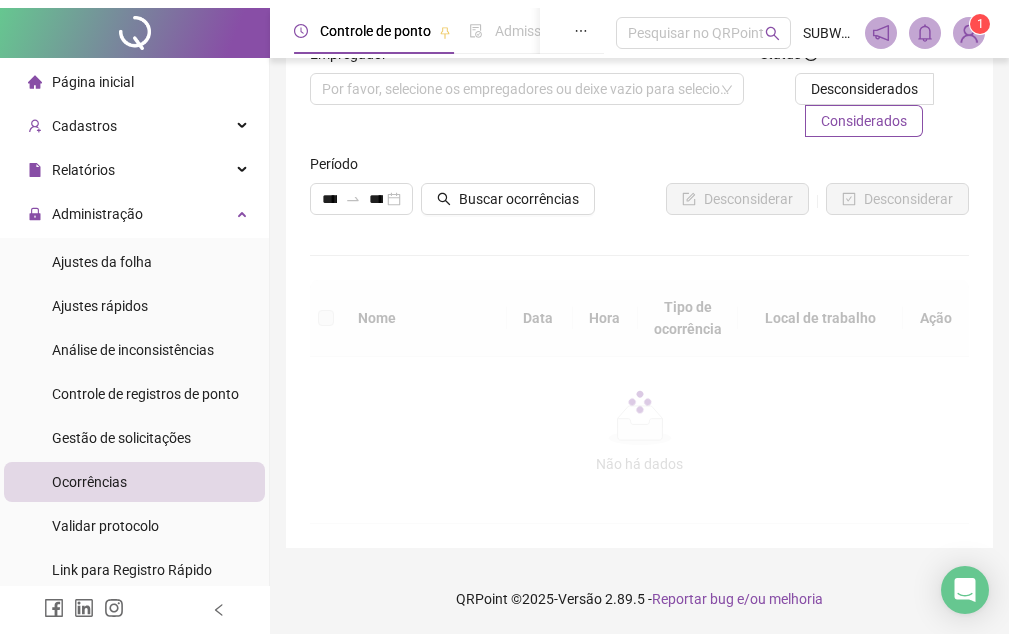 scroll, scrollTop: 40, scrollLeft: 0, axis: vertical 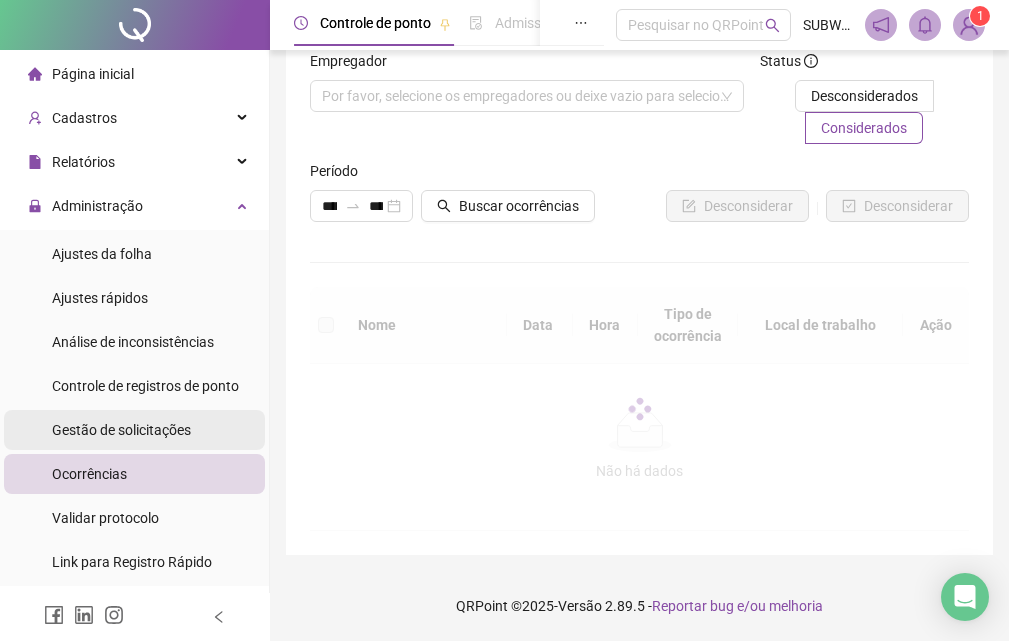 click on "Gestão de solicitações" at bounding box center [121, 430] 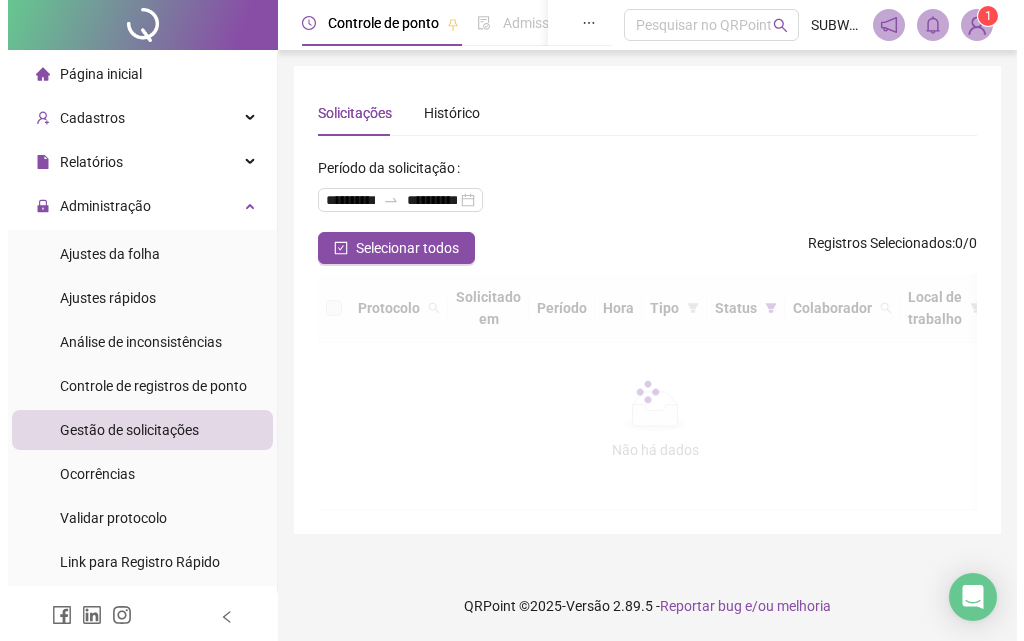 scroll, scrollTop: 0, scrollLeft: 0, axis: both 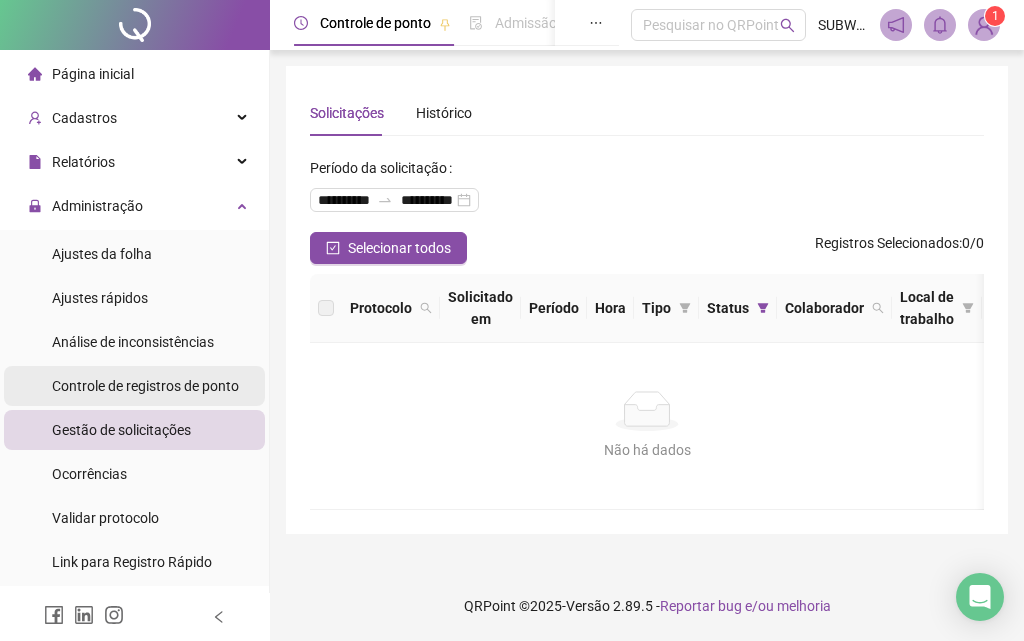 click on "Controle de registros de ponto" at bounding box center (145, 386) 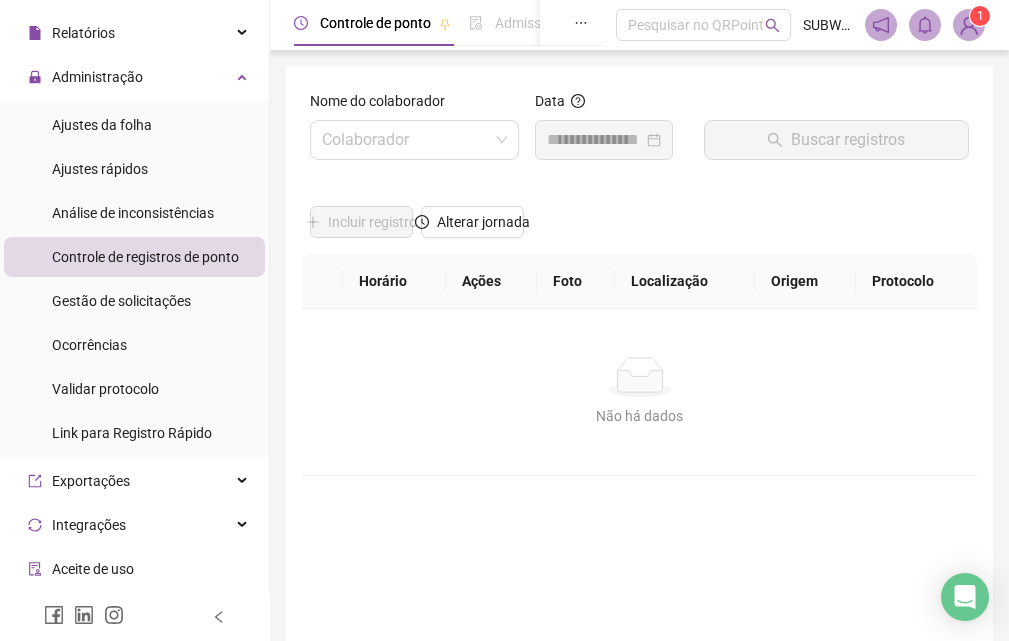 scroll, scrollTop: 301, scrollLeft: 0, axis: vertical 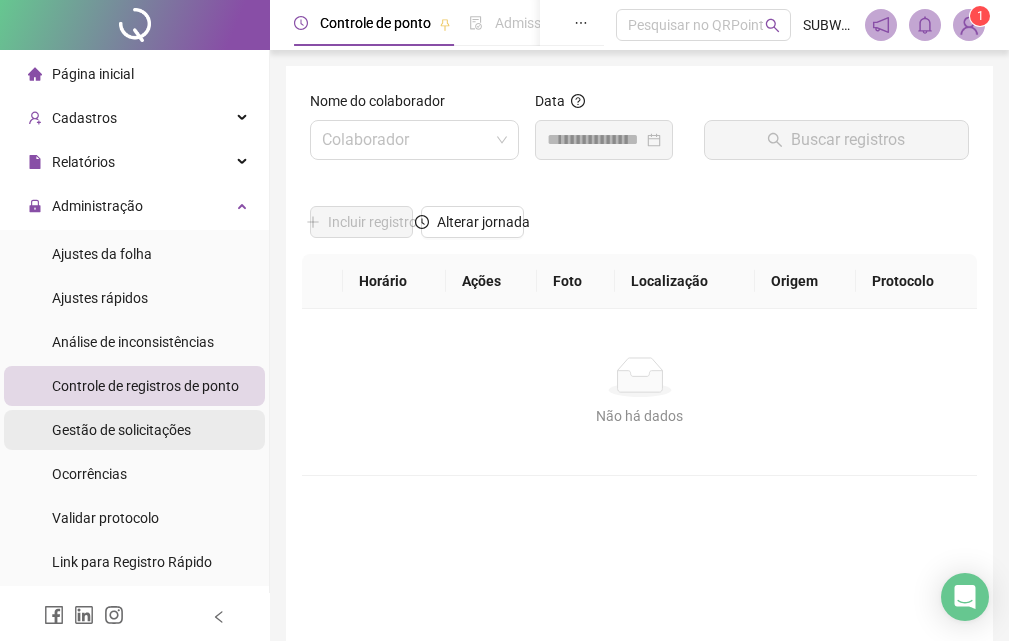 click on "Gestão de solicitações" at bounding box center (121, 430) 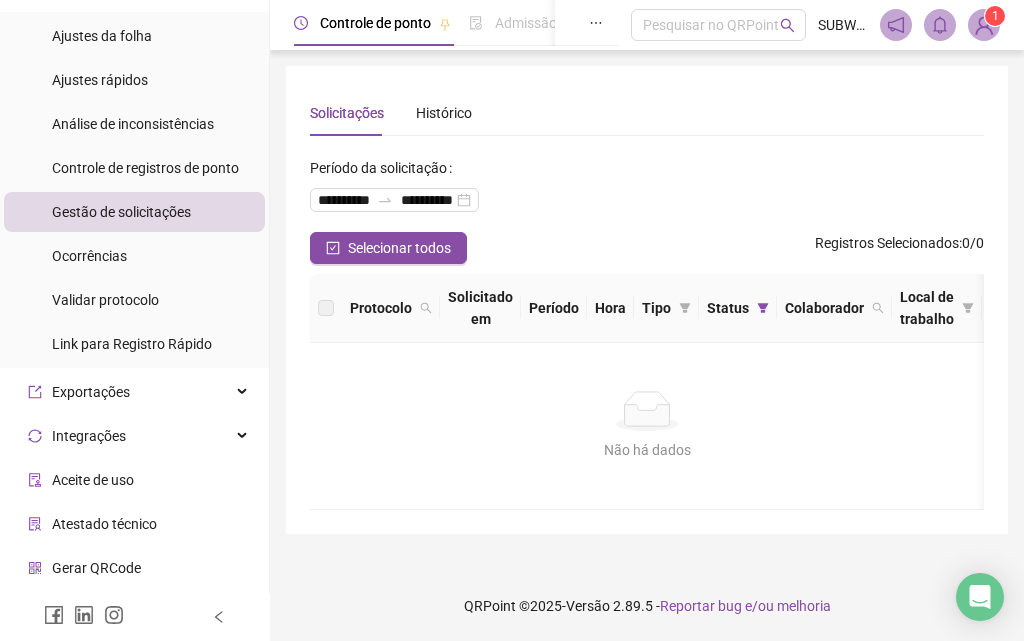 scroll, scrollTop: 301, scrollLeft: 0, axis: vertical 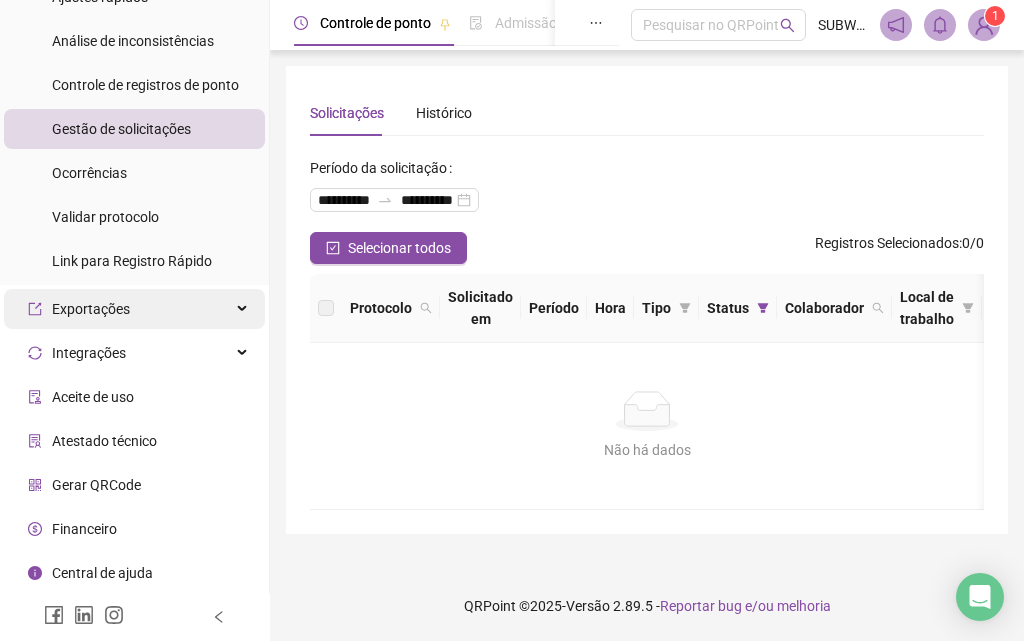 click on "Exportações" at bounding box center (134, 309) 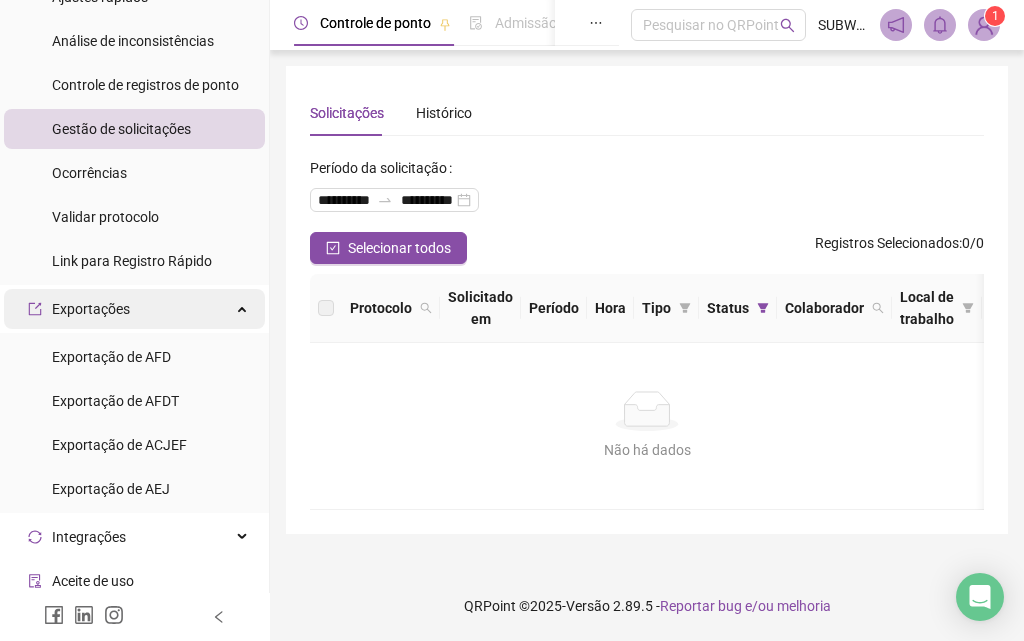 click on "Exportações" at bounding box center (134, 309) 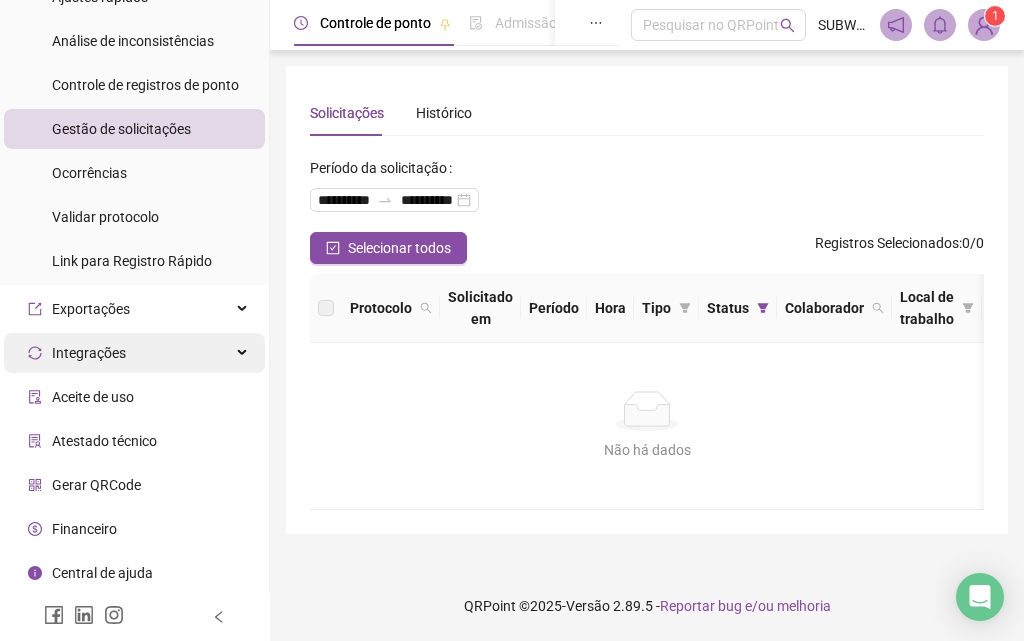 click on "Integrações" at bounding box center (134, 353) 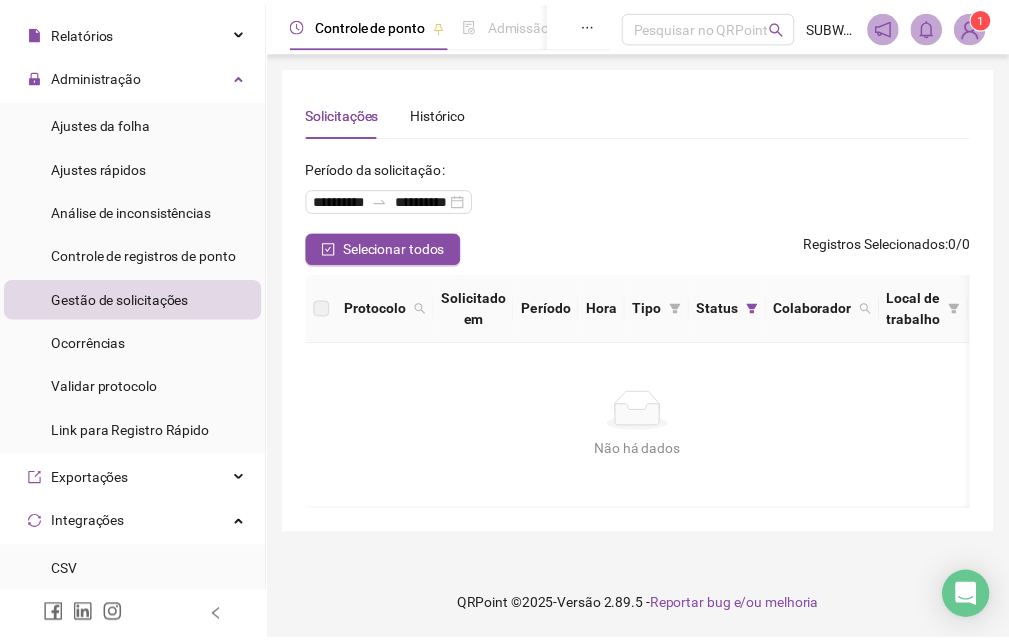 scroll, scrollTop: 0, scrollLeft: 0, axis: both 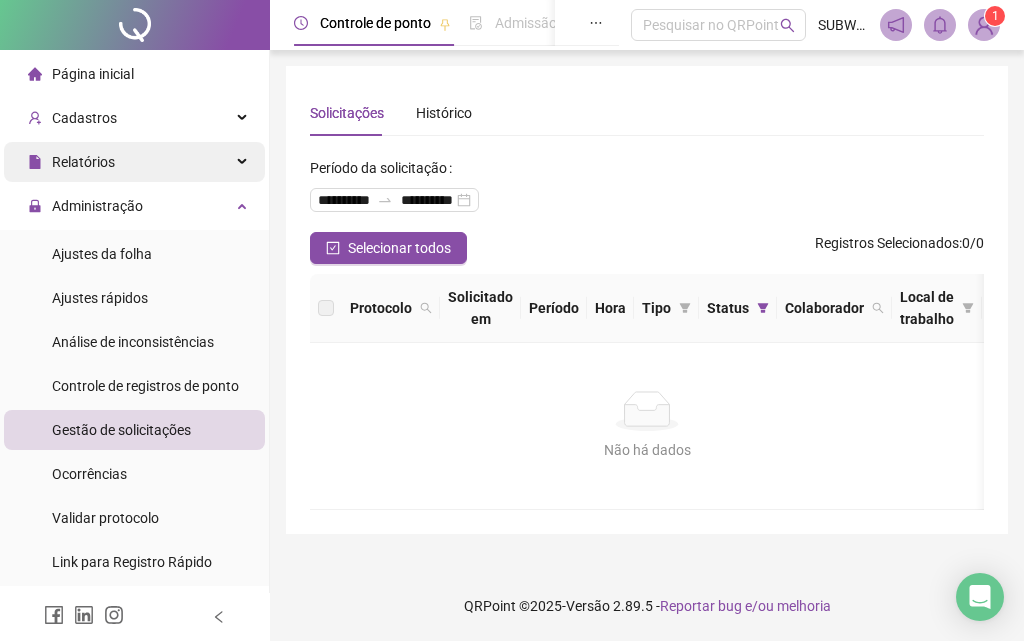 click on "Relatórios" at bounding box center [134, 162] 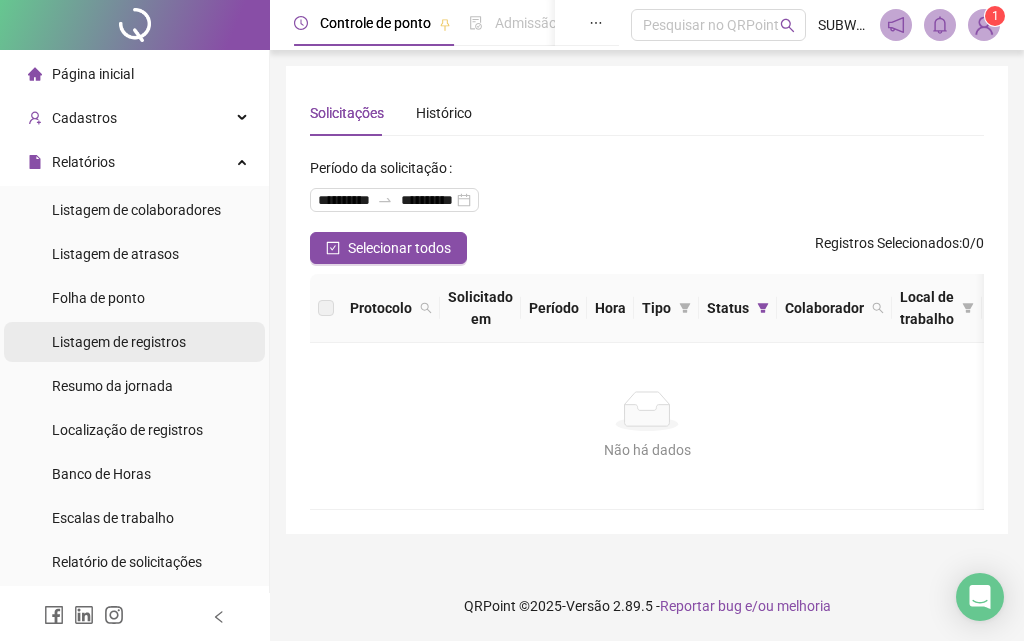 click on "Listagem de registros" at bounding box center [119, 342] 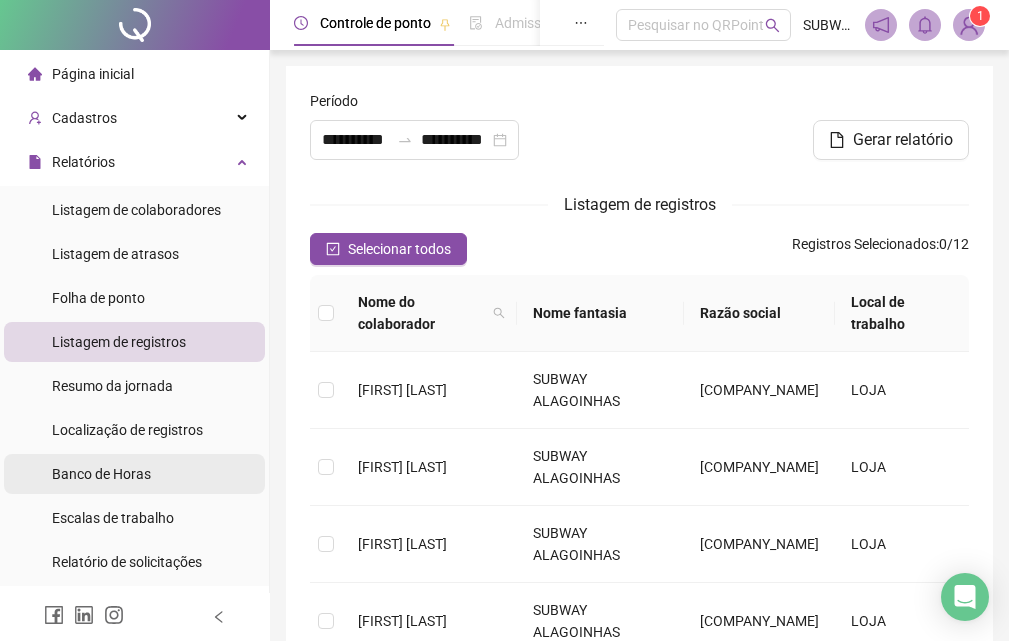 click on "Banco de Horas" at bounding box center (101, 474) 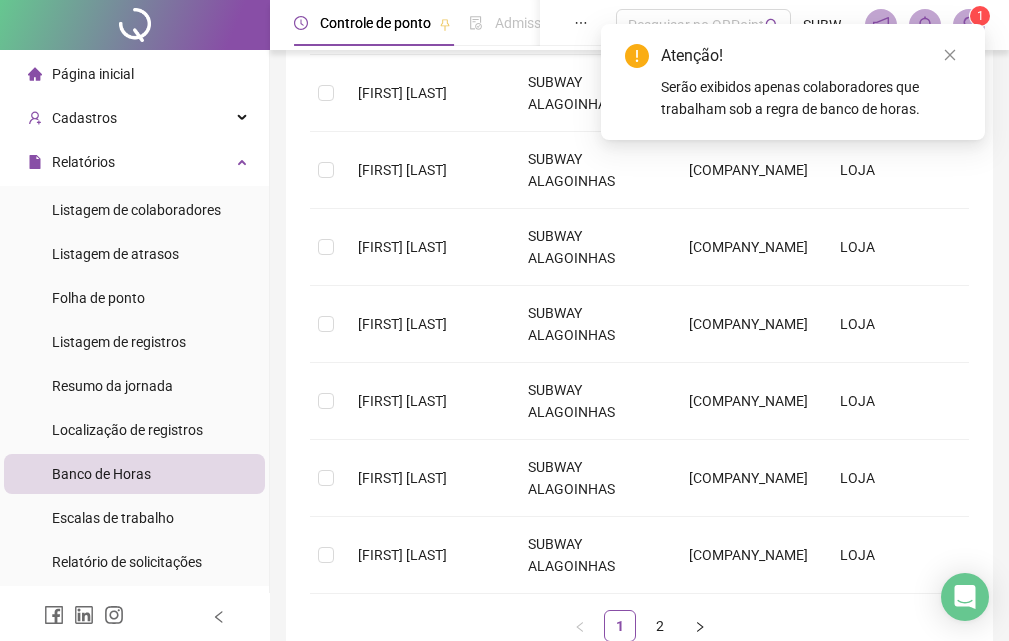 scroll, scrollTop: 568, scrollLeft: 0, axis: vertical 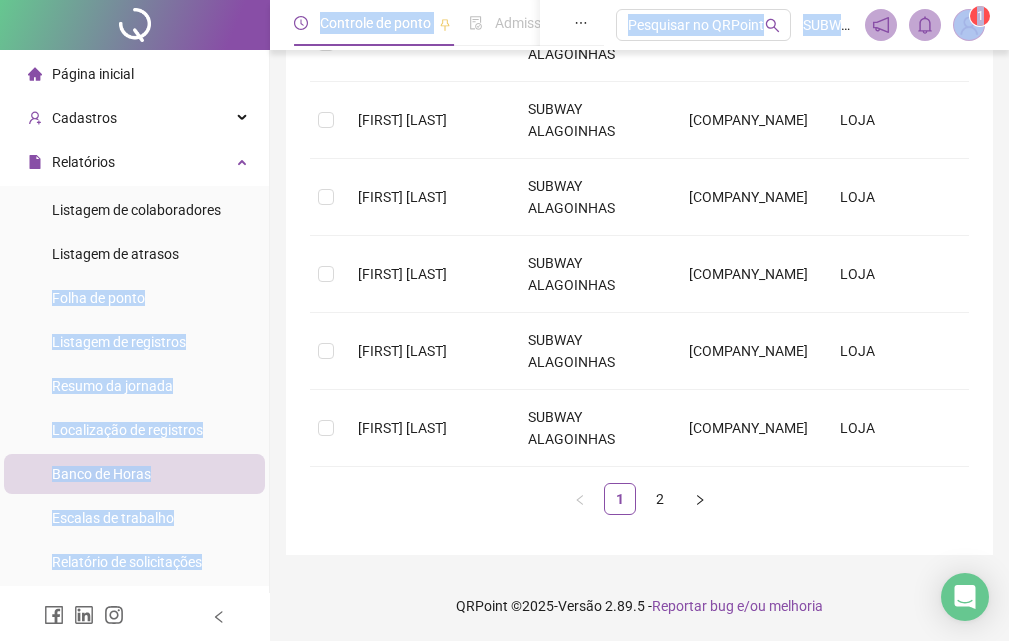 drag, startPoint x: 270, startPoint y: 210, endPoint x: 264, endPoint y: 239, distance: 29.614185 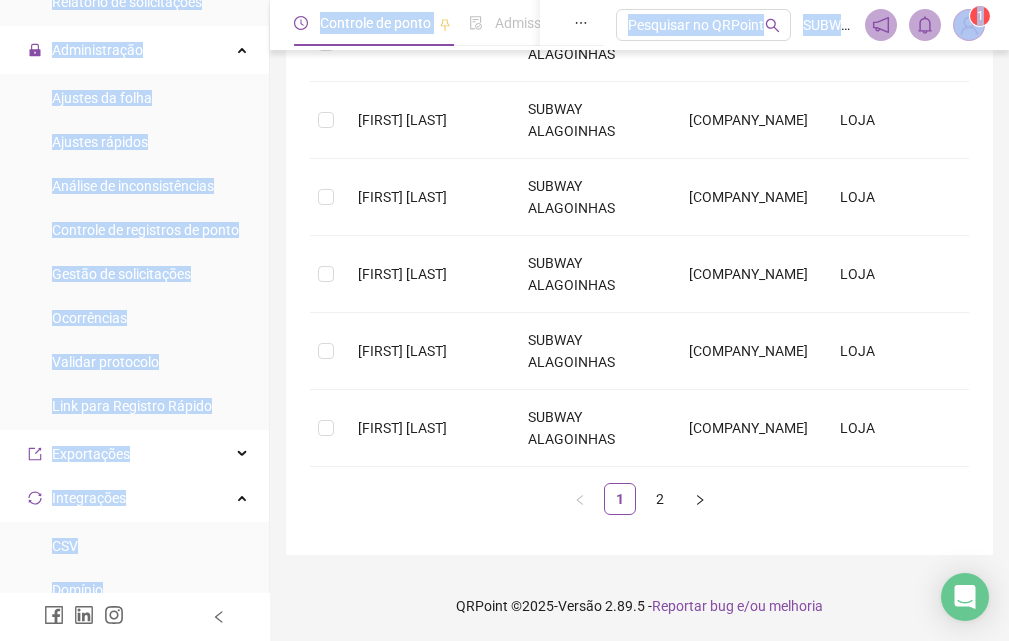 scroll, scrollTop: 0, scrollLeft: 0, axis: both 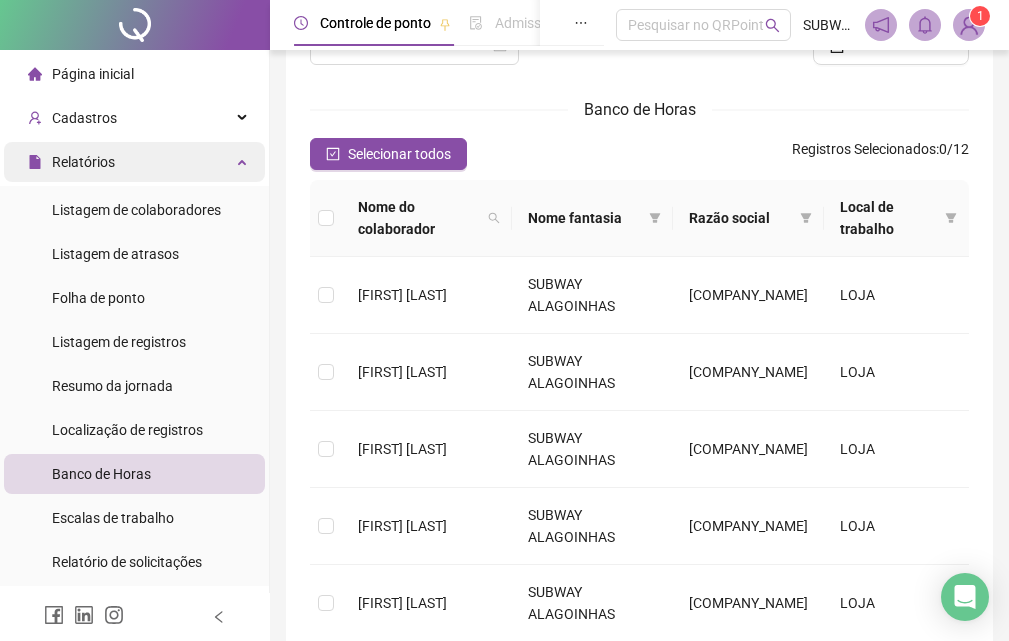 click on "Relatórios" at bounding box center (134, 162) 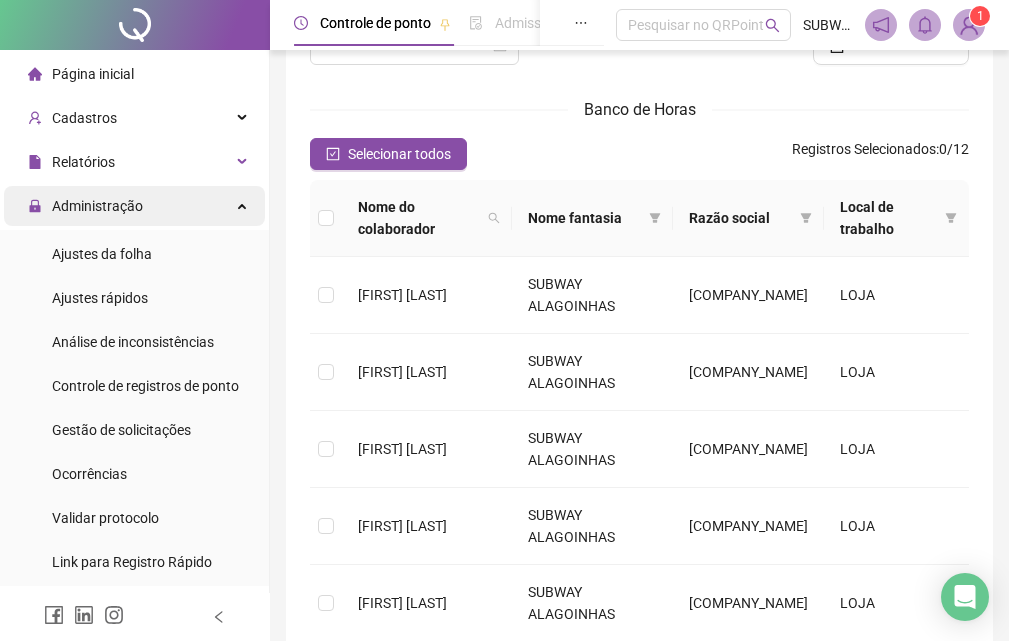 click on "Administração" at bounding box center [134, 206] 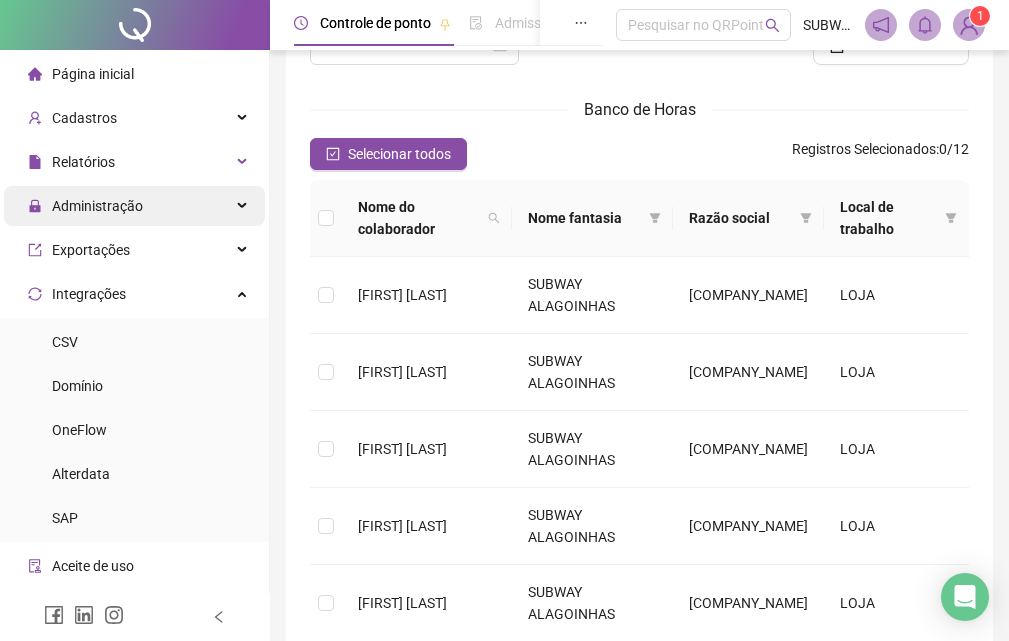 click on "Administração" at bounding box center (134, 206) 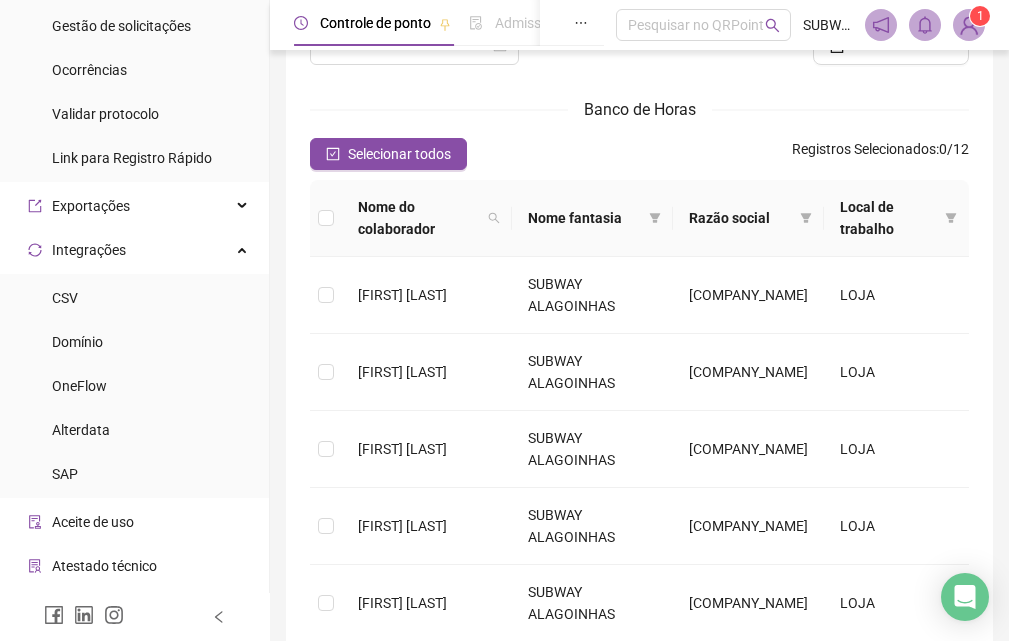 scroll, scrollTop: 407, scrollLeft: 0, axis: vertical 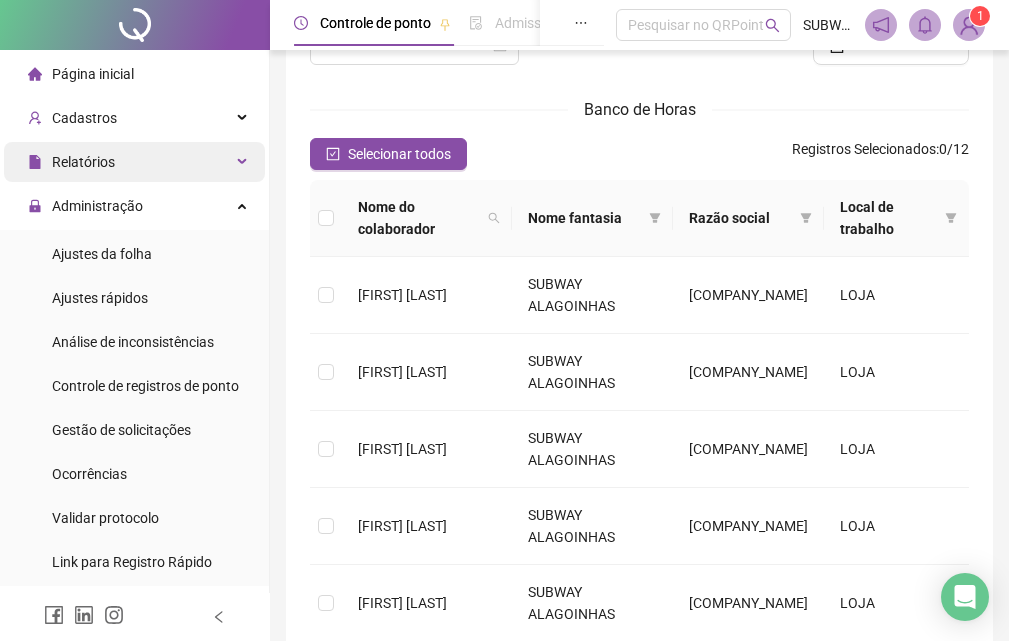 click on "Relatórios" at bounding box center [134, 162] 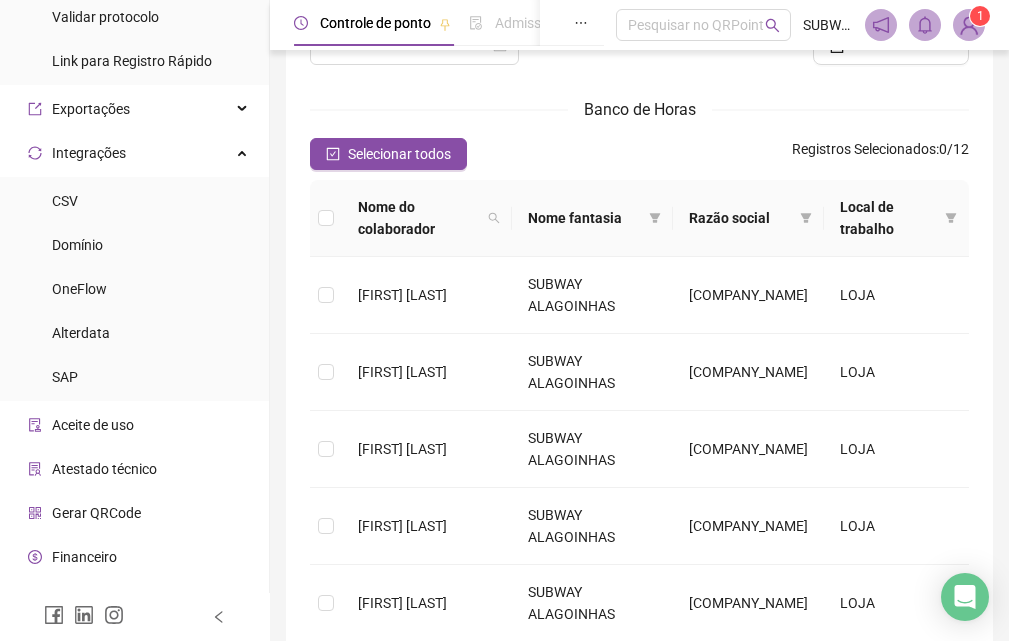 scroll, scrollTop: 933, scrollLeft: 0, axis: vertical 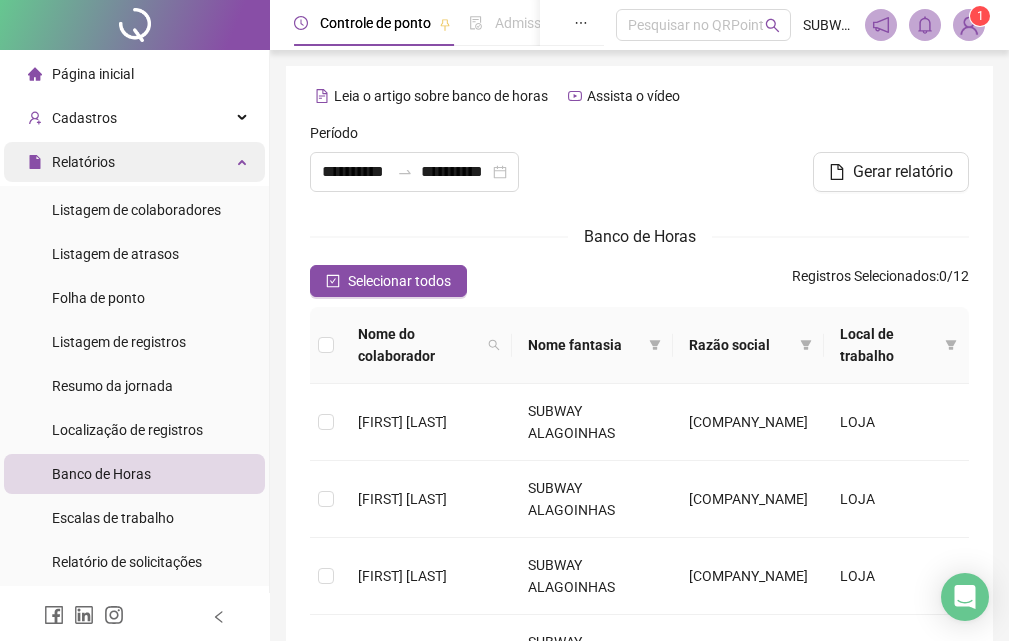 click on "Relatórios" at bounding box center (134, 162) 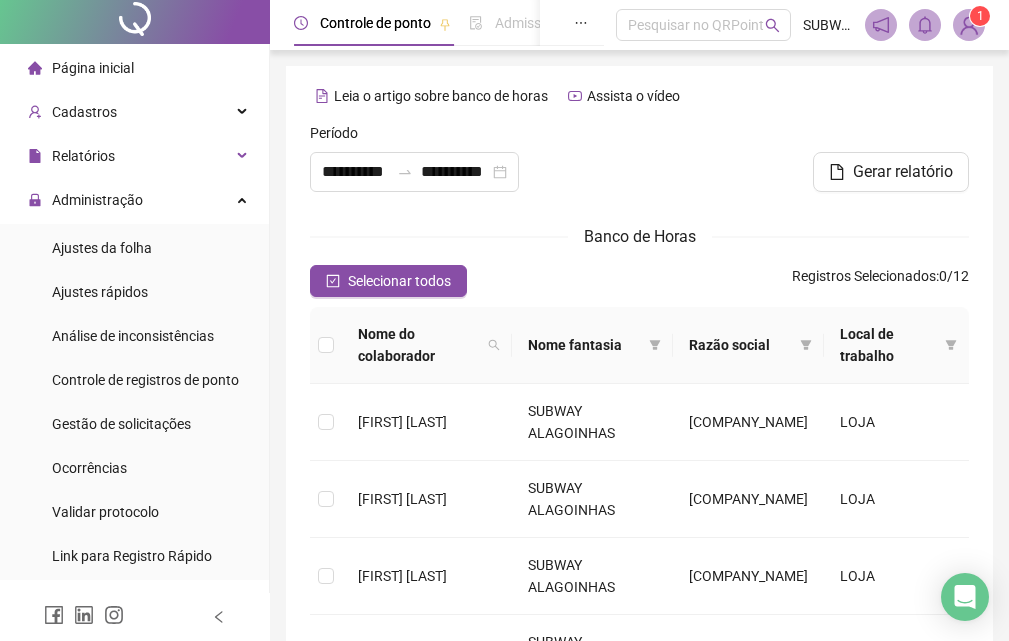 scroll, scrollTop: 0, scrollLeft: 0, axis: both 